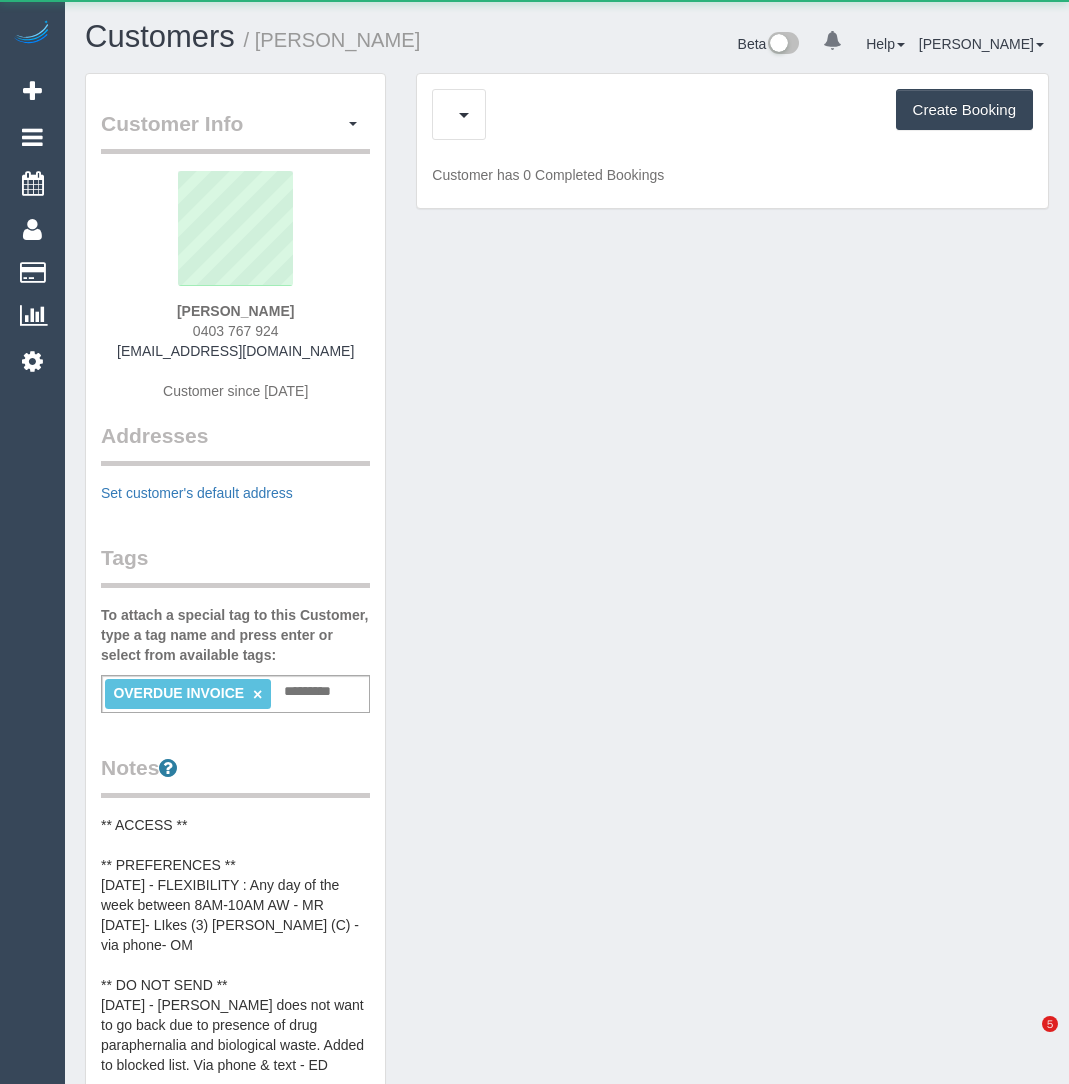 scroll, scrollTop: 0, scrollLeft: 0, axis: both 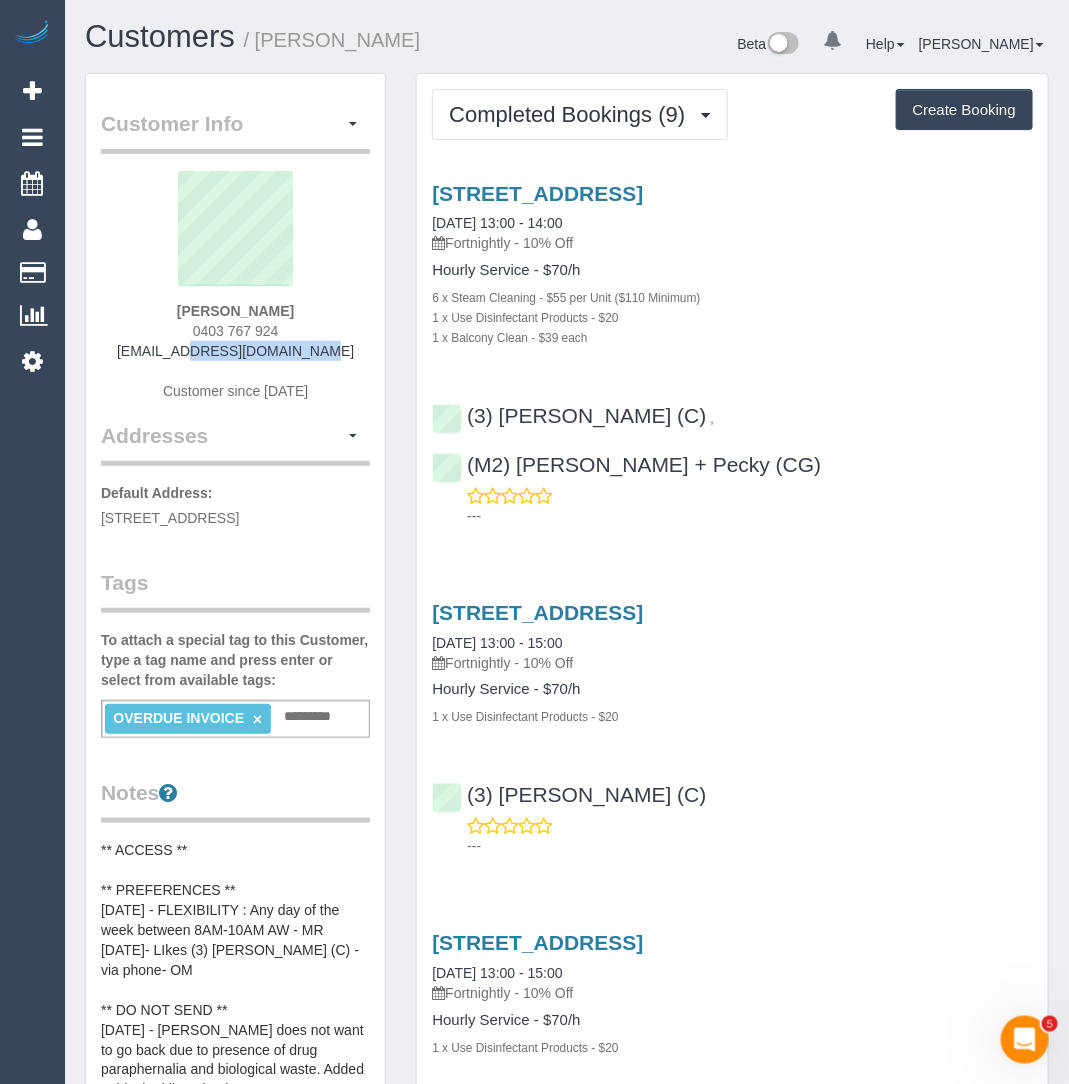 drag, startPoint x: 295, startPoint y: 351, endPoint x: 151, endPoint y: 346, distance: 144.08678 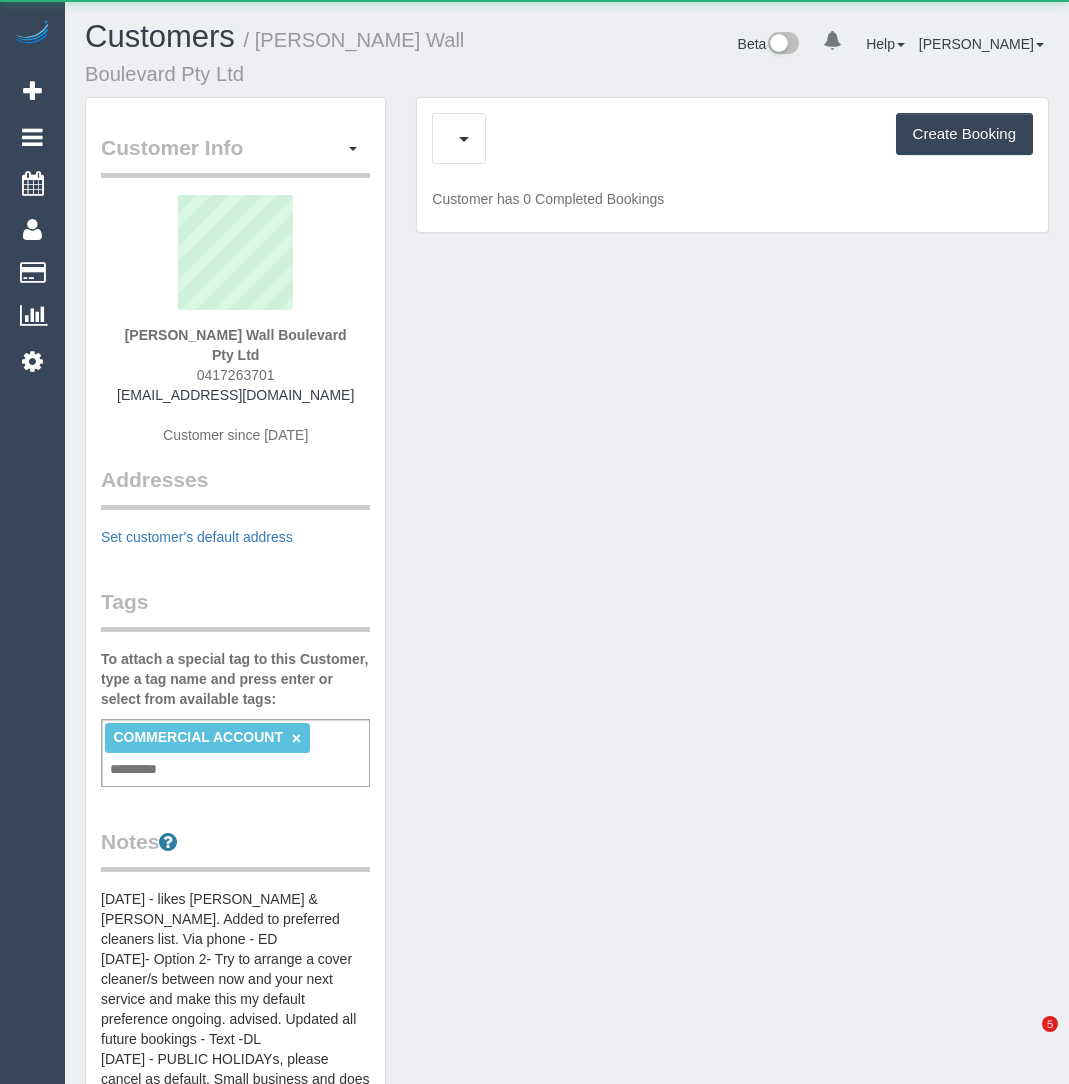 scroll, scrollTop: 0, scrollLeft: 0, axis: both 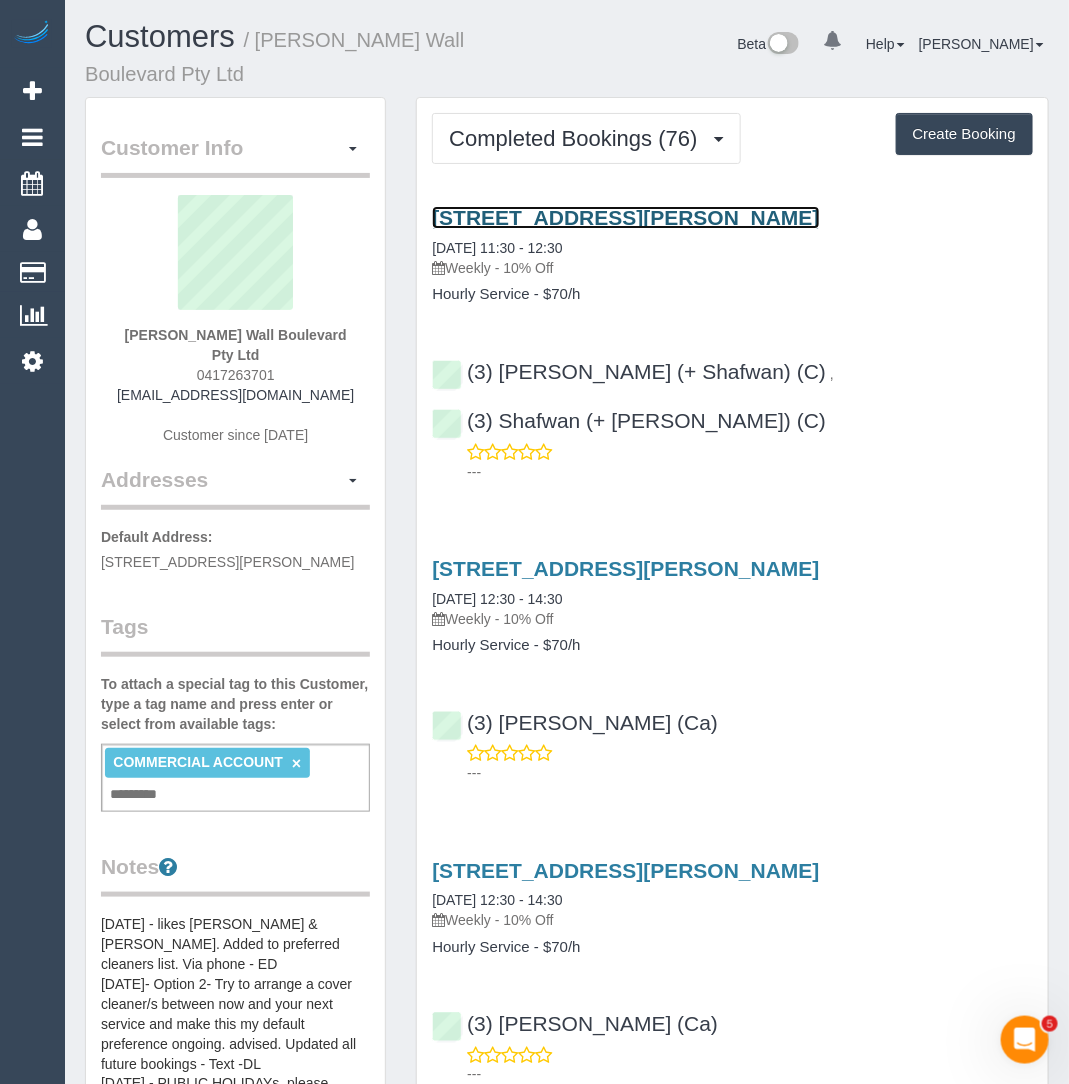 click on "19 Mantell Street, Coburg North, VIC 3058" at bounding box center (625, 217) 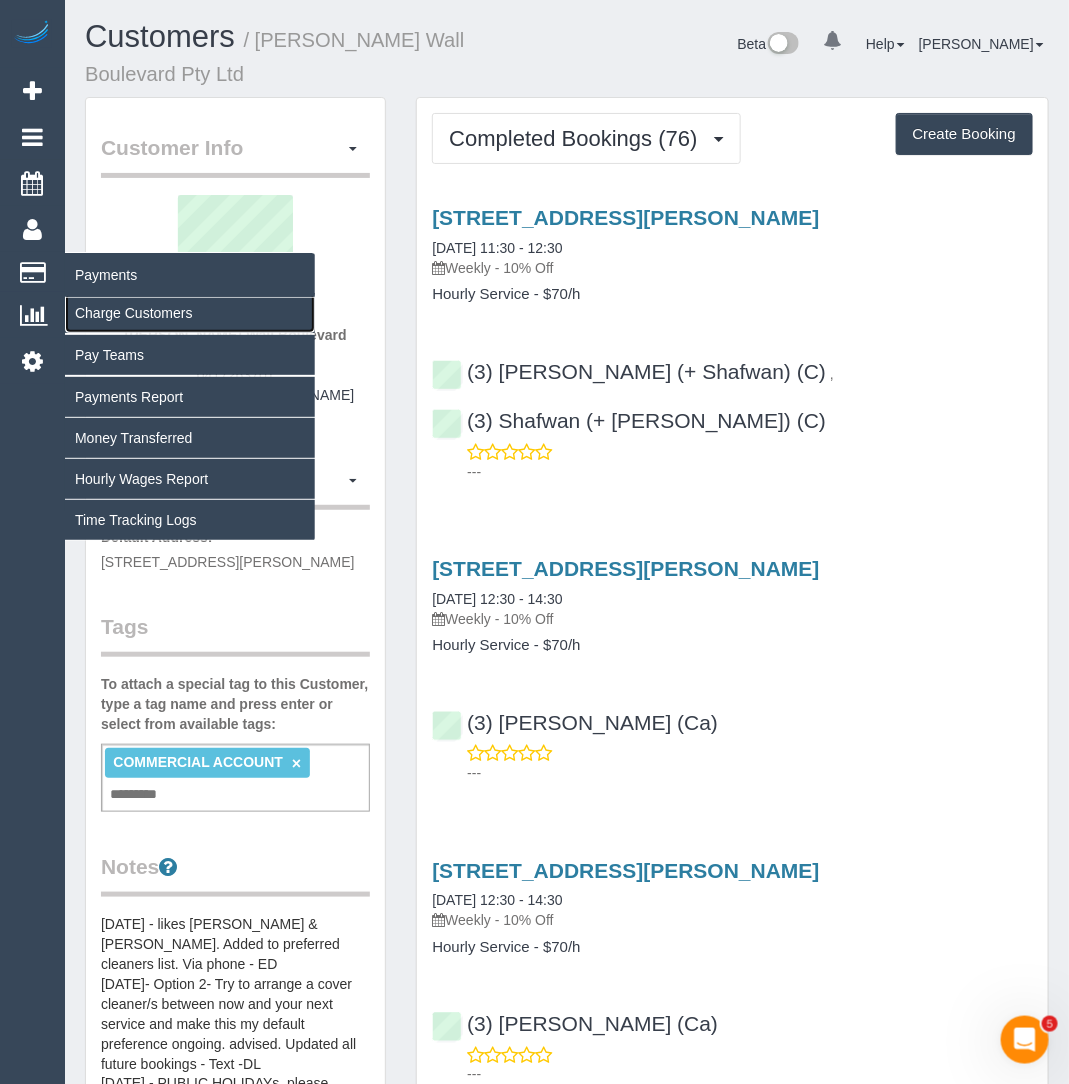 click on "Charge Customers" at bounding box center (190, 313) 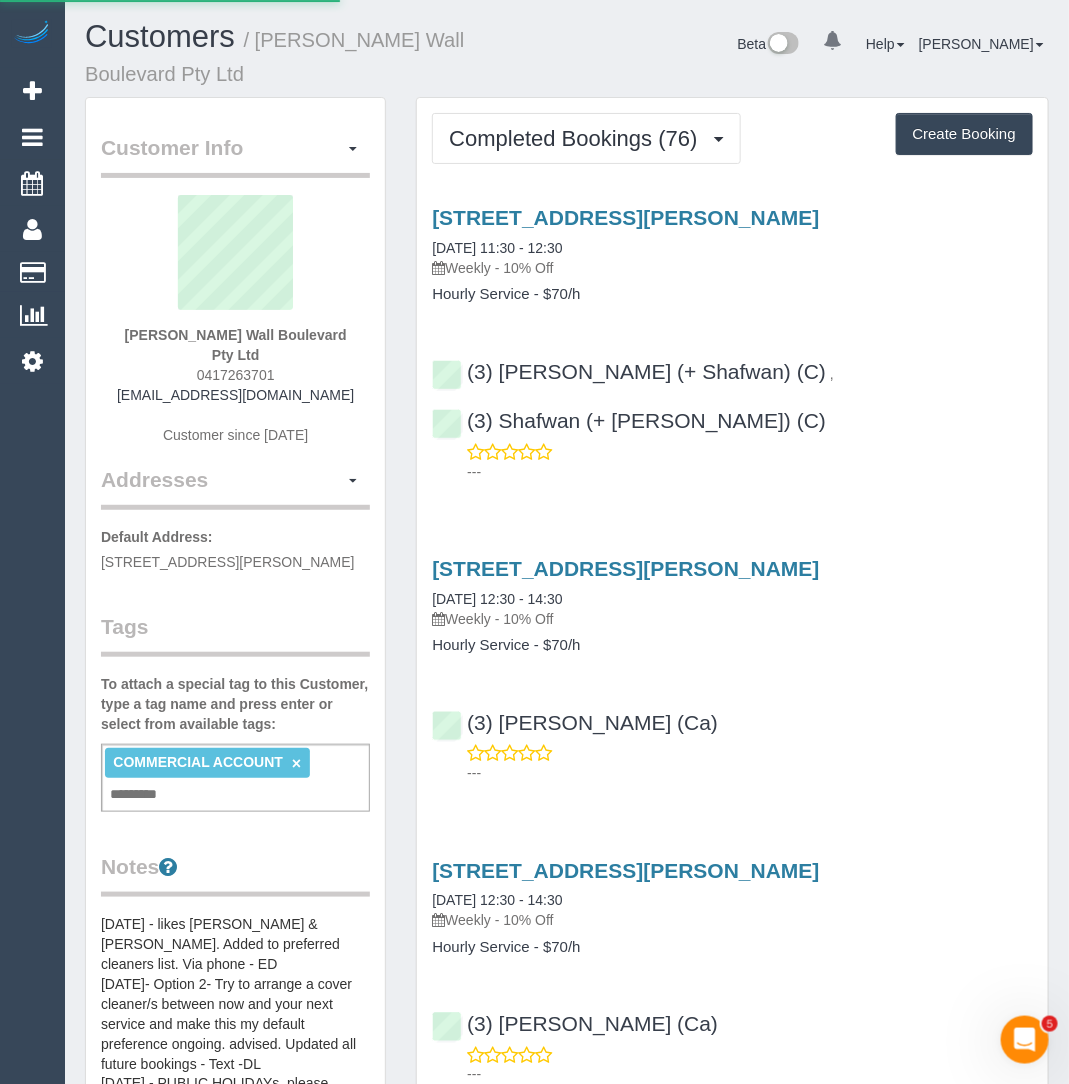 select 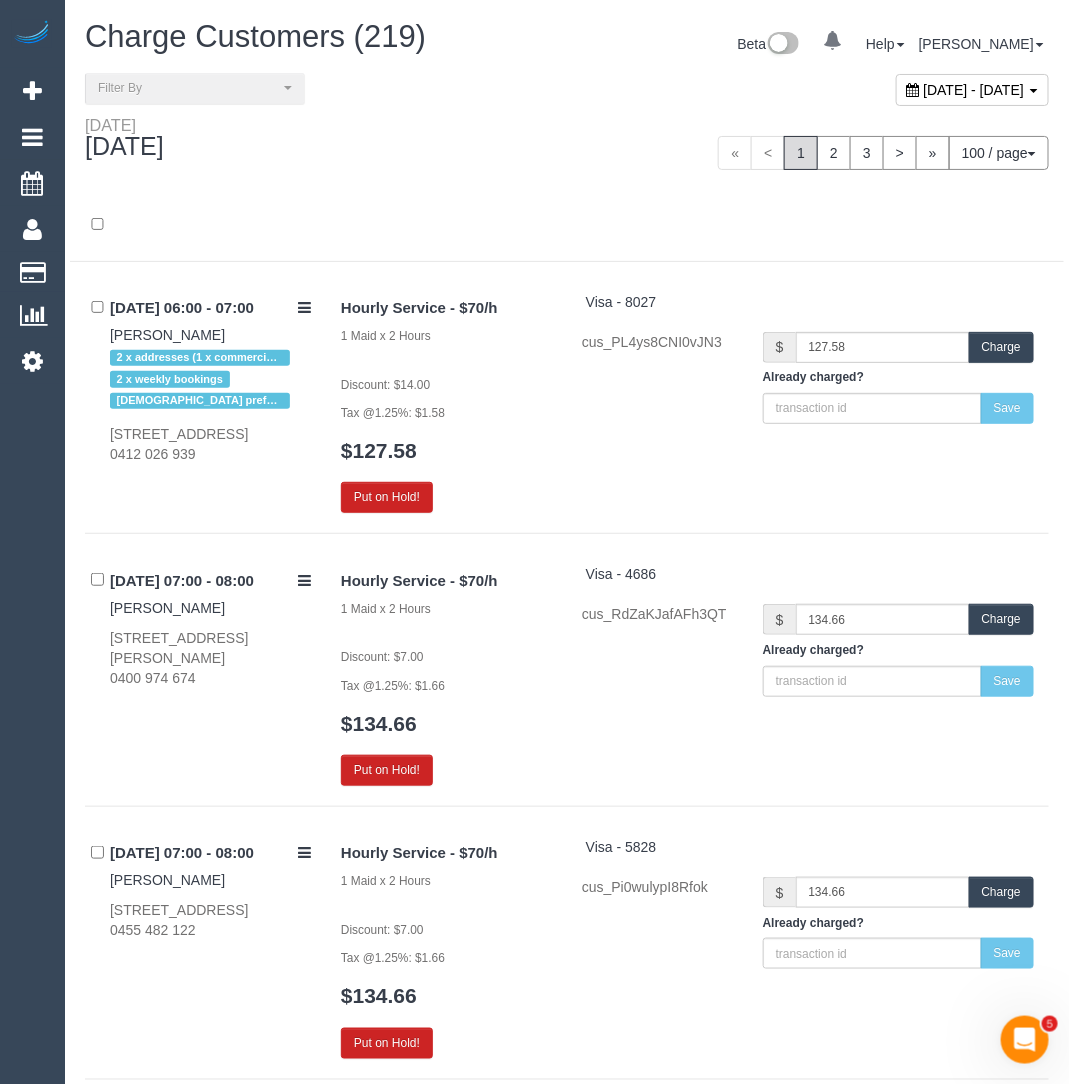 click on "July 09, 2025 - July 09, 2025" at bounding box center (974, 90) 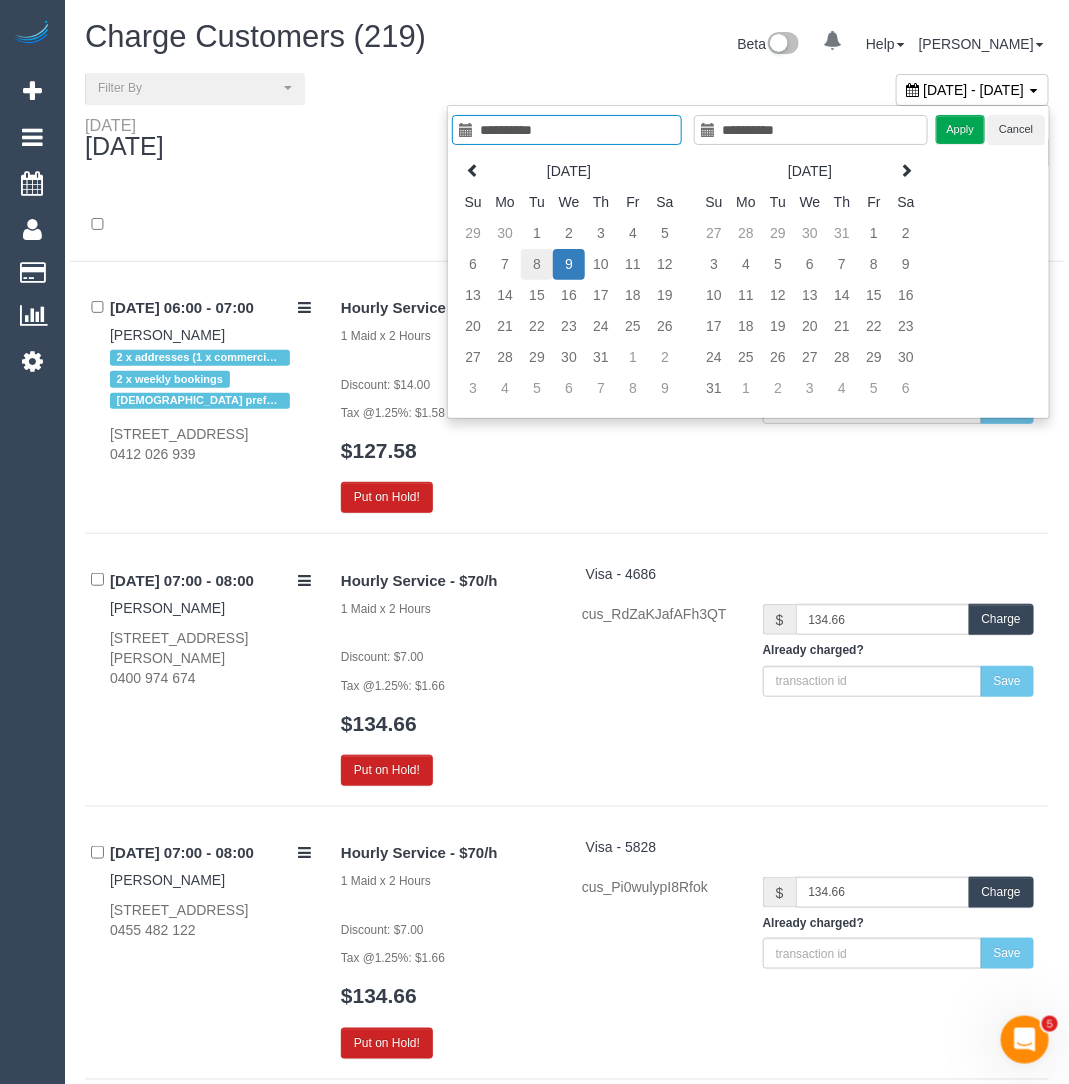 type on "**********" 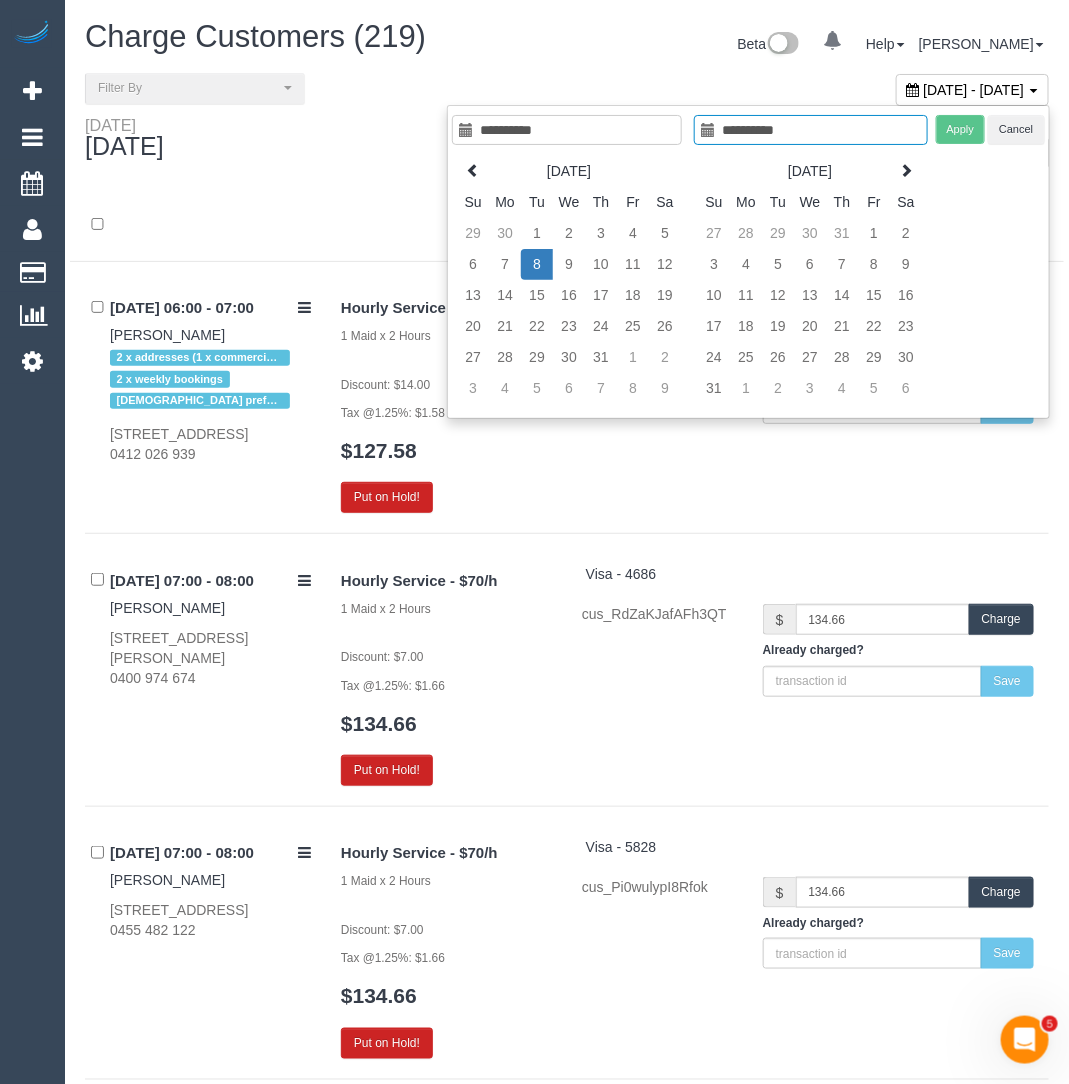 click on "8" at bounding box center [537, 264] 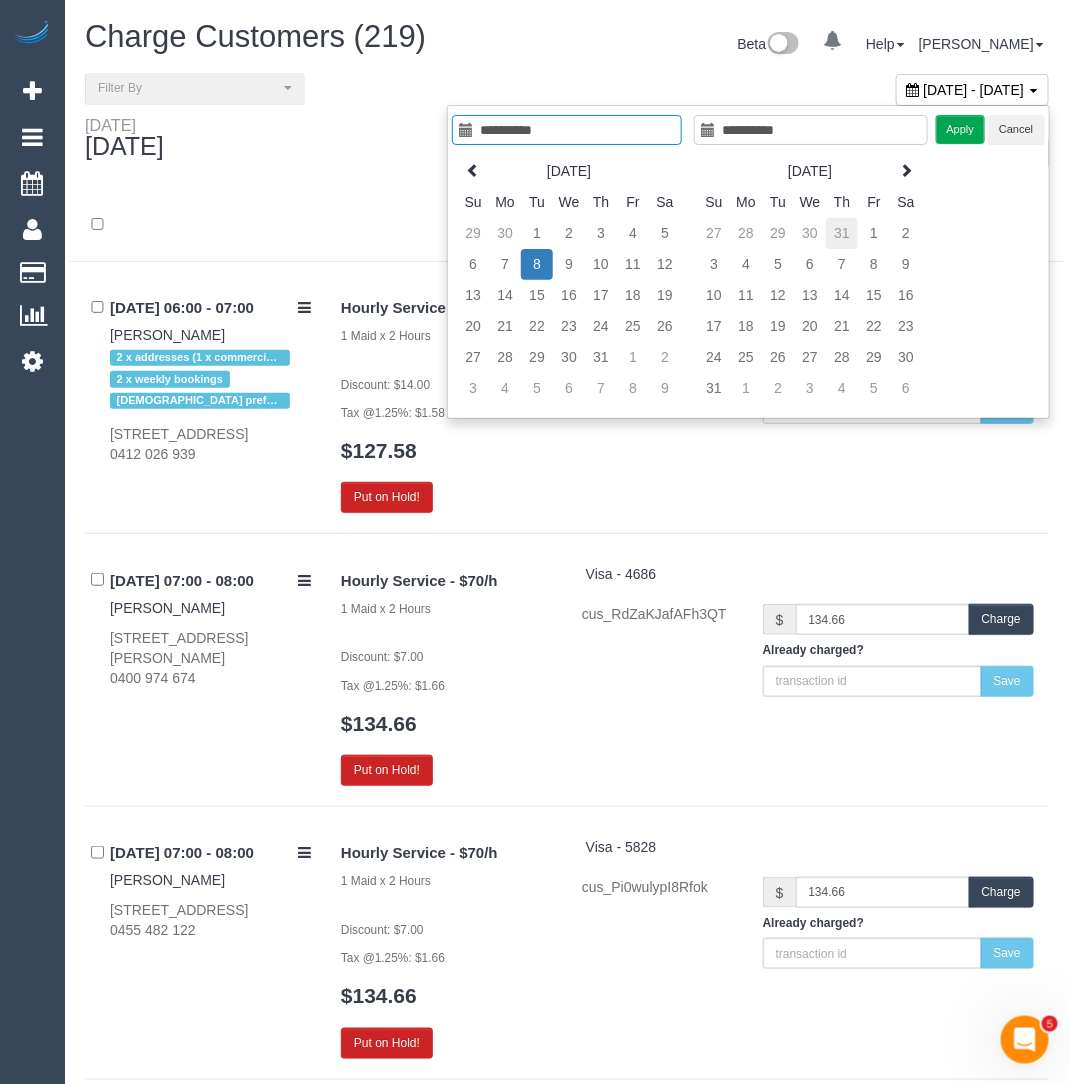 type on "**********" 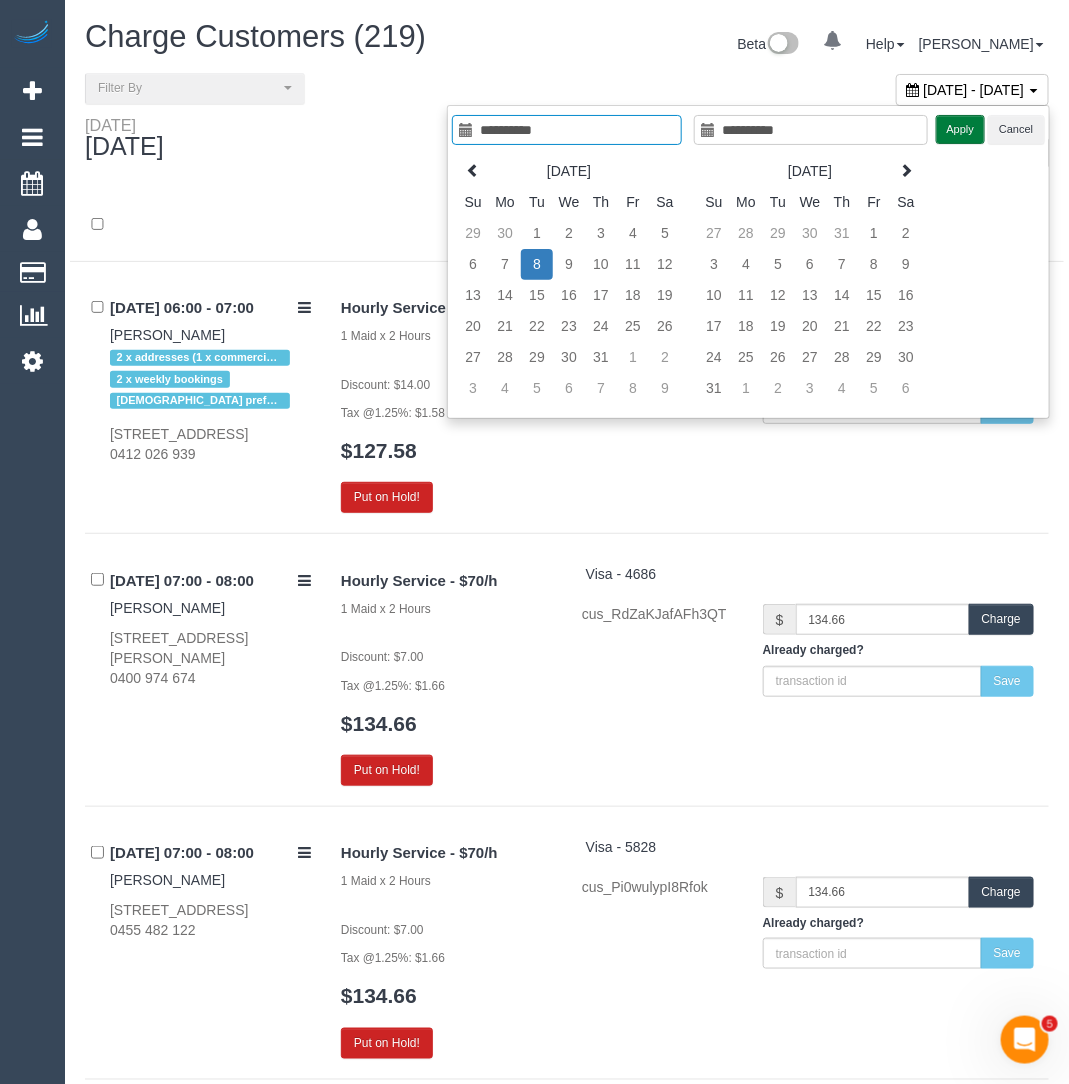 click on "Apply" at bounding box center [961, 129] 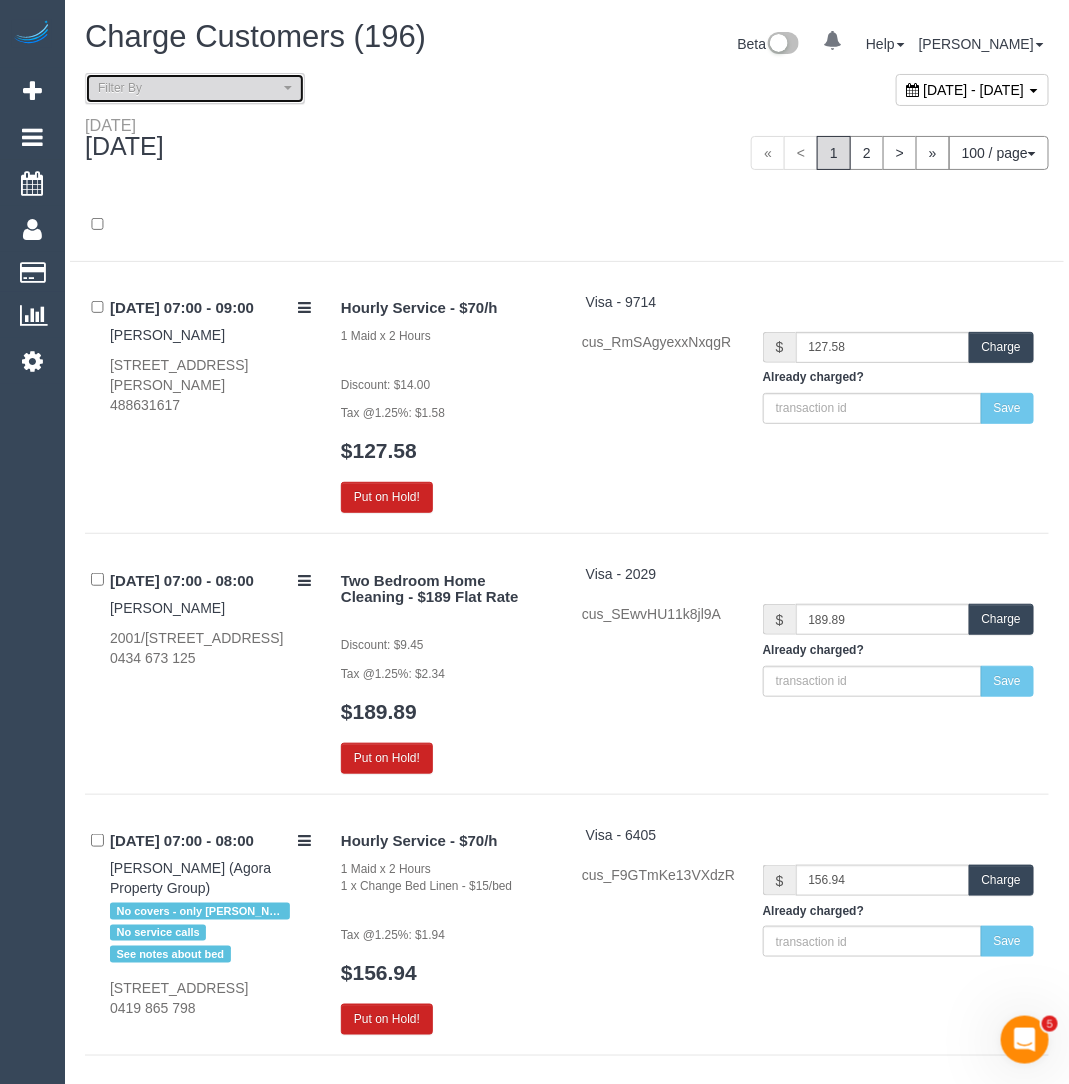 click on "Filter By" at bounding box center [195, 88] 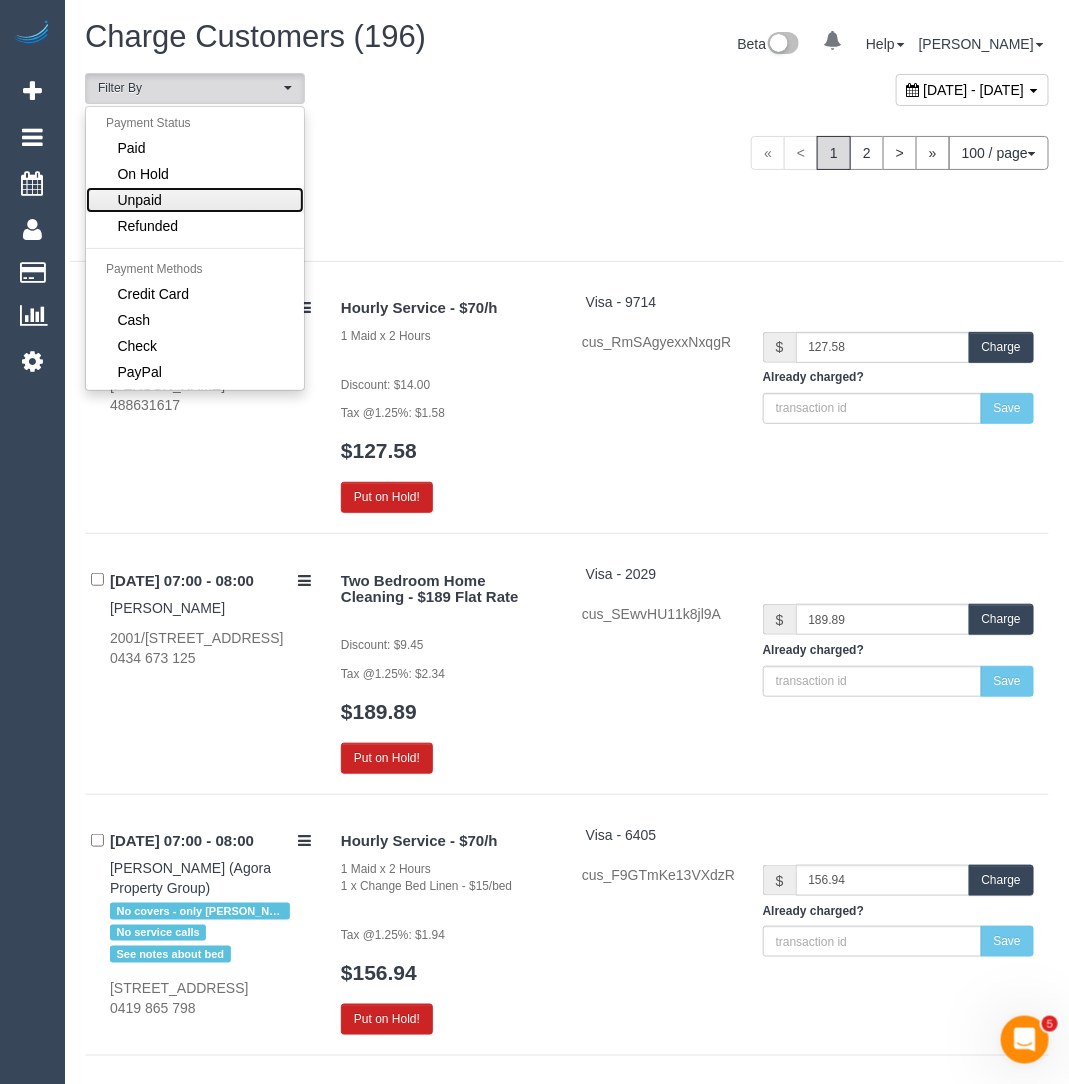 click on "Unpaid" at bounding box center (195, 200) 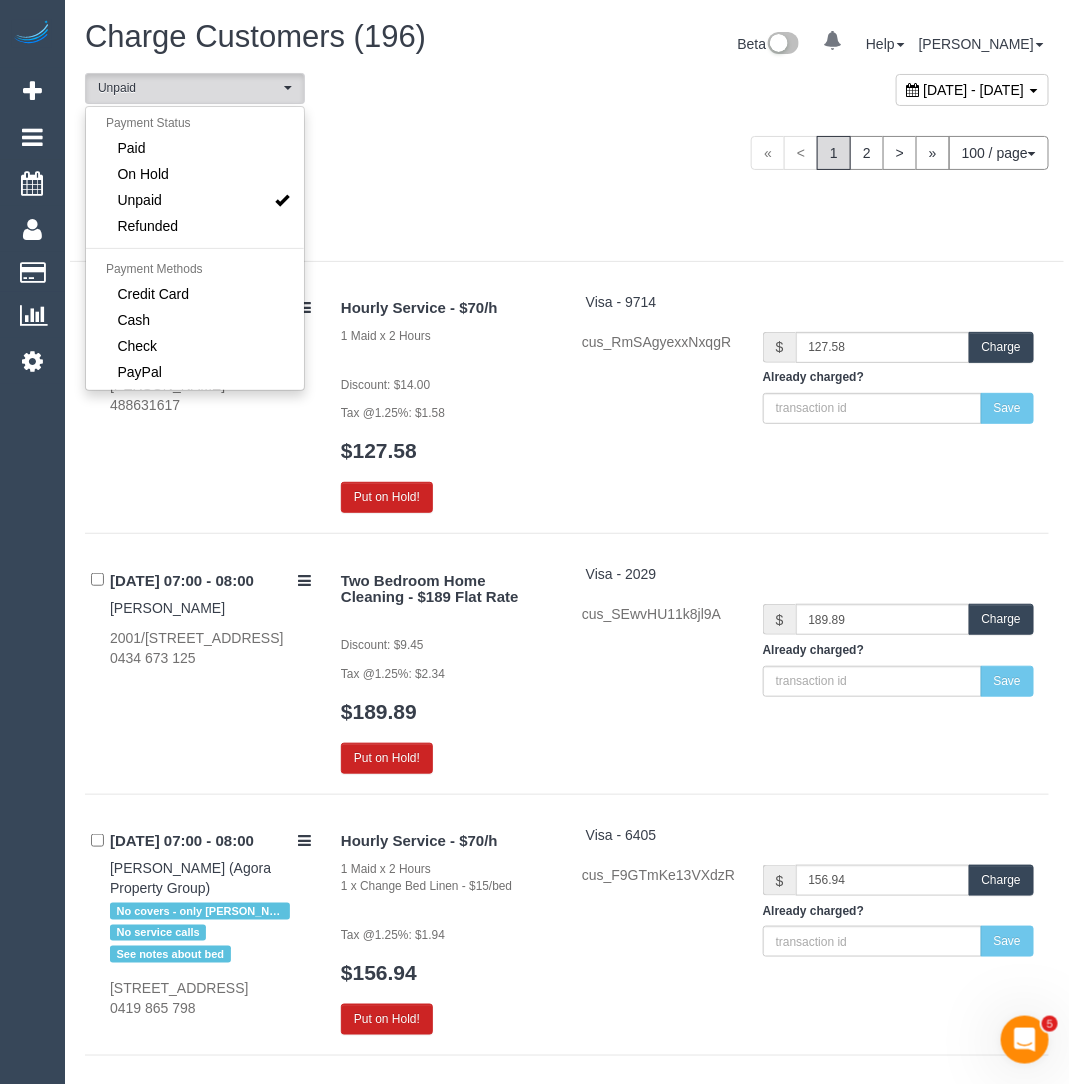 scroll, scrollTop: 42, scrollLeft: 0, axis: vertical 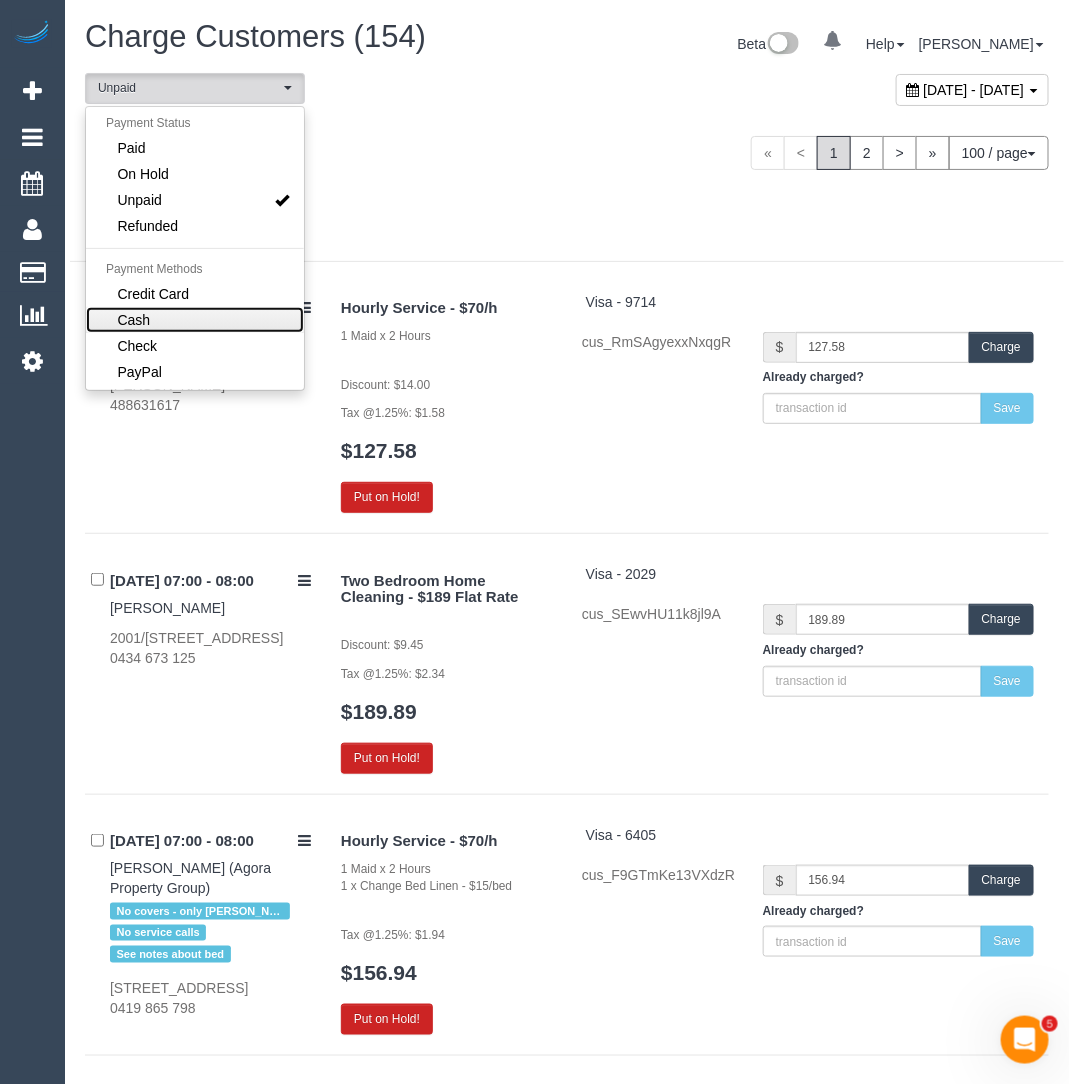 click on "Cash" at bounding box center (195, 320) 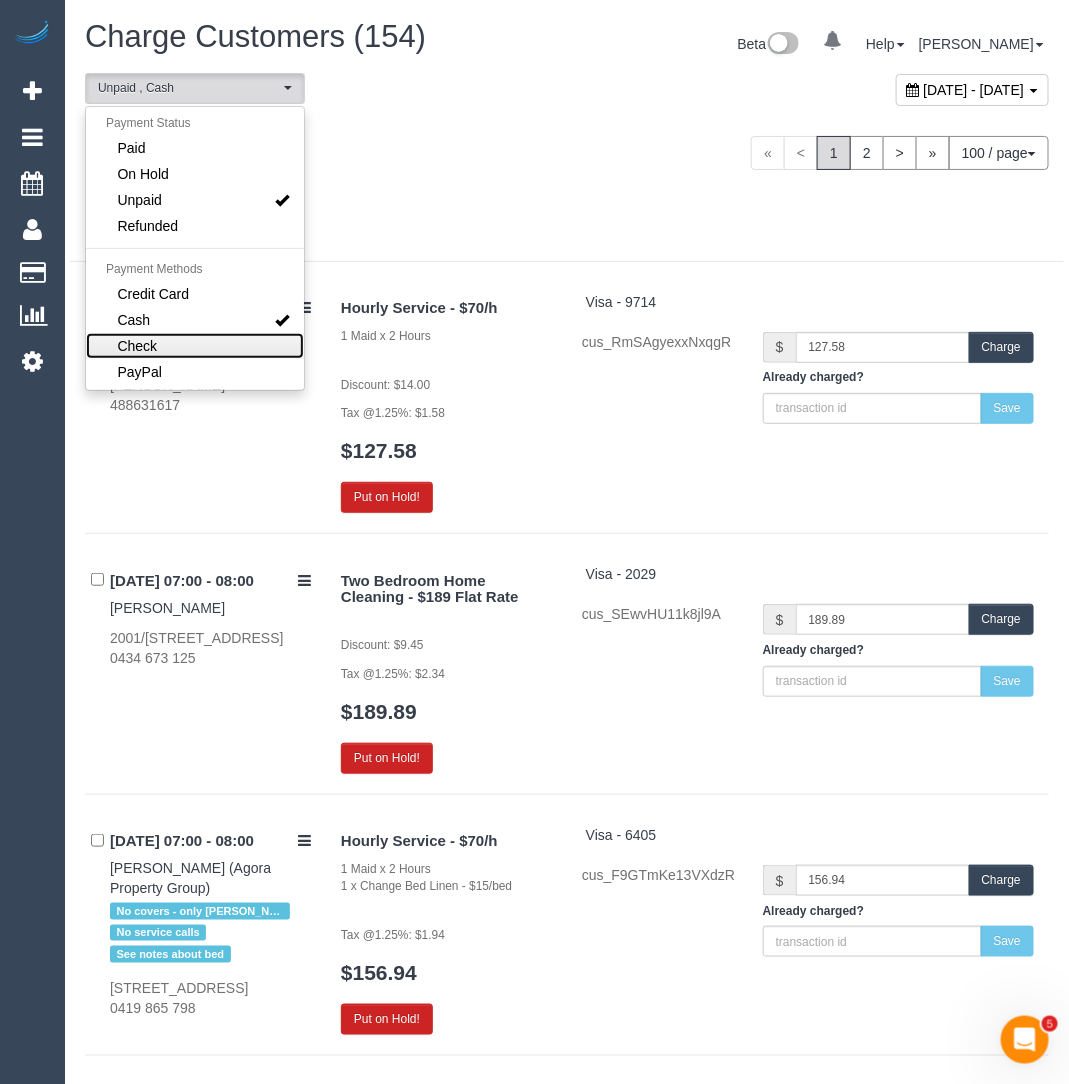 click on "Check" at bounding box center (195, 346) 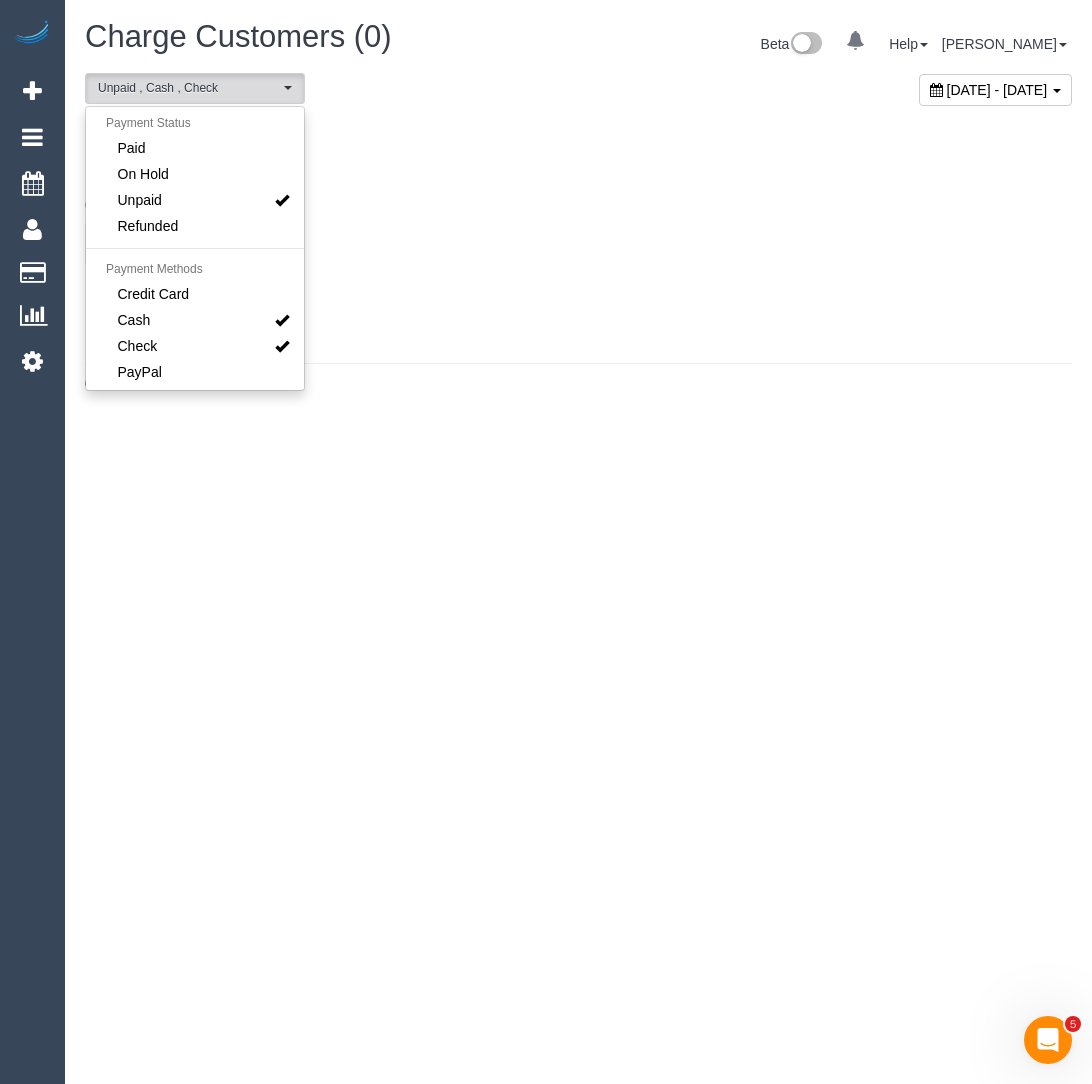 click on "Tuesday
July 08, 2025" at bounding box center [324, 142] 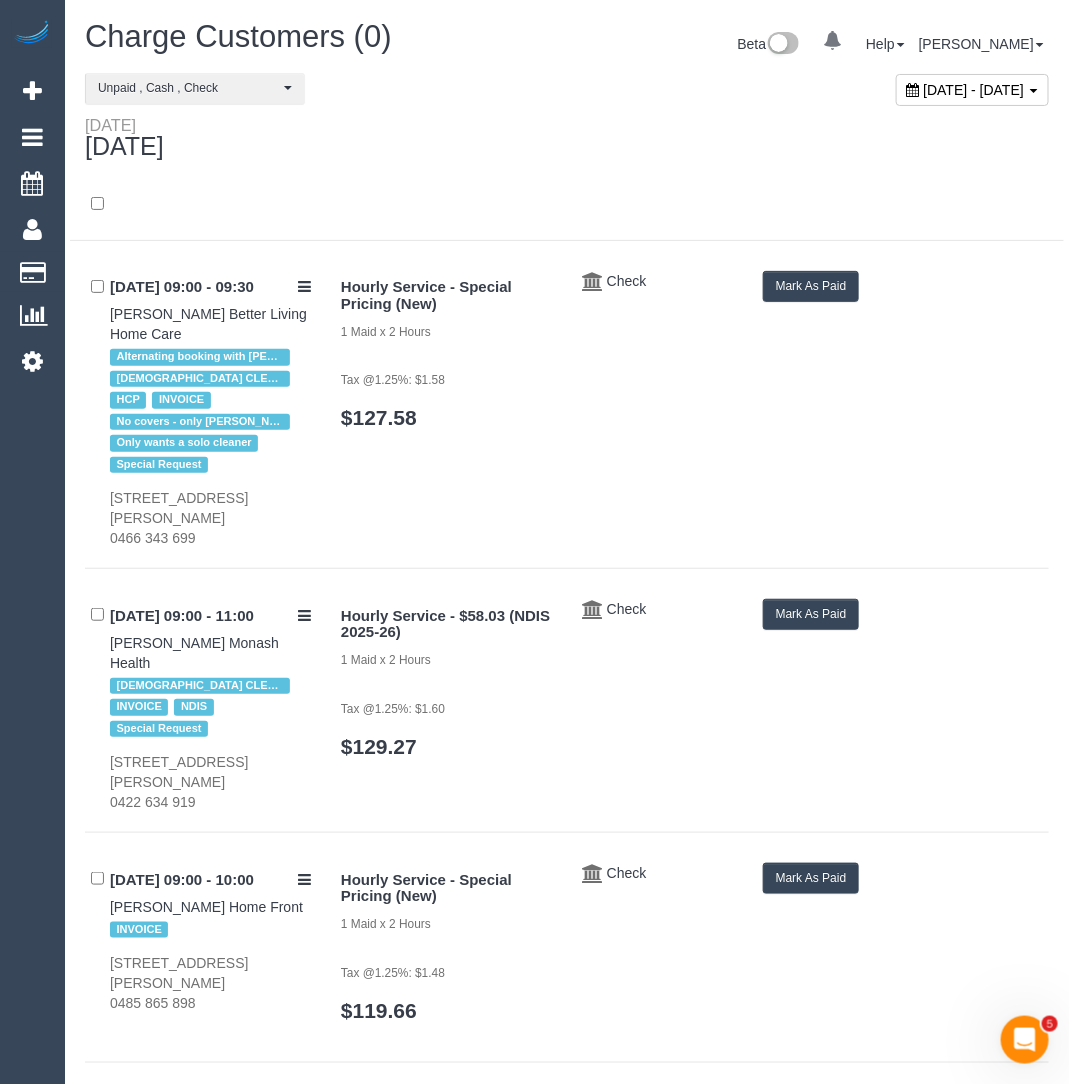 click on "Mark As Paid" at bounding box center (811, 614) 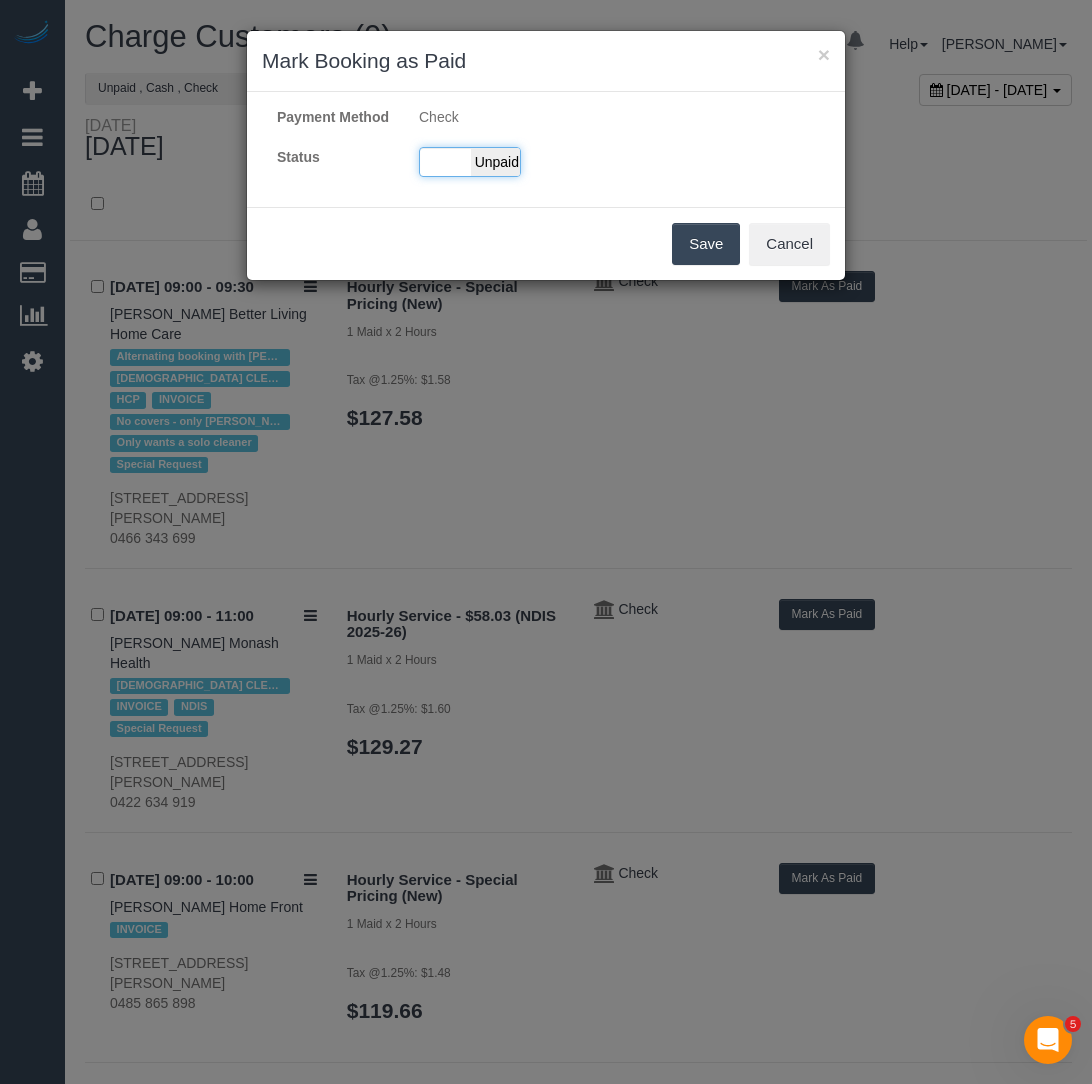 click on "Unpaid" at bounding box center [496, 162] 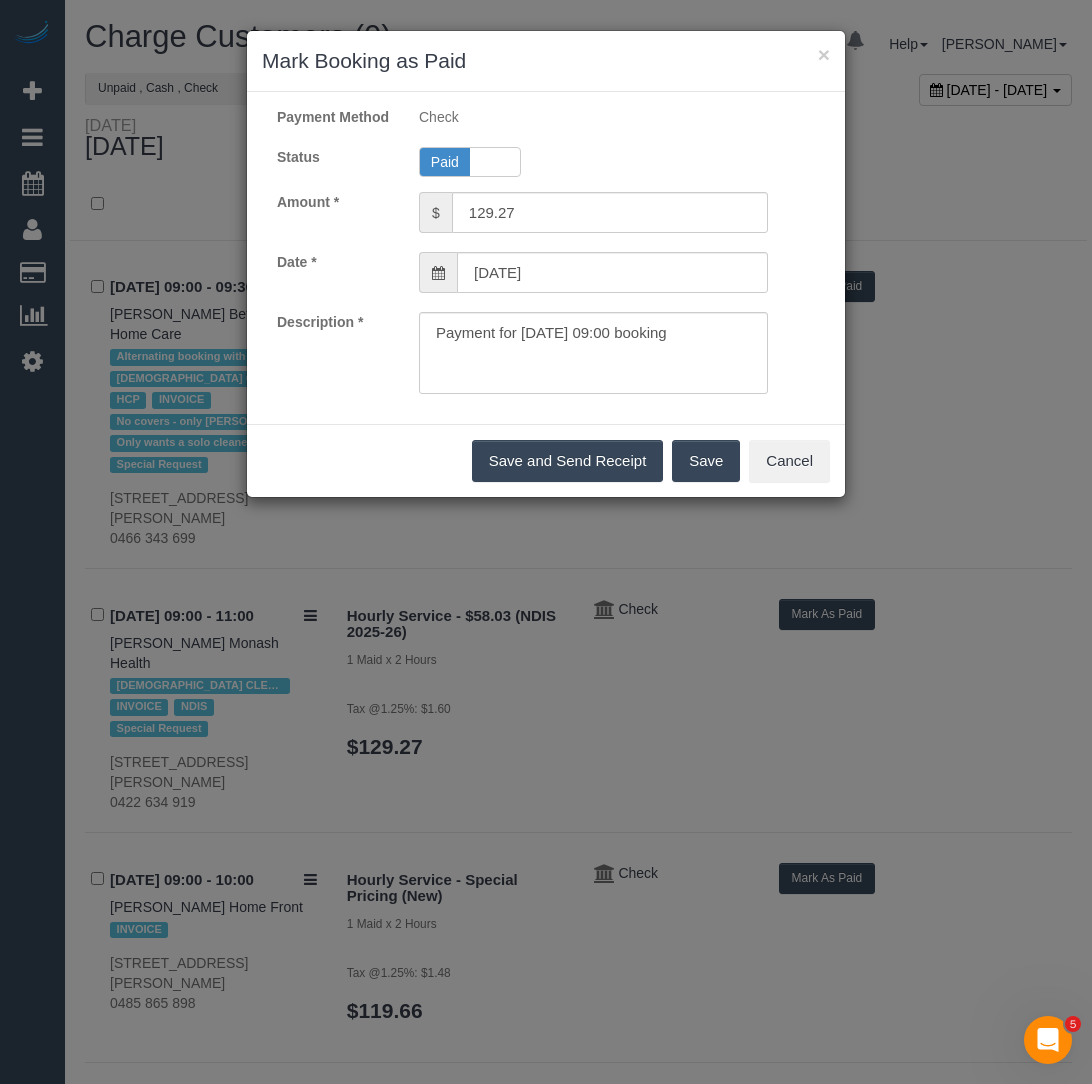 click on "Save" at bounding box center (706, 461) 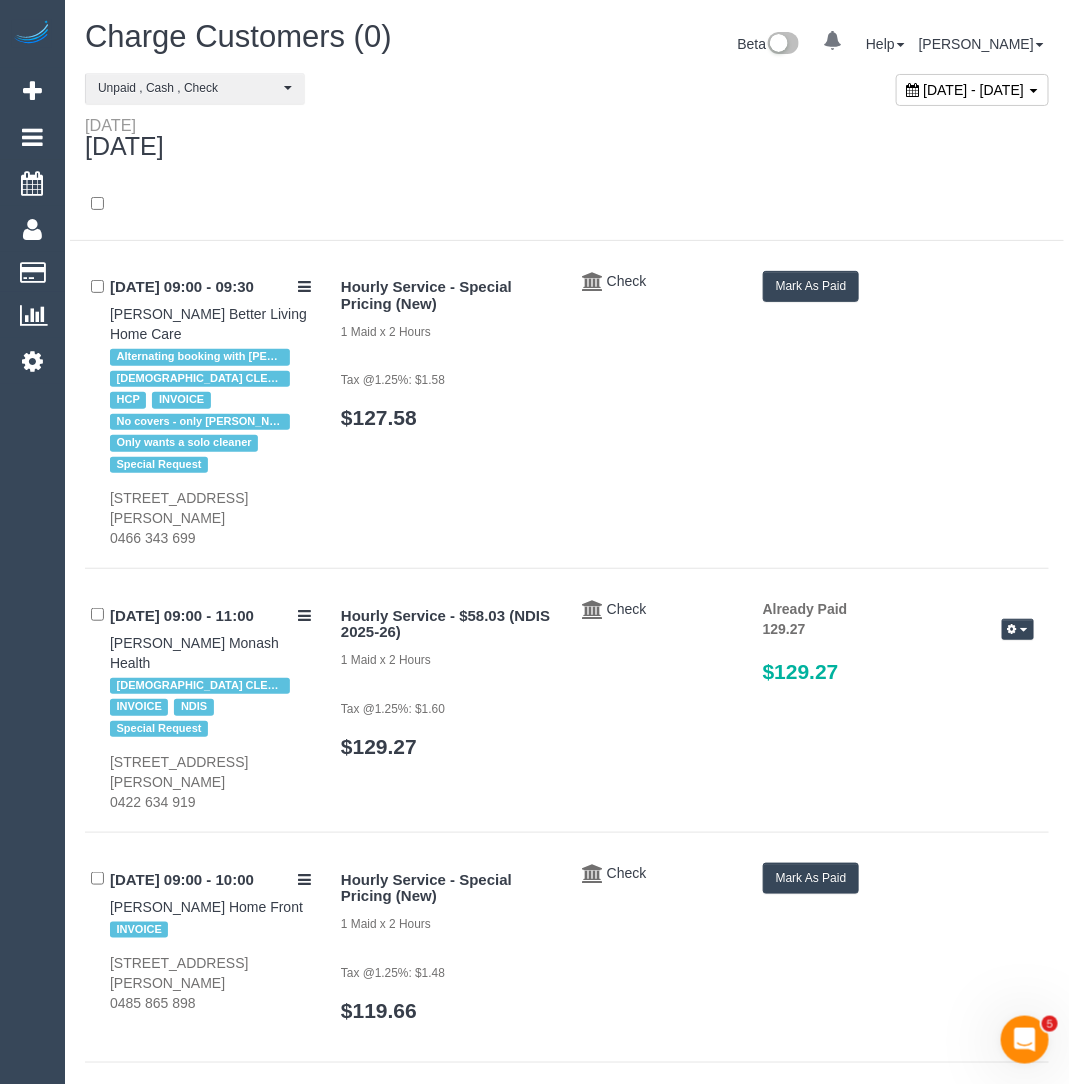 click on "Hourly Service - Special Pricing (New)
1 Maid x 2 Hours
Tax @1.25%: $1.48
$119.66
Check
Mark As Paid" at bounding box center [687, 952] 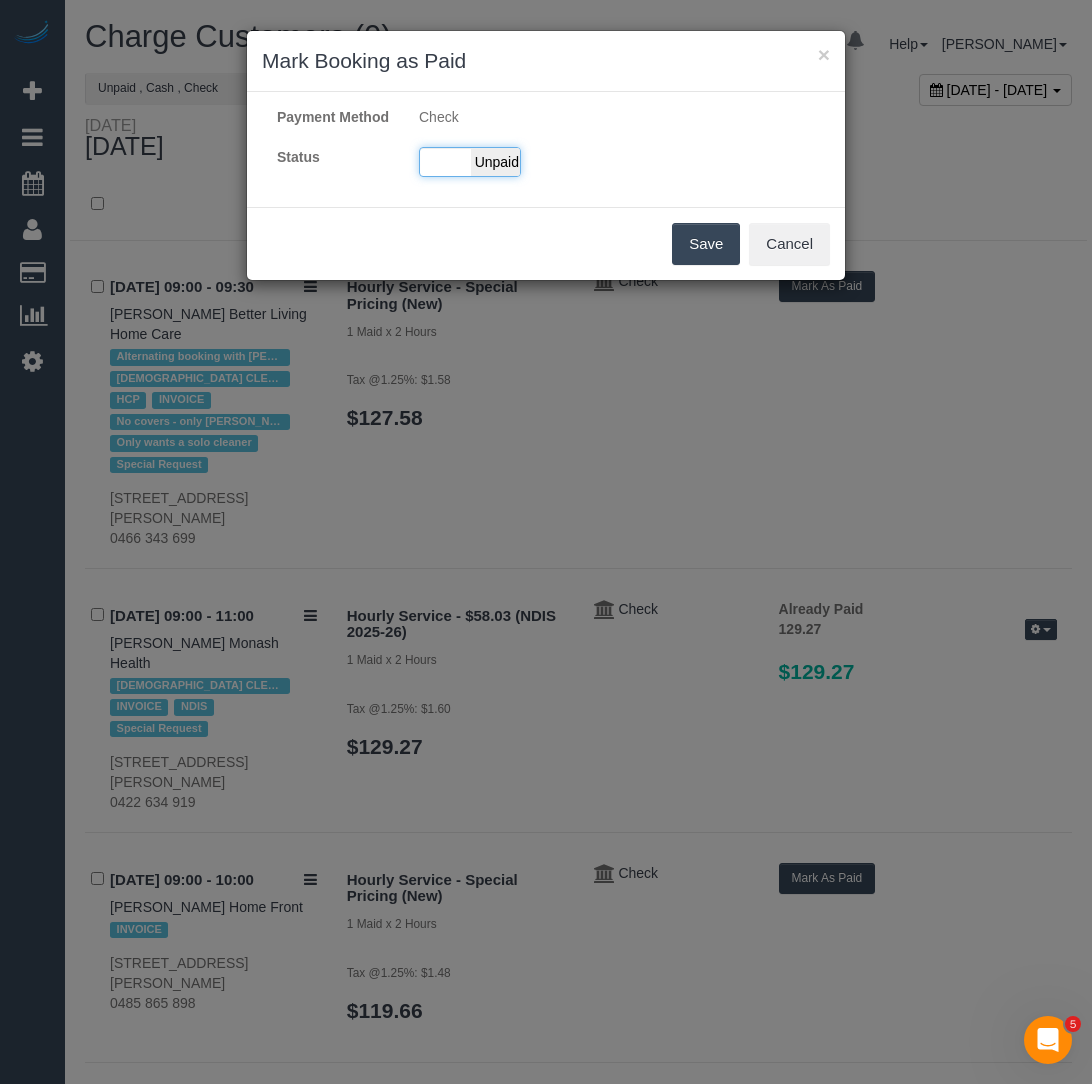 click on "Unpaid" at bounding box center (496, 162) 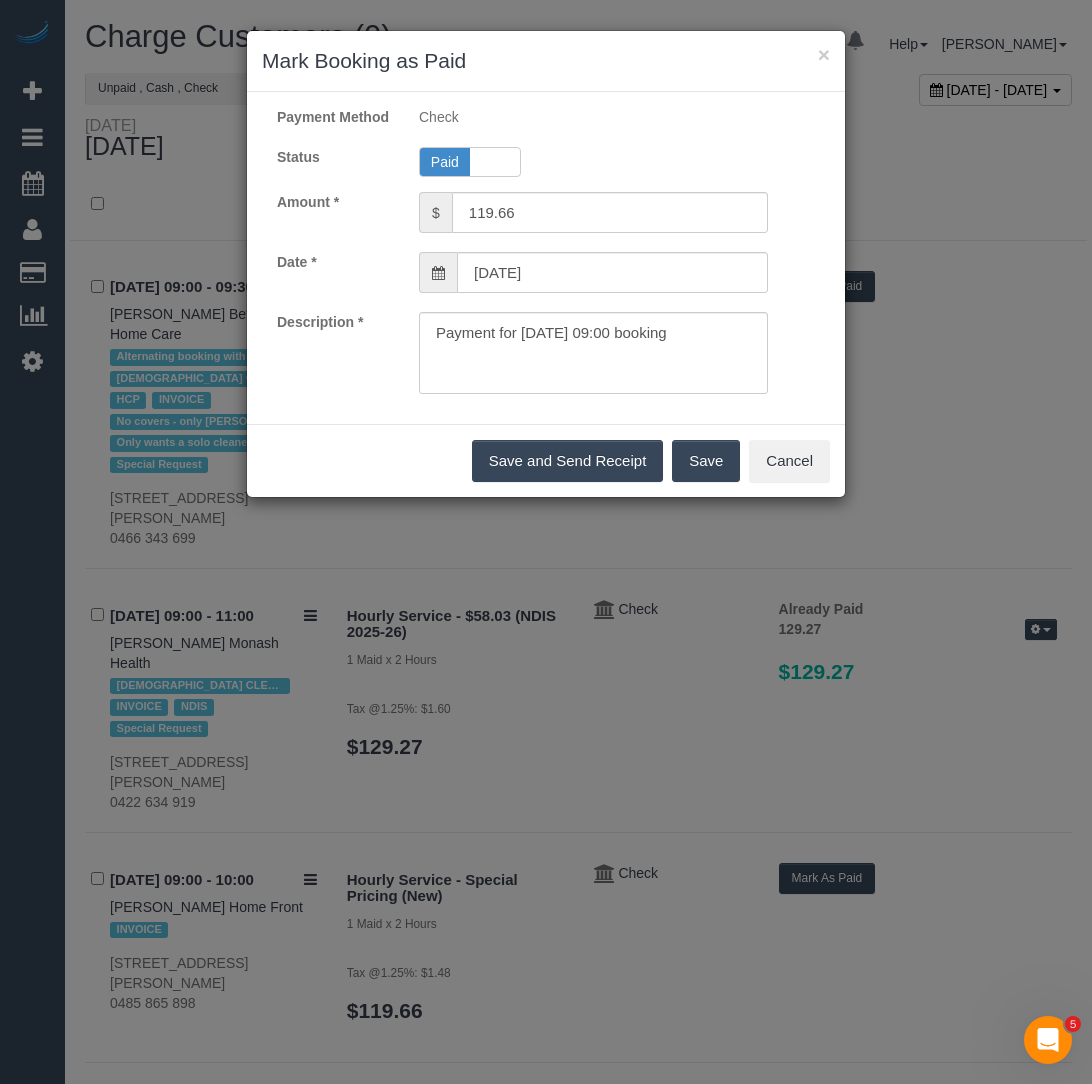 click on "Save" at bounding box center (706, 461) 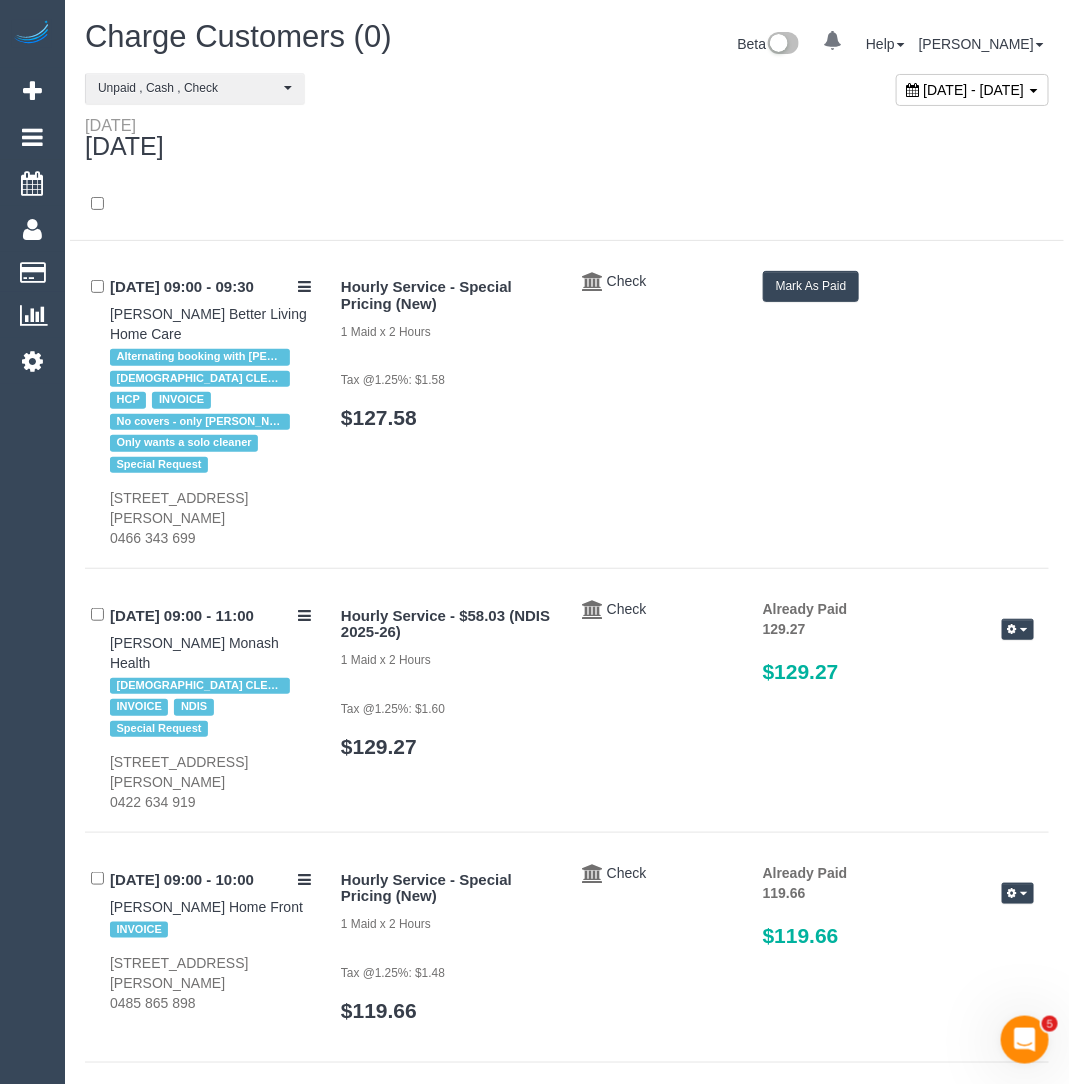 click on "Mark As Paid" at bounding box center [811, 286] 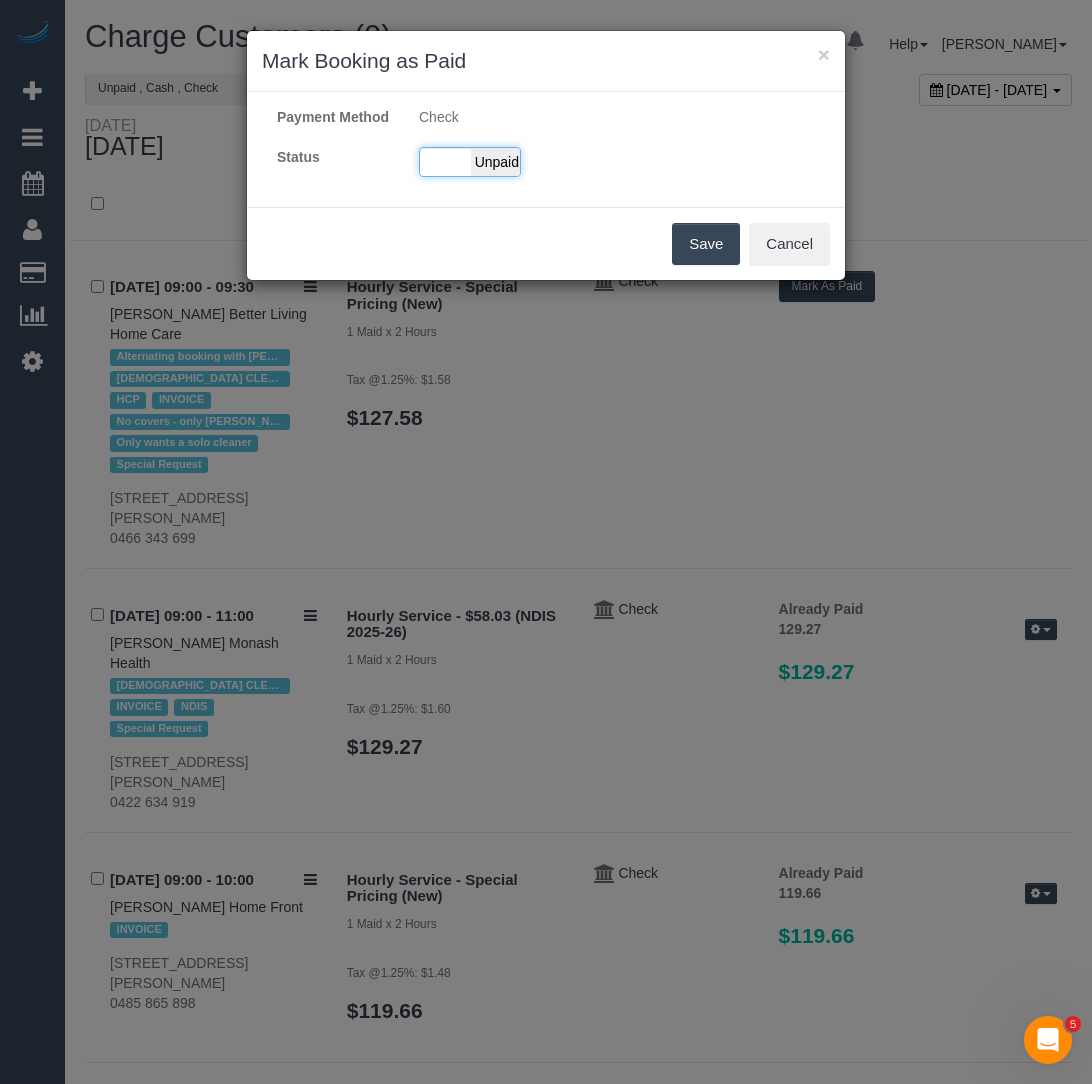 click on "Paid   Unpaid" at bounding box center (470, 162) 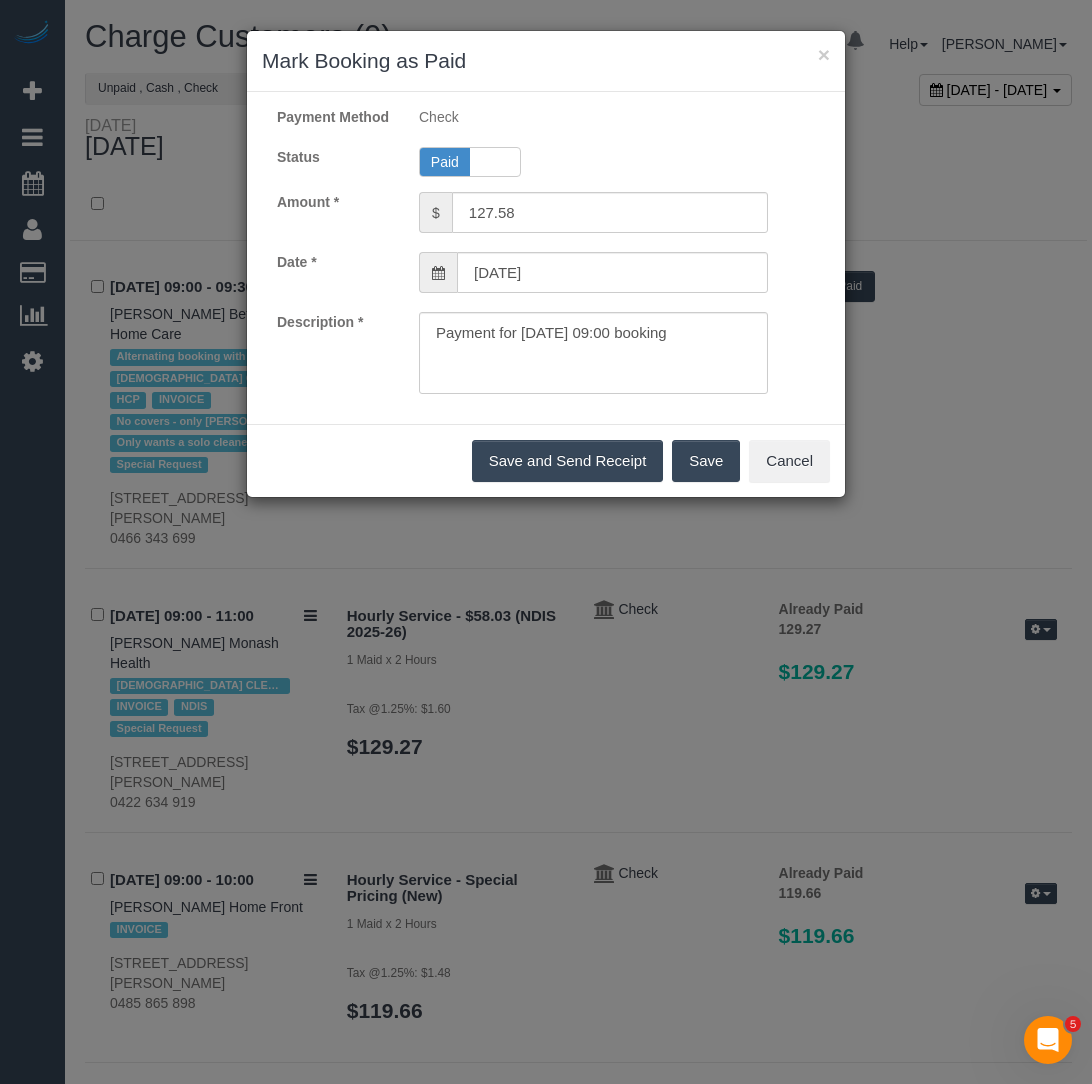 click on "Save" at bounding box center (706, 461) 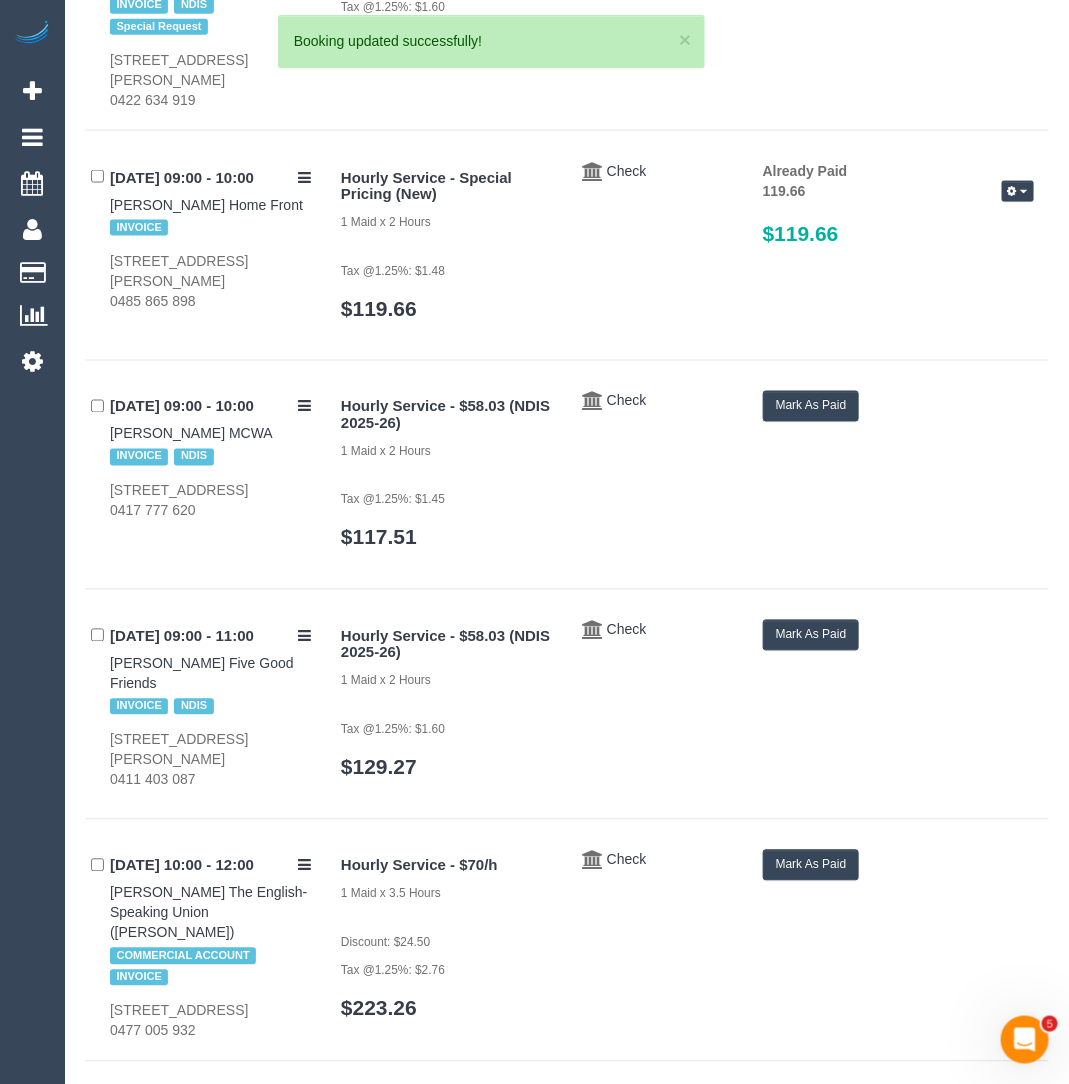 scroll, scrollTop: 832, scrollLeft: 0, axis: vertical 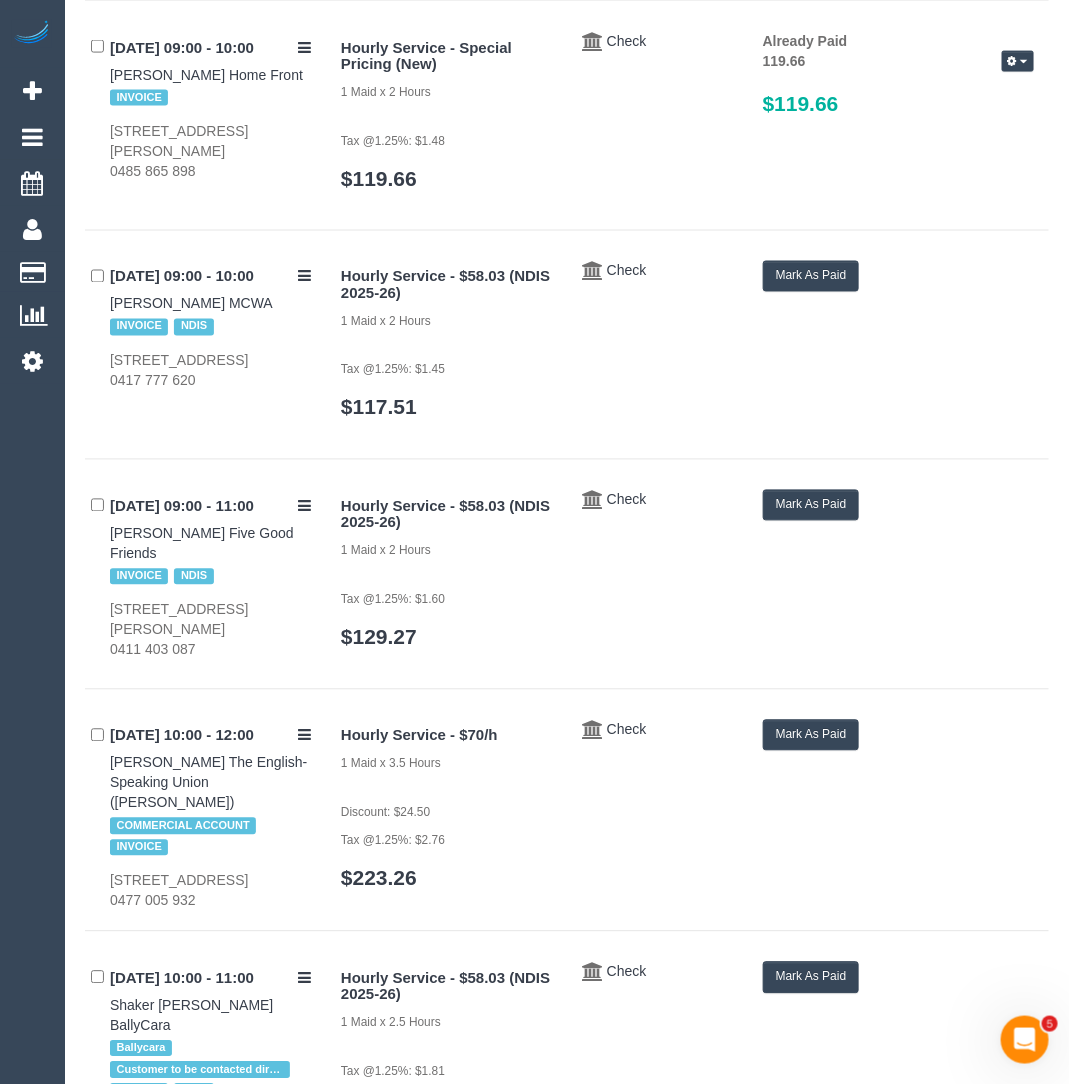 drag, startPoint x: 98, startPoint y: 276, endPoint x: 193, endPoint y: 290, distance: 96.02604 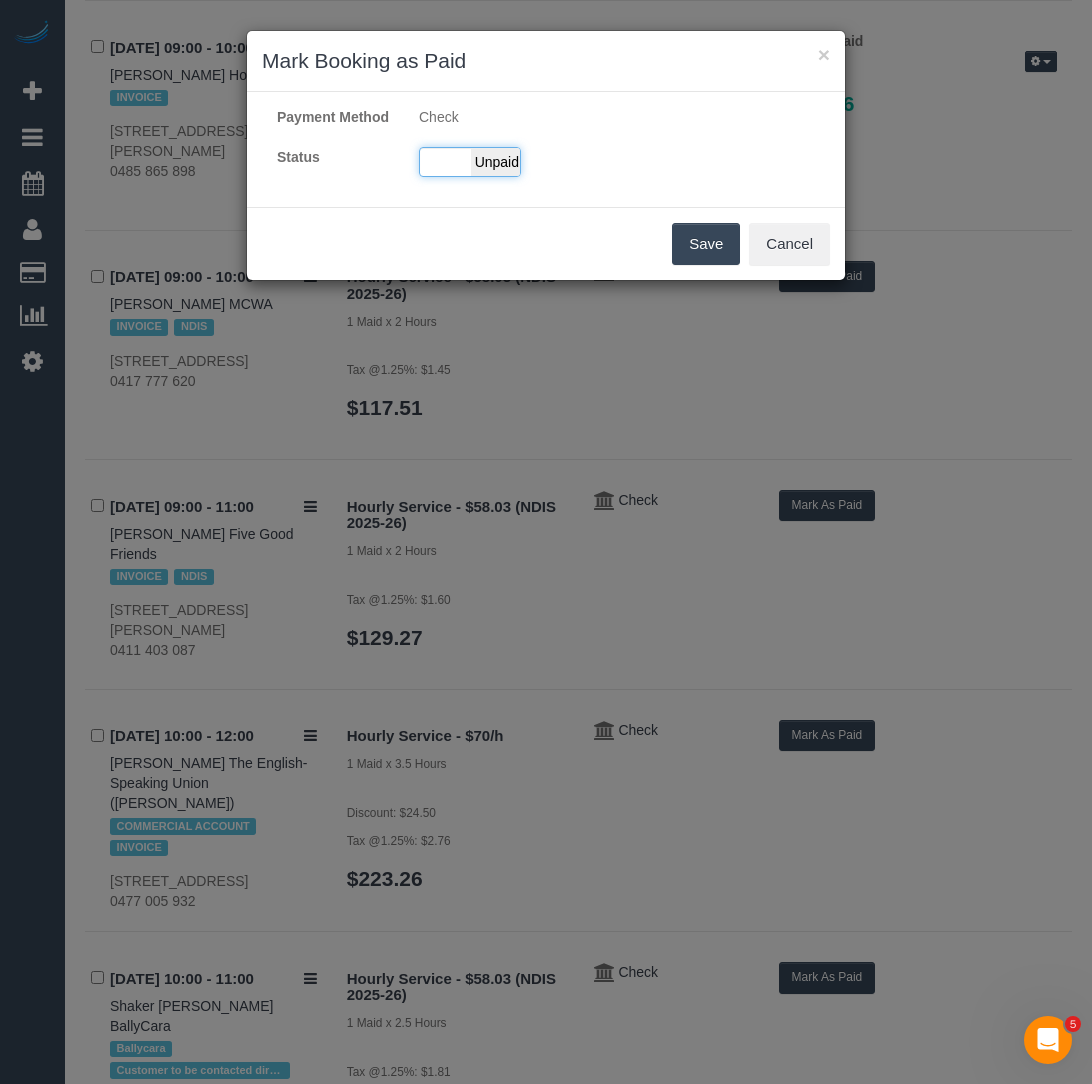 click on "Unpaid" at bounding box center (496, 162) 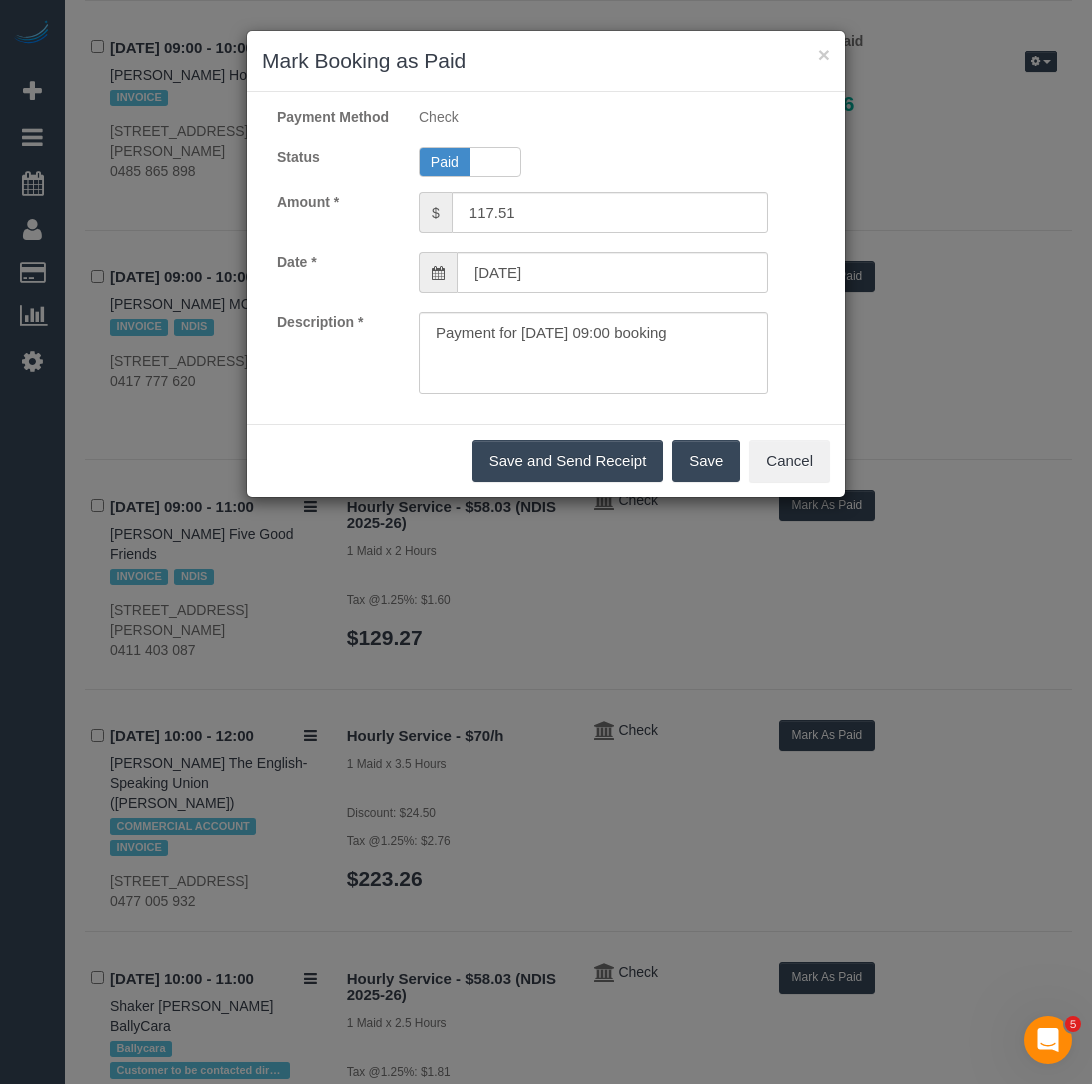 click on "Save" at bounding box center (706, 461) 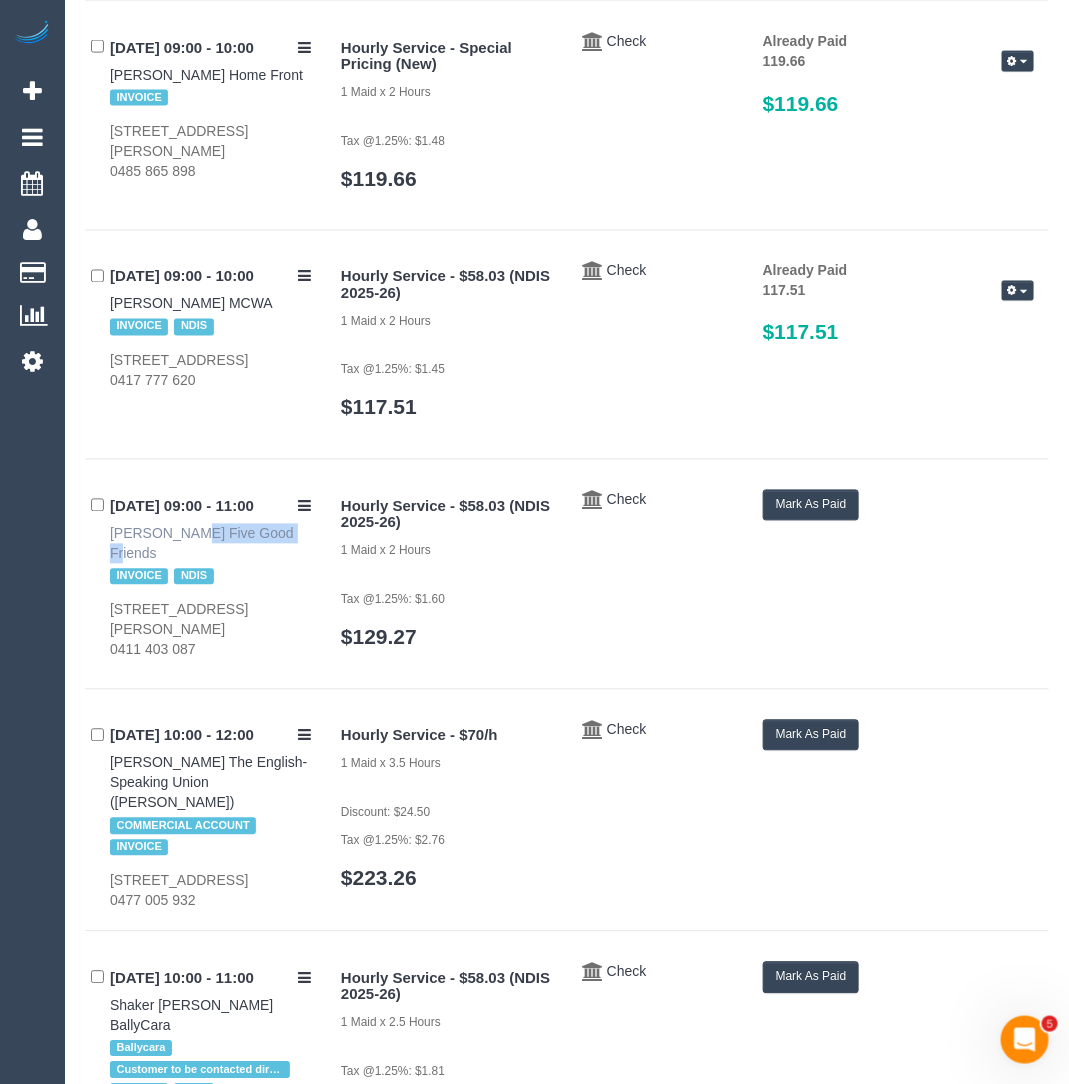 drag, startPoint x: 100, startPoint y: 507, endPoint x: 217, endPoint y: 515, distance: 117.273186 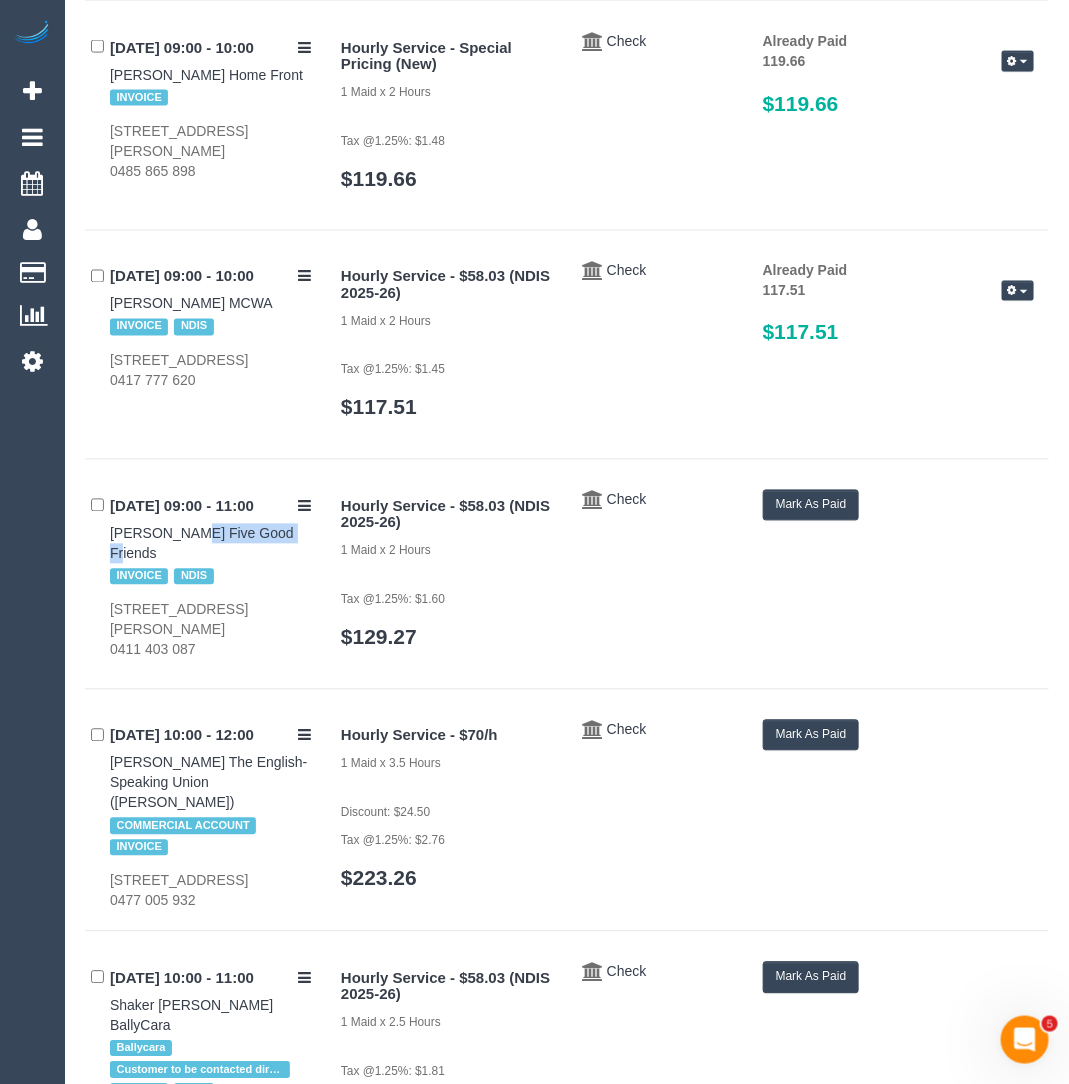drag, startPoint x: 105, startPoint y: 589, endPoint x: 239, endPoint y: 604, distance: 134.83694 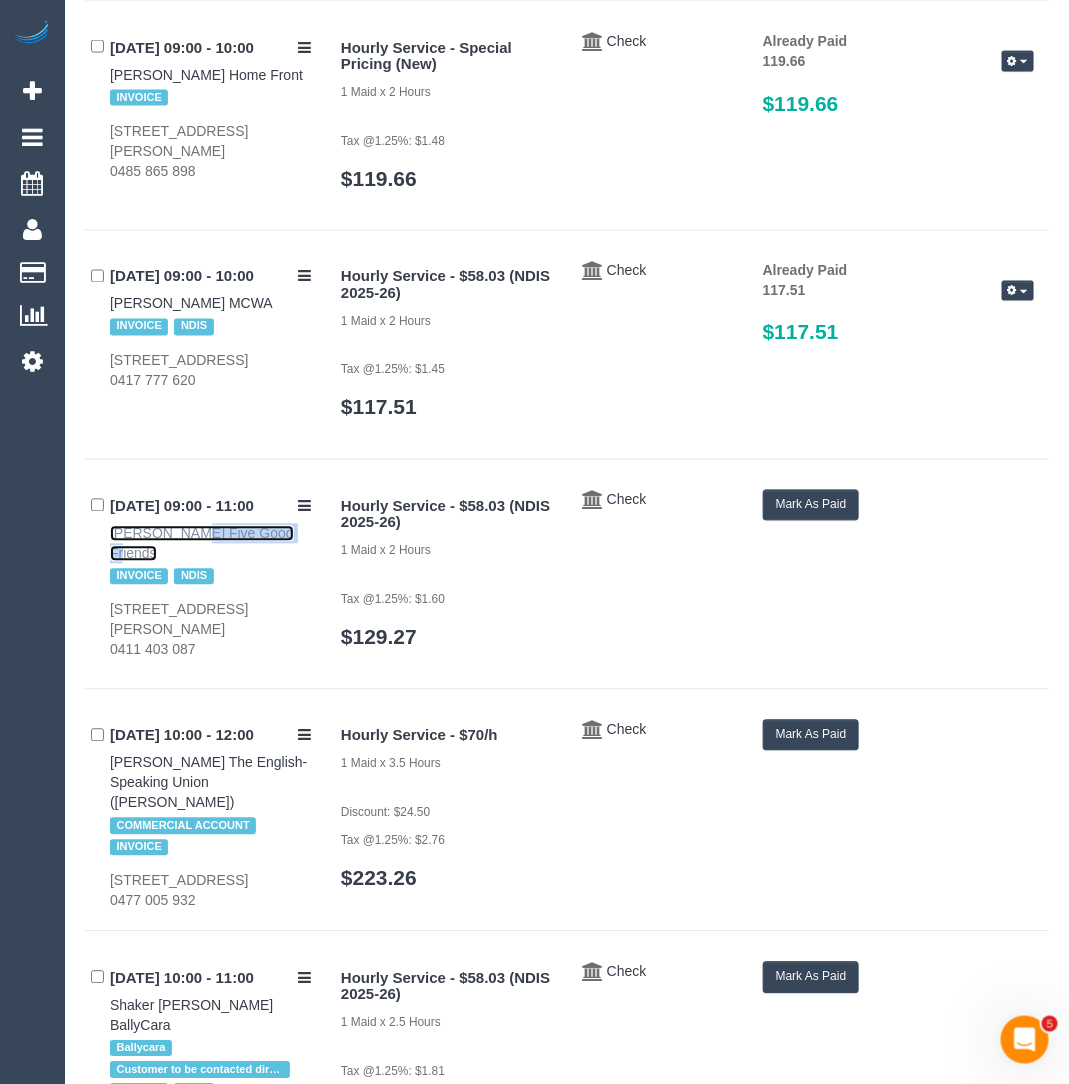 click on "Kathleen Aumont Five Good Friends" at bounding box center [202, 544] 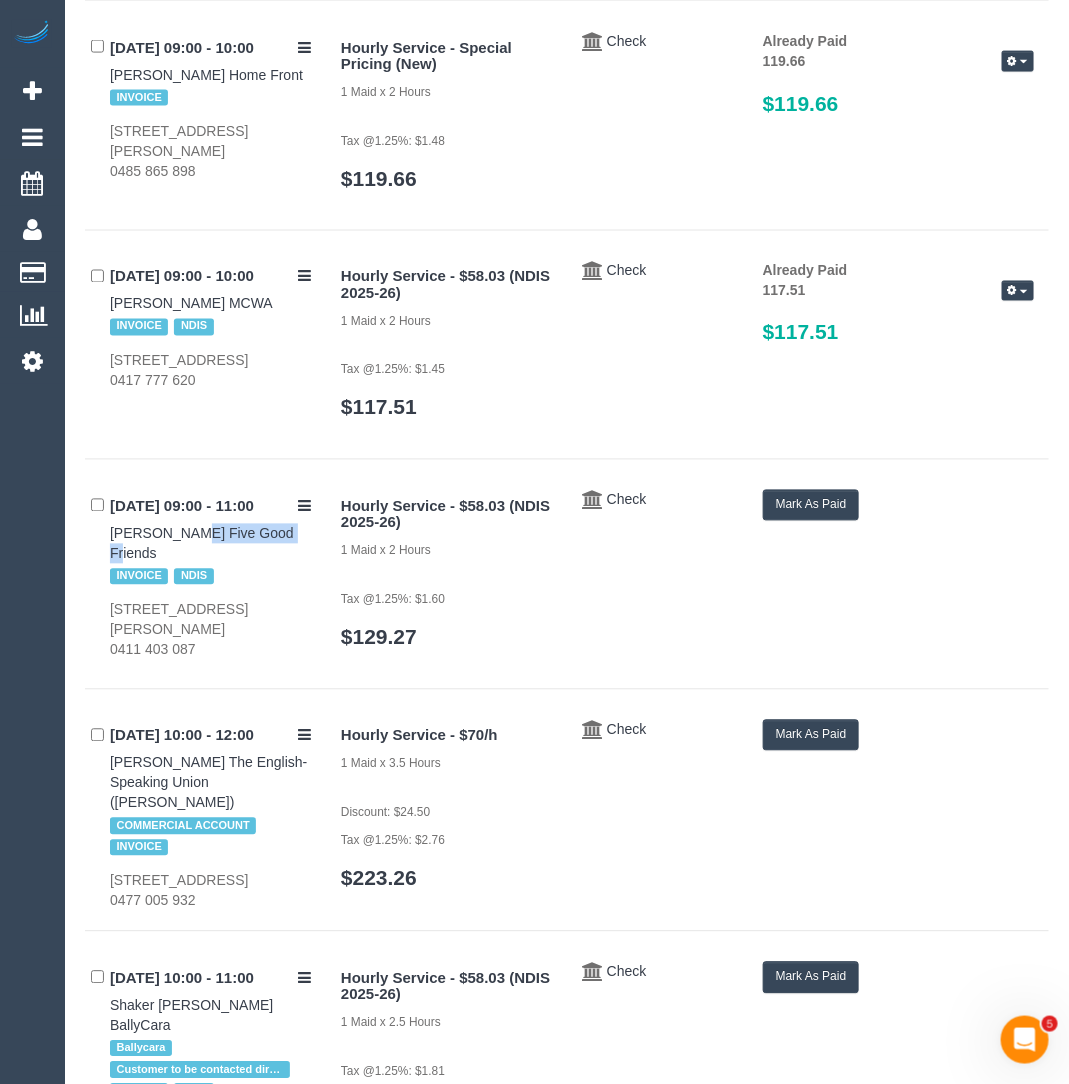 click on "Mark As Paid" at bounding box center (811, 505) 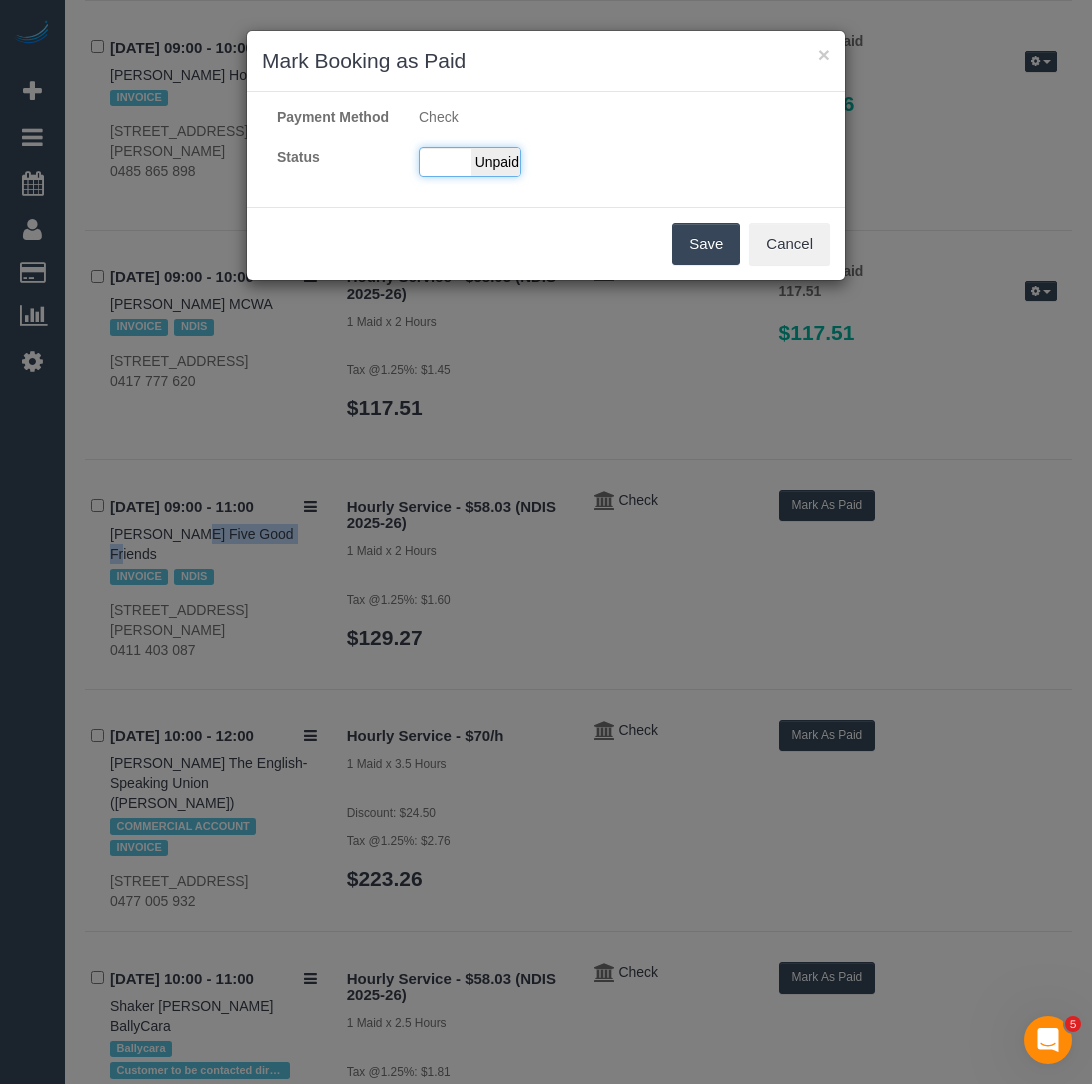 click on "Unpaid" at bounding box center [496, 162] 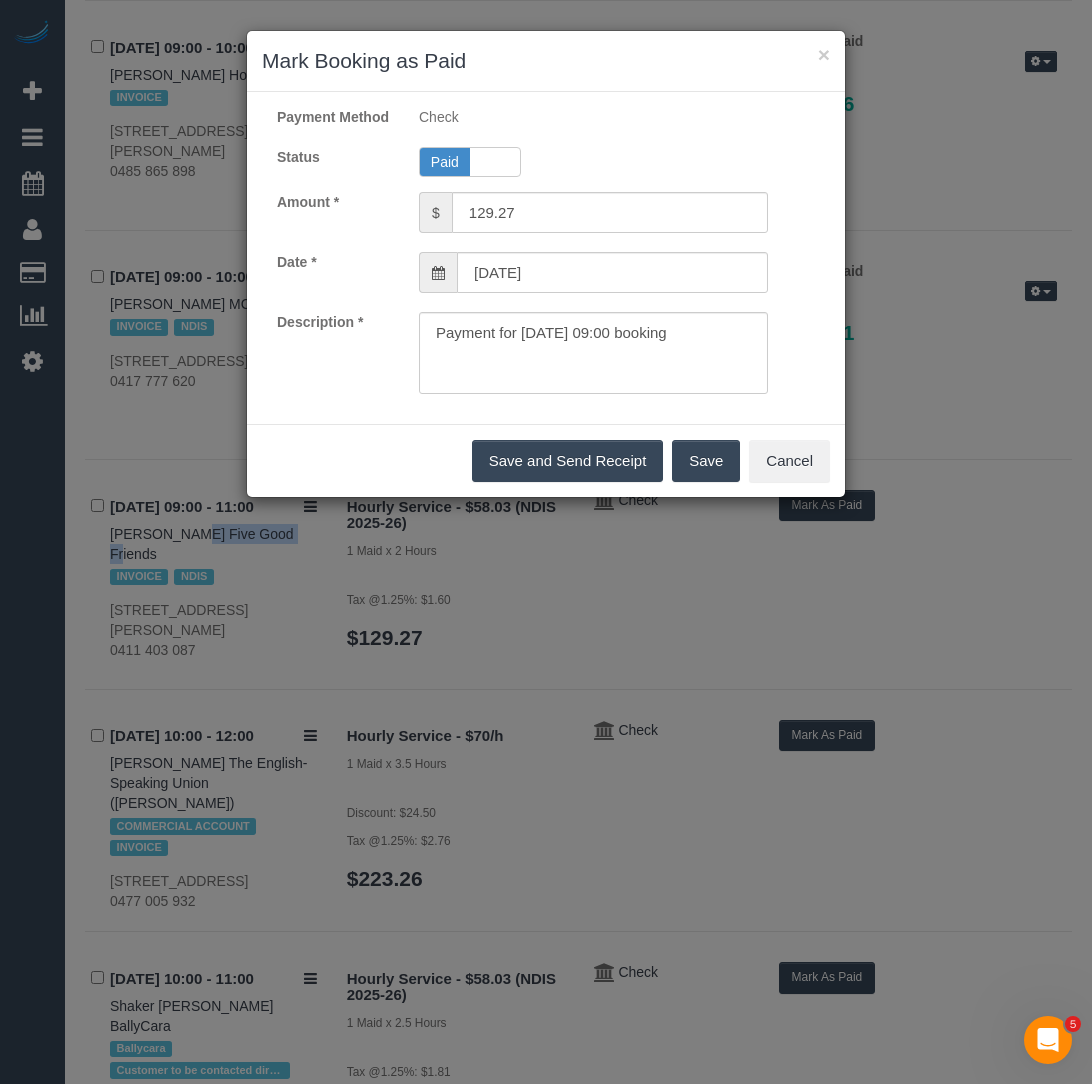 click on "Save" at bounding box center [706, 461] 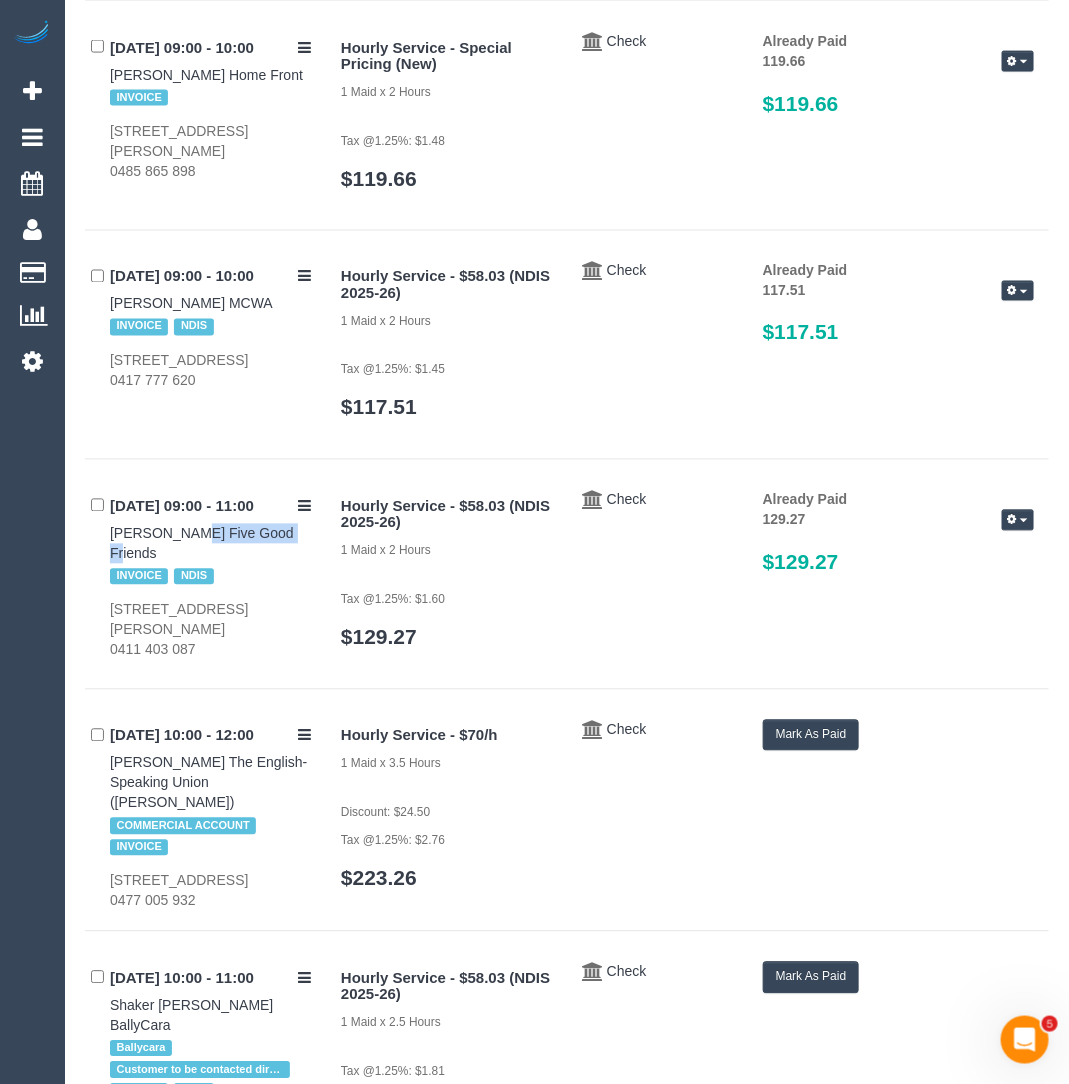 click on "Mark As Paid" at bounding box center [811, 735] 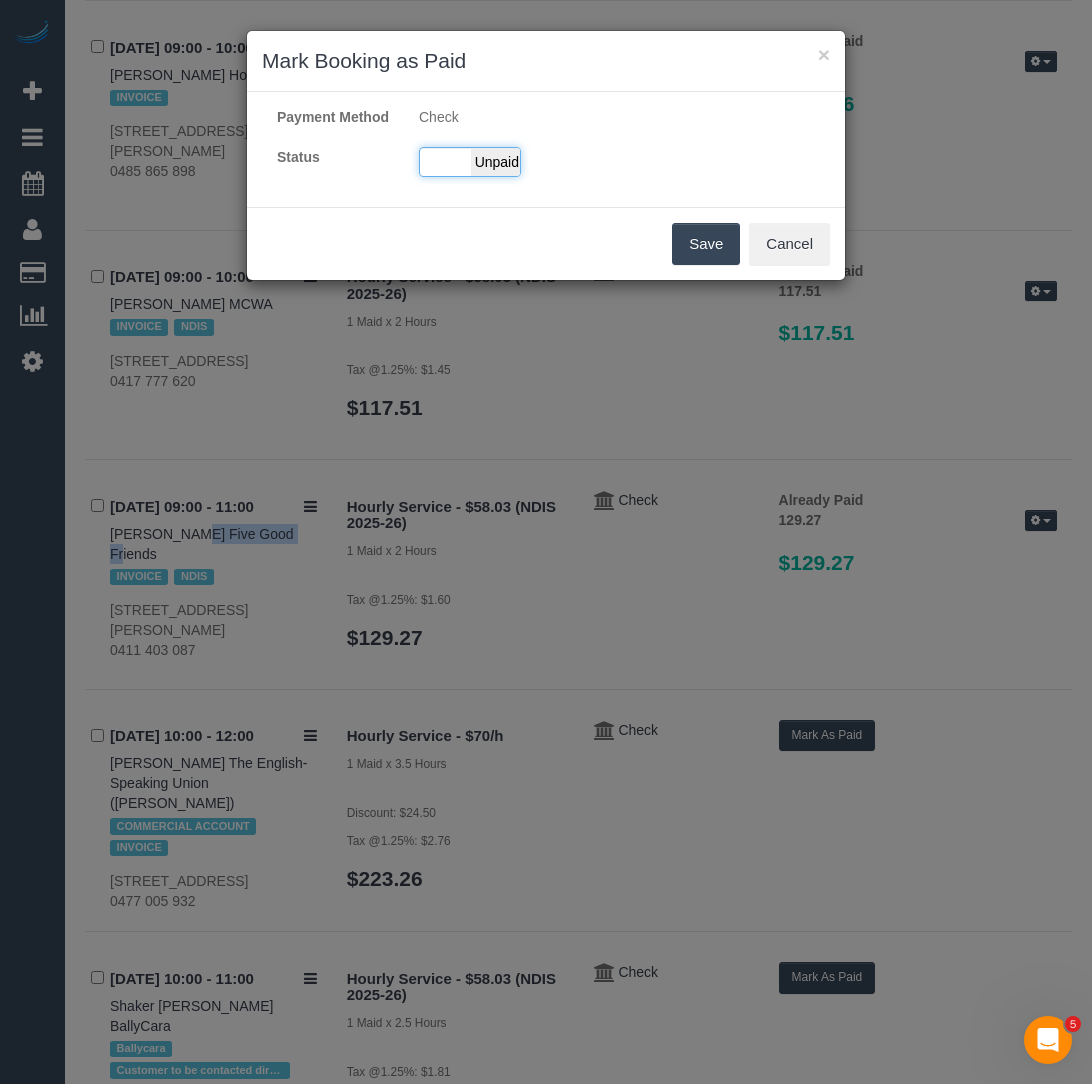 click on "Unpaid" at bounding box center (496, 162) 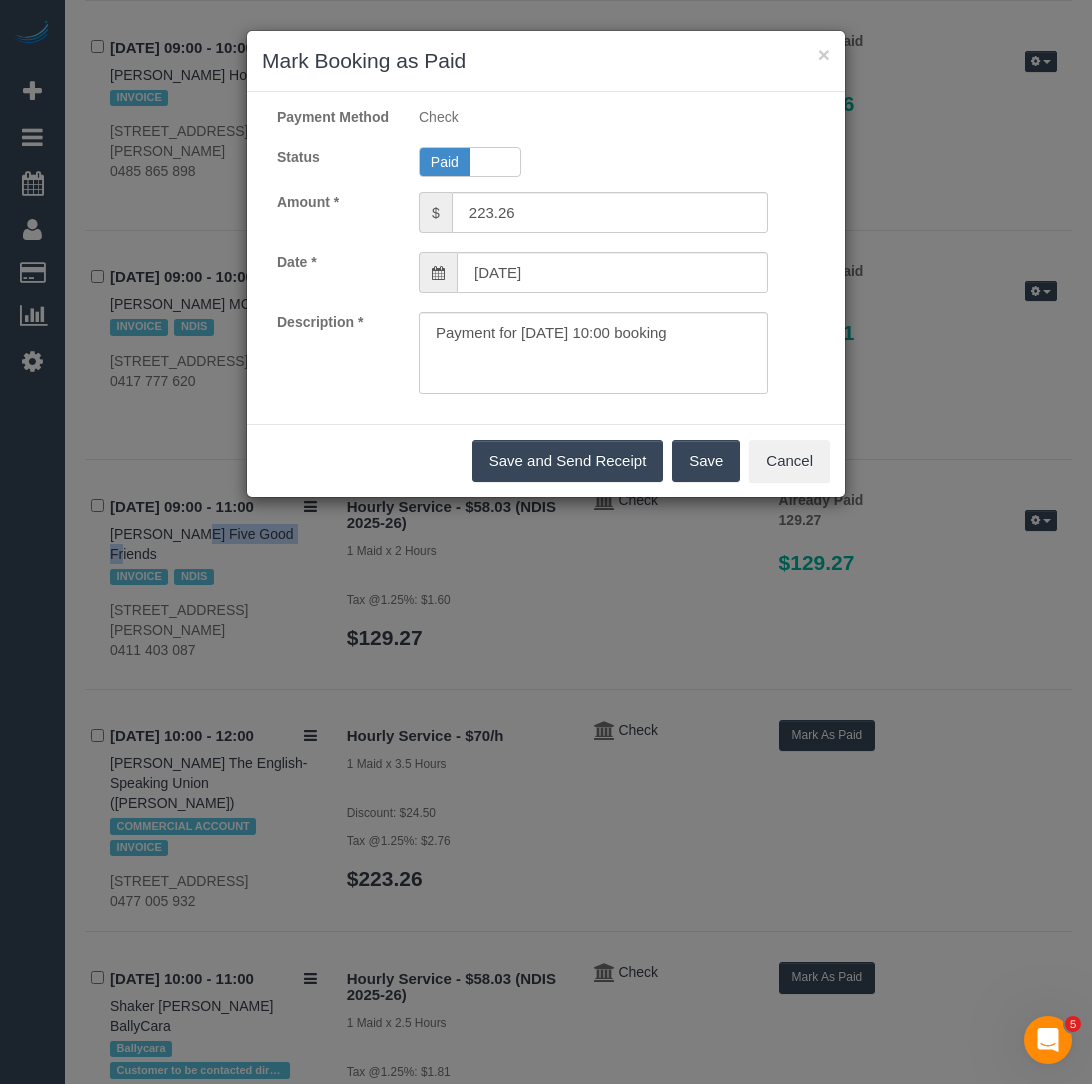 click on "Save" at bounding box center [706, 461] 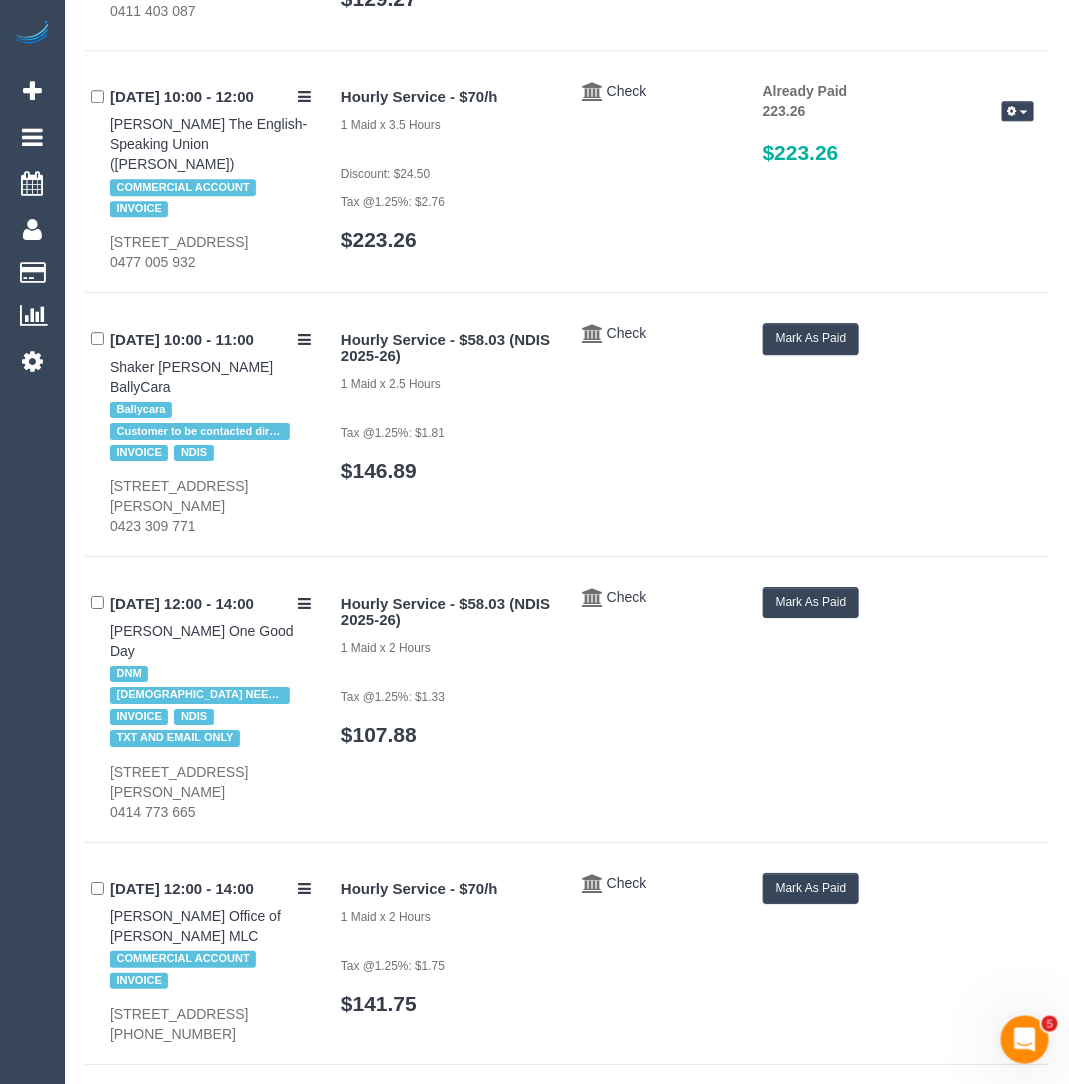 scroll, scrollTop: 1547, scrollLeft: 0, axis: vertical 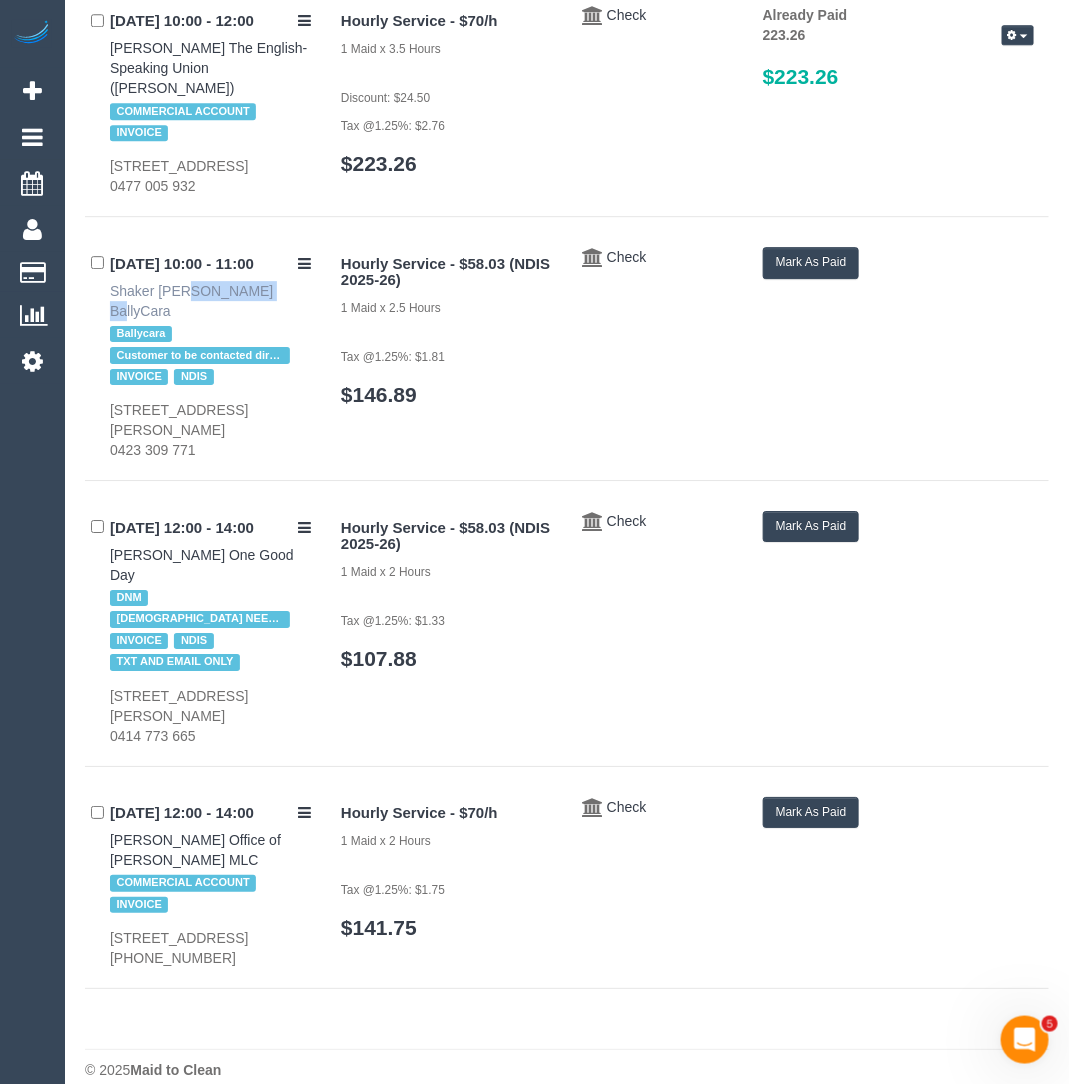 drag, startPoint x: 99, startPoint y: 282, endPoint x: 189, endPoint y: 288, distance: 90.199776 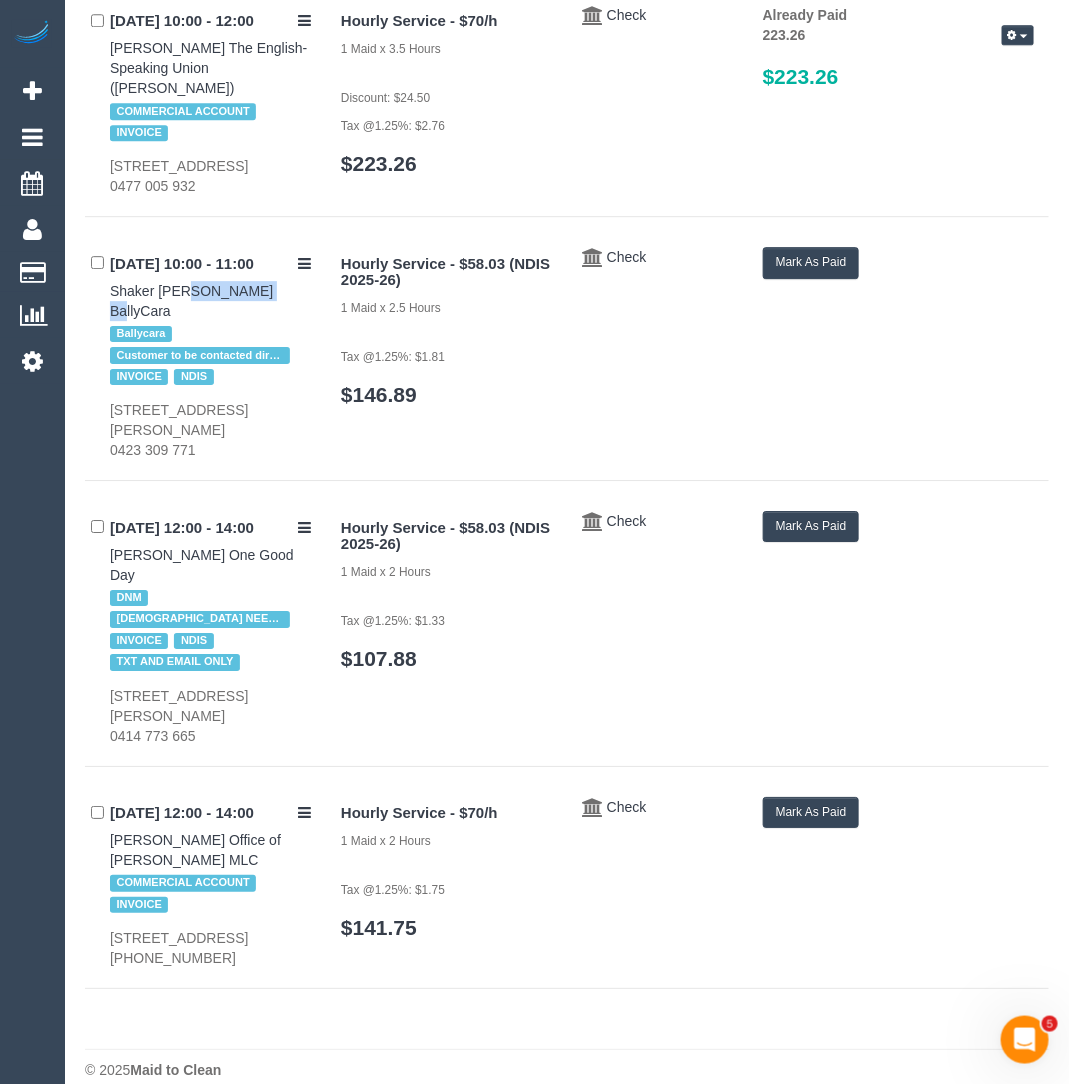 drag, startPoint x: 107, startPoint y: 385, endPoint x: 178, endPoint y: 404, distance: 73.4983 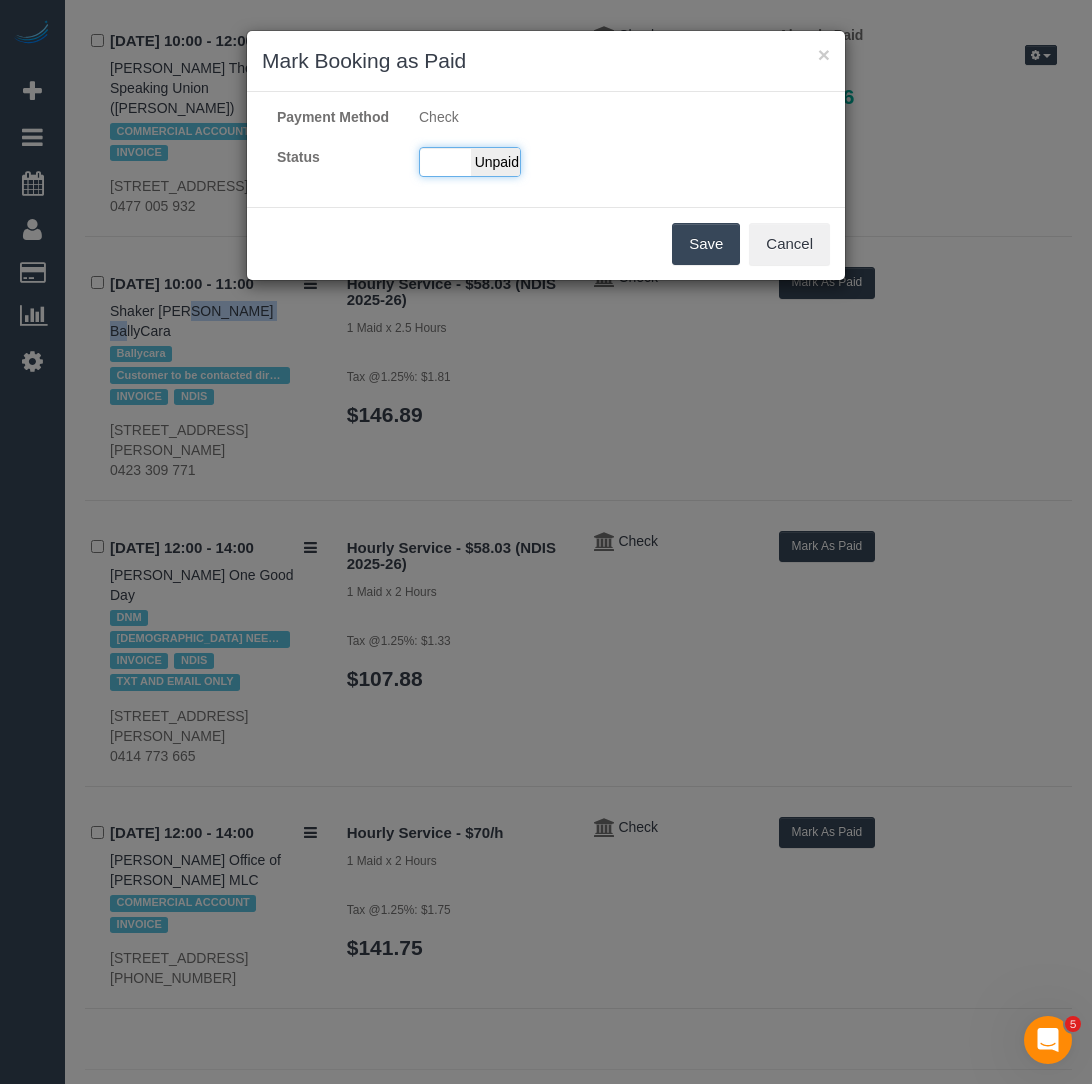 click on "Unpaid" at bounding box center [496, 162] 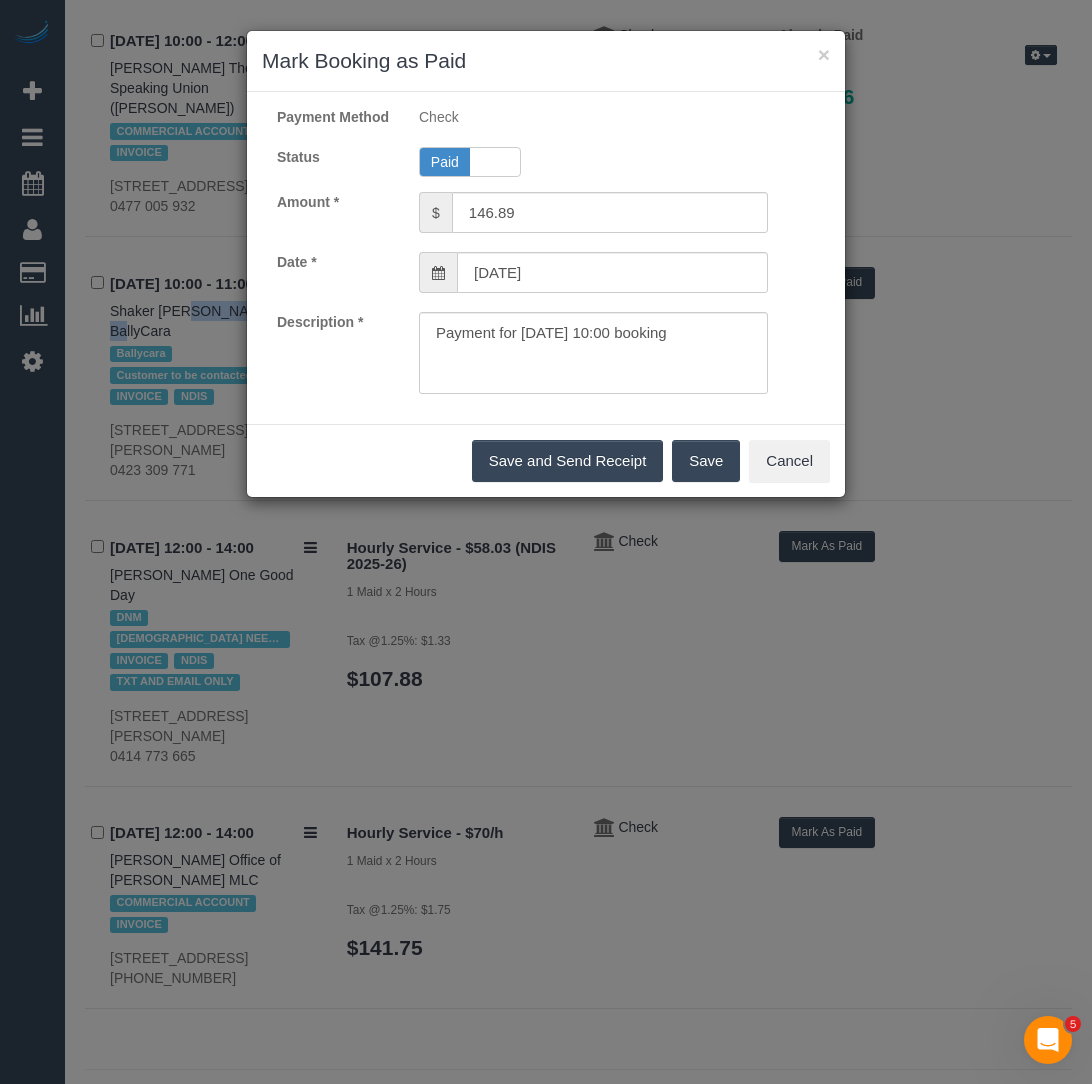 click on "Save" at bounding box center [706, 461] 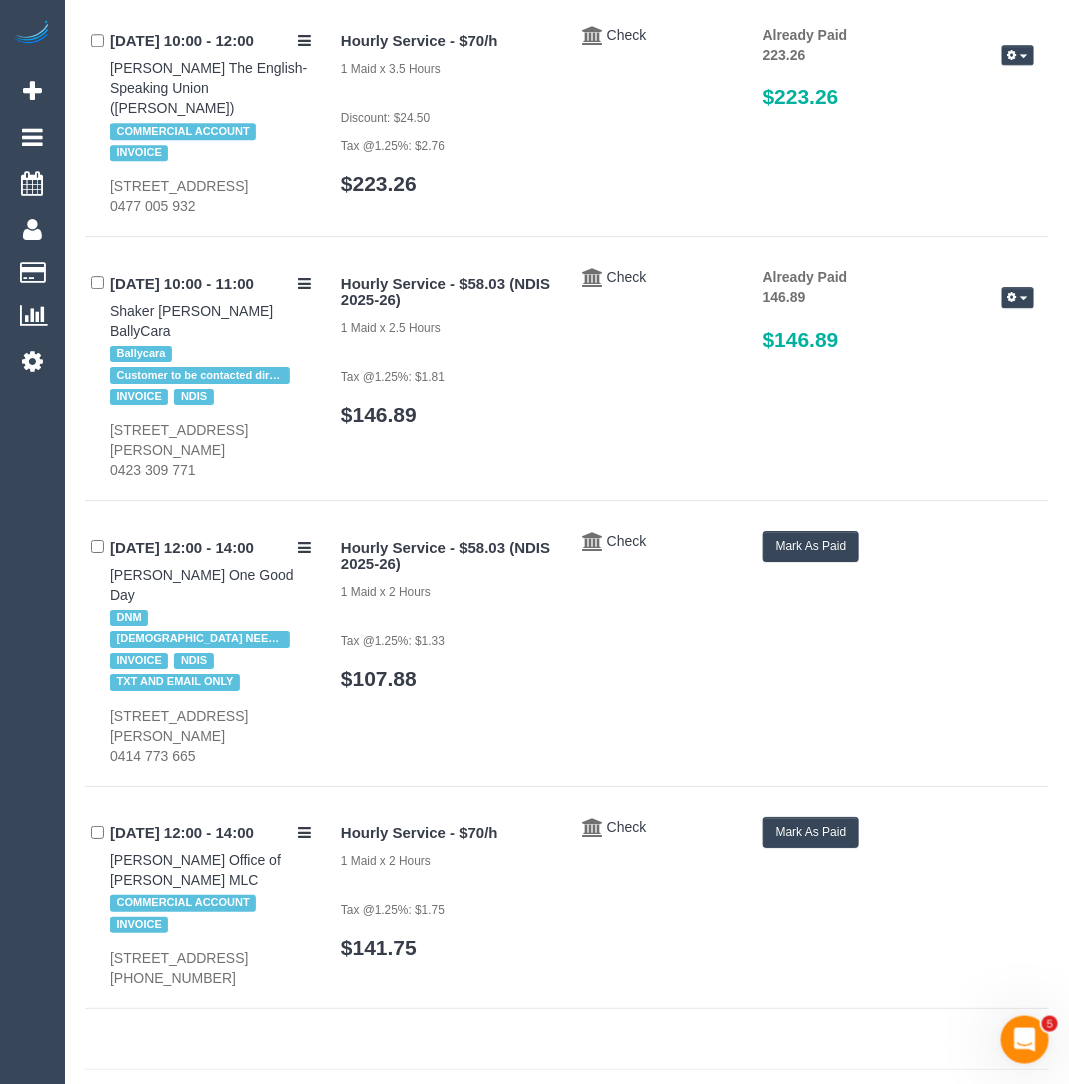 click on "08/07/2025 12:00 - 14:00
Sarah Adams One Good Day
DNM
FEMALE NEEDED
INVOICE
NDIS
TXT AND EMAIL ONLY
Unit D3, 312-328 Dryburgh Street, North Melbourne, VIC 3051
0414 773 665" at bounding box center [205, 648] 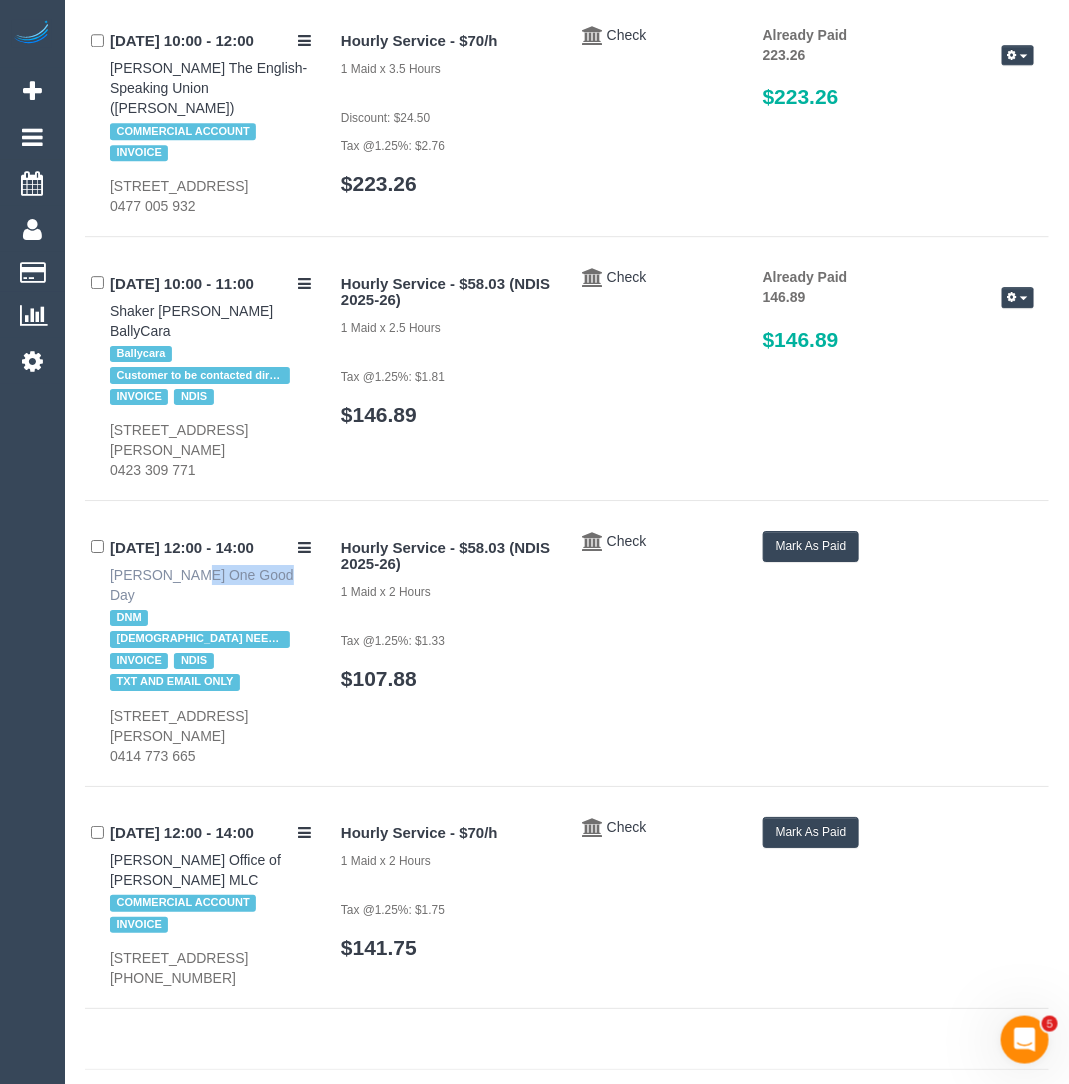 drag, startPoint x: 102, startPoint y: 554, endPoint x: 189, endPoint y: 558, distance: 87.0919 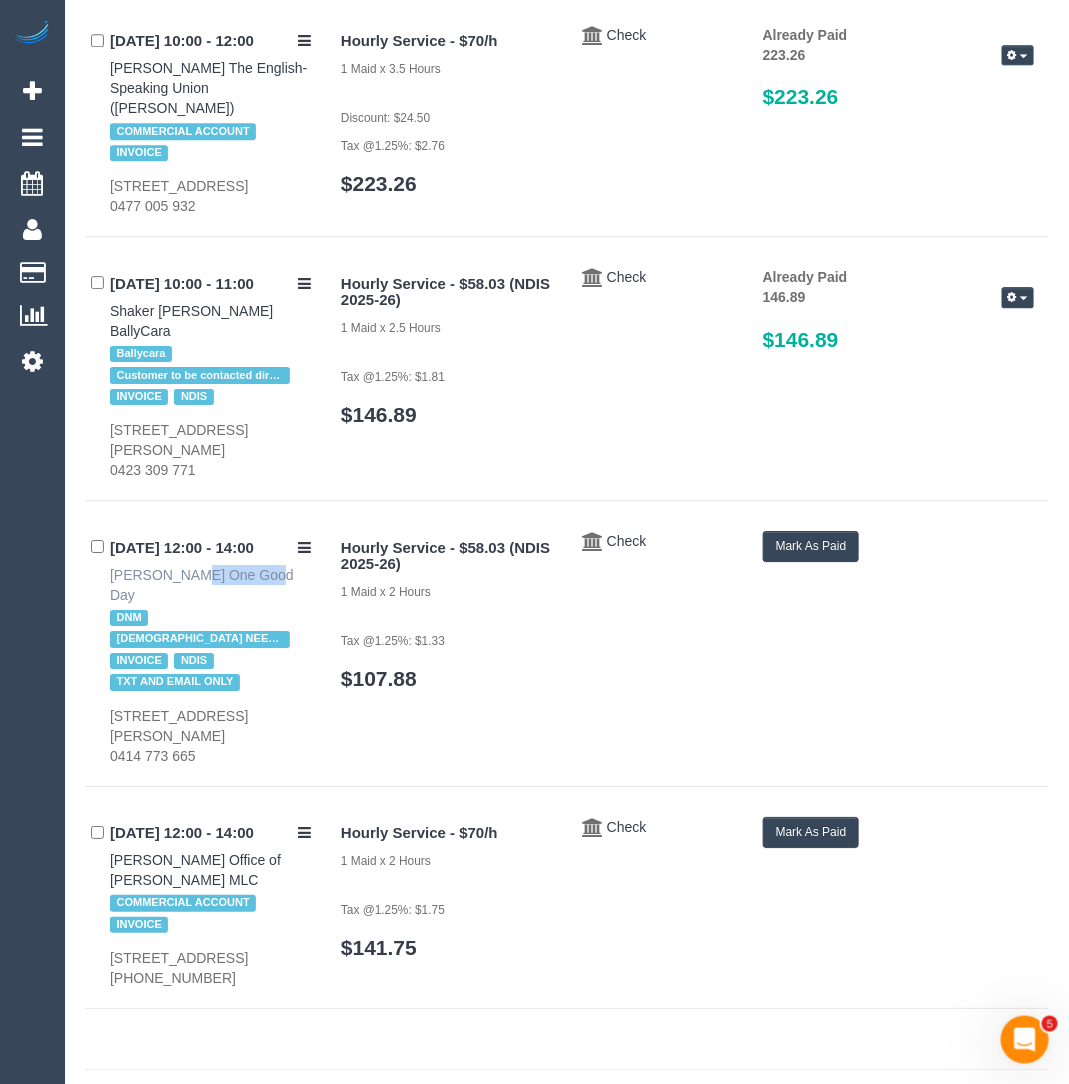copy on "Sarah Adam" 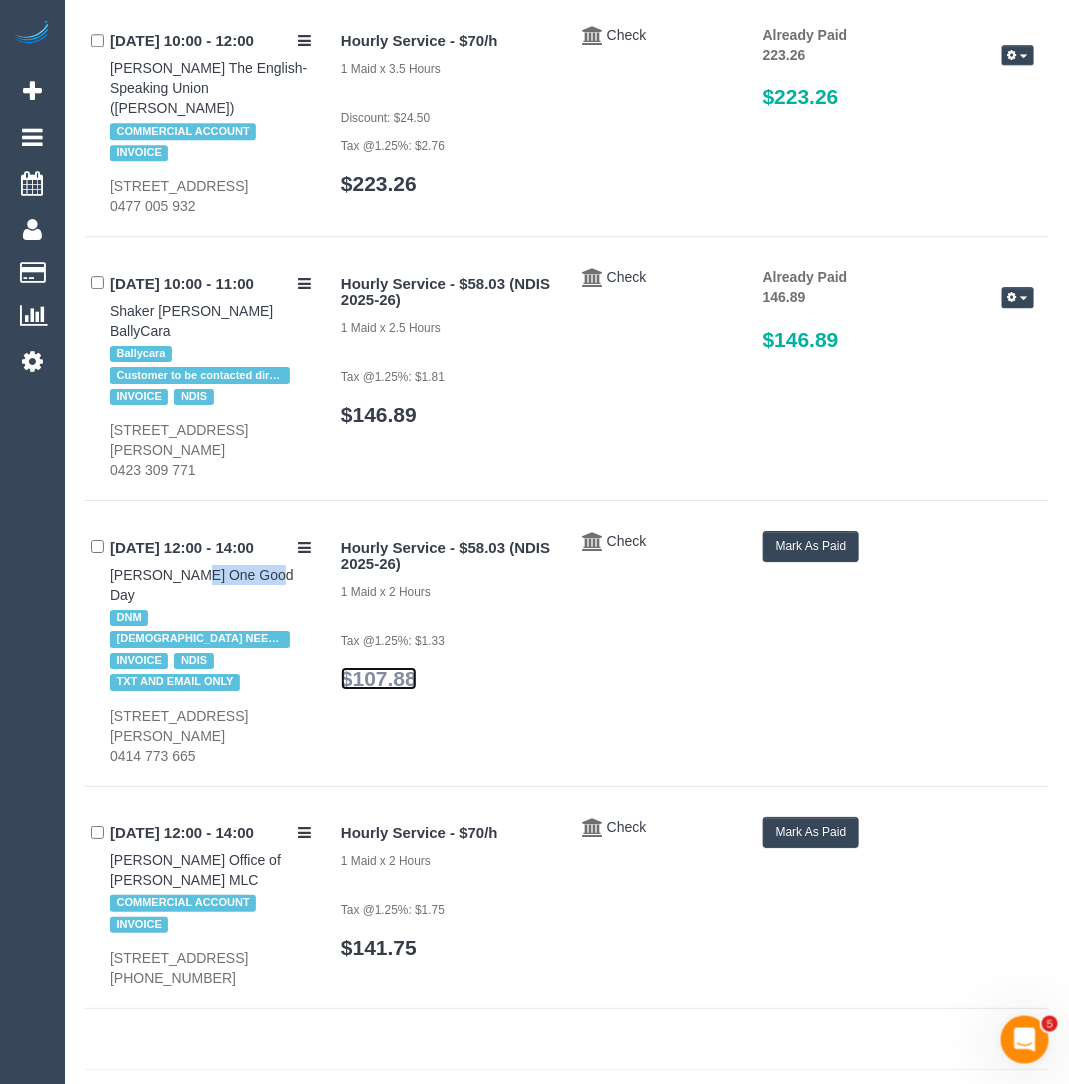 click on "$107.88" at bounding box center (379, 678) 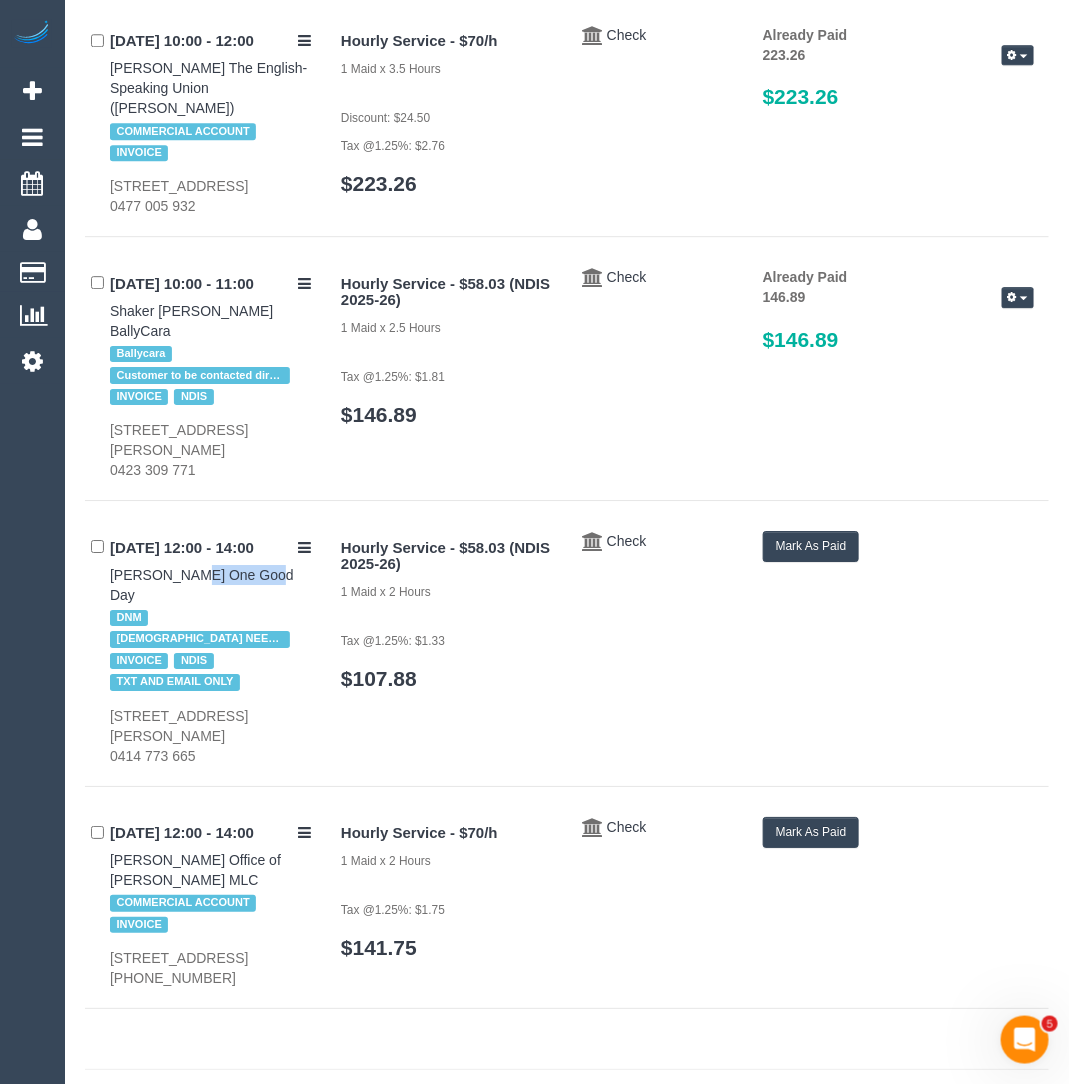 click on "Mark As Paid" at bounding box center [811, 546] 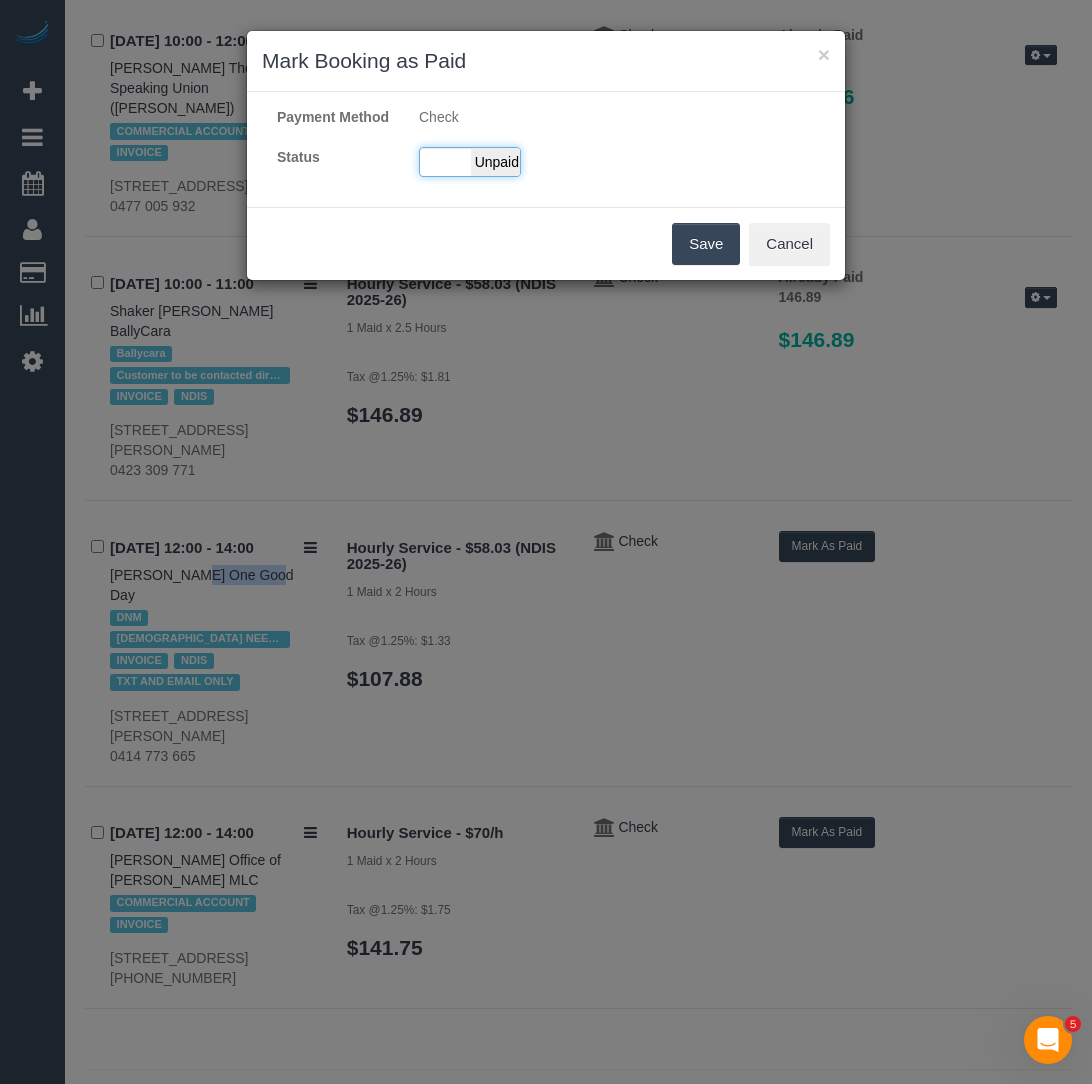 click on "Paid   Unpaid" at bounding box center [470, 162] 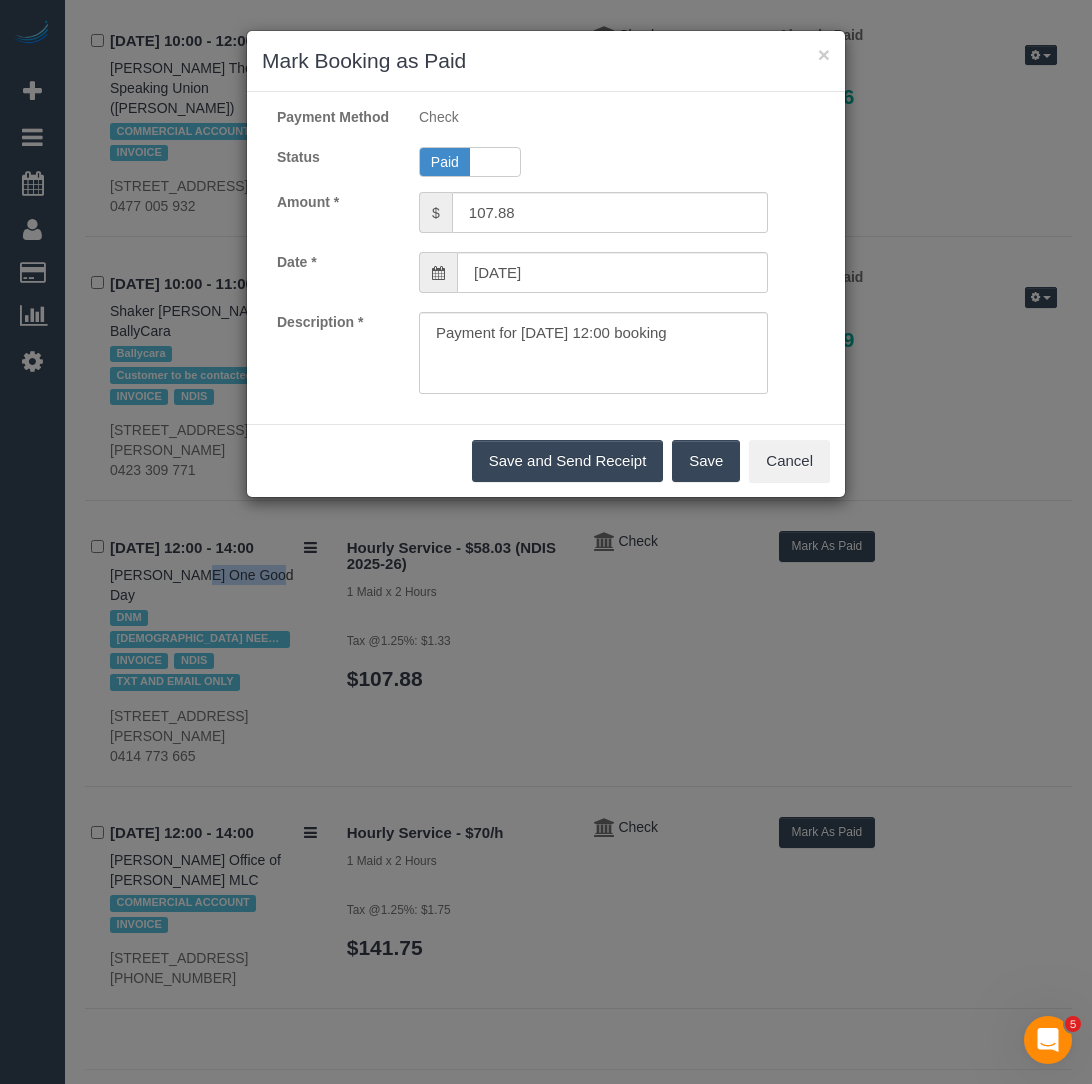 click on "Save" at bounding box center [706, 461] 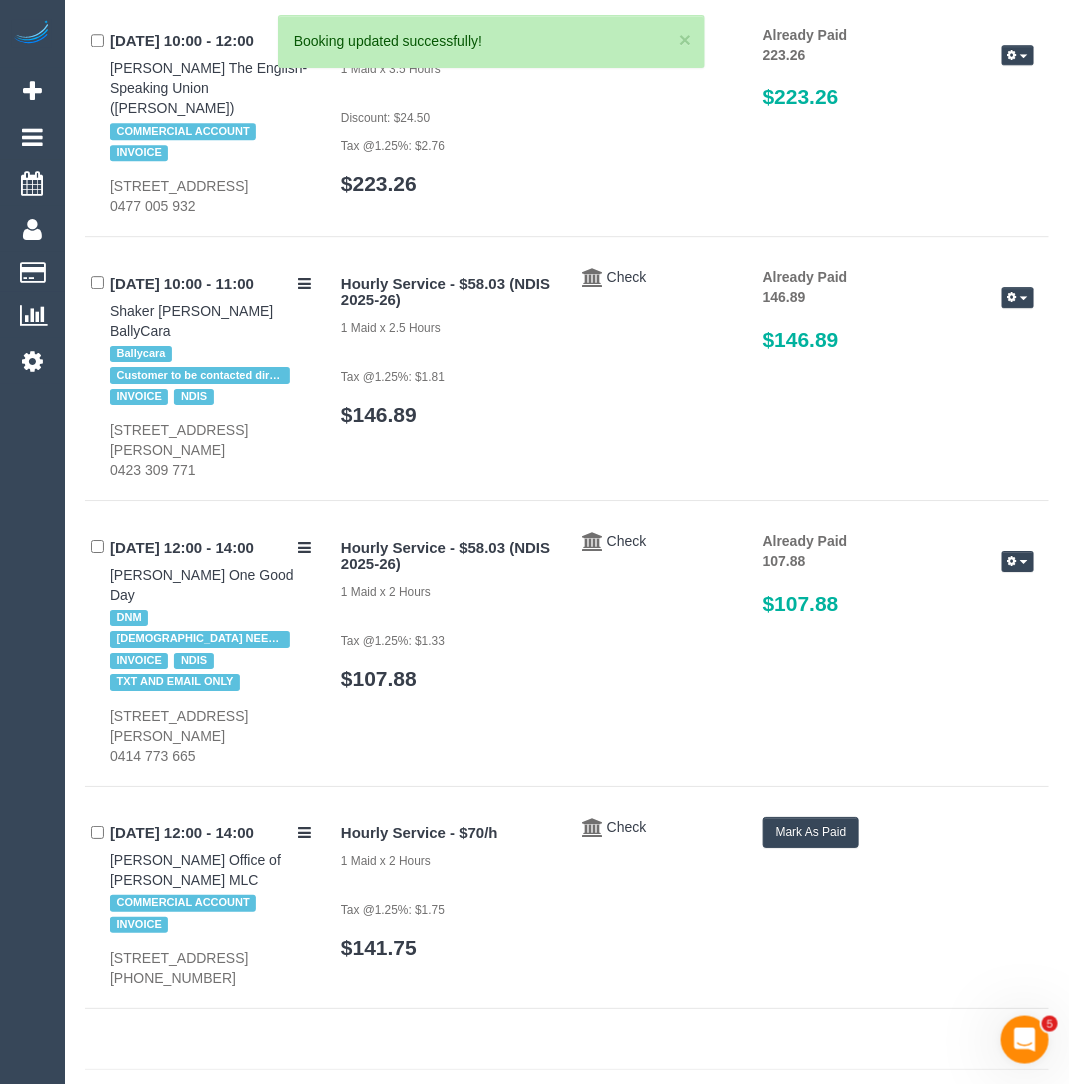 click on "**********" at bounding box center (567, -197) 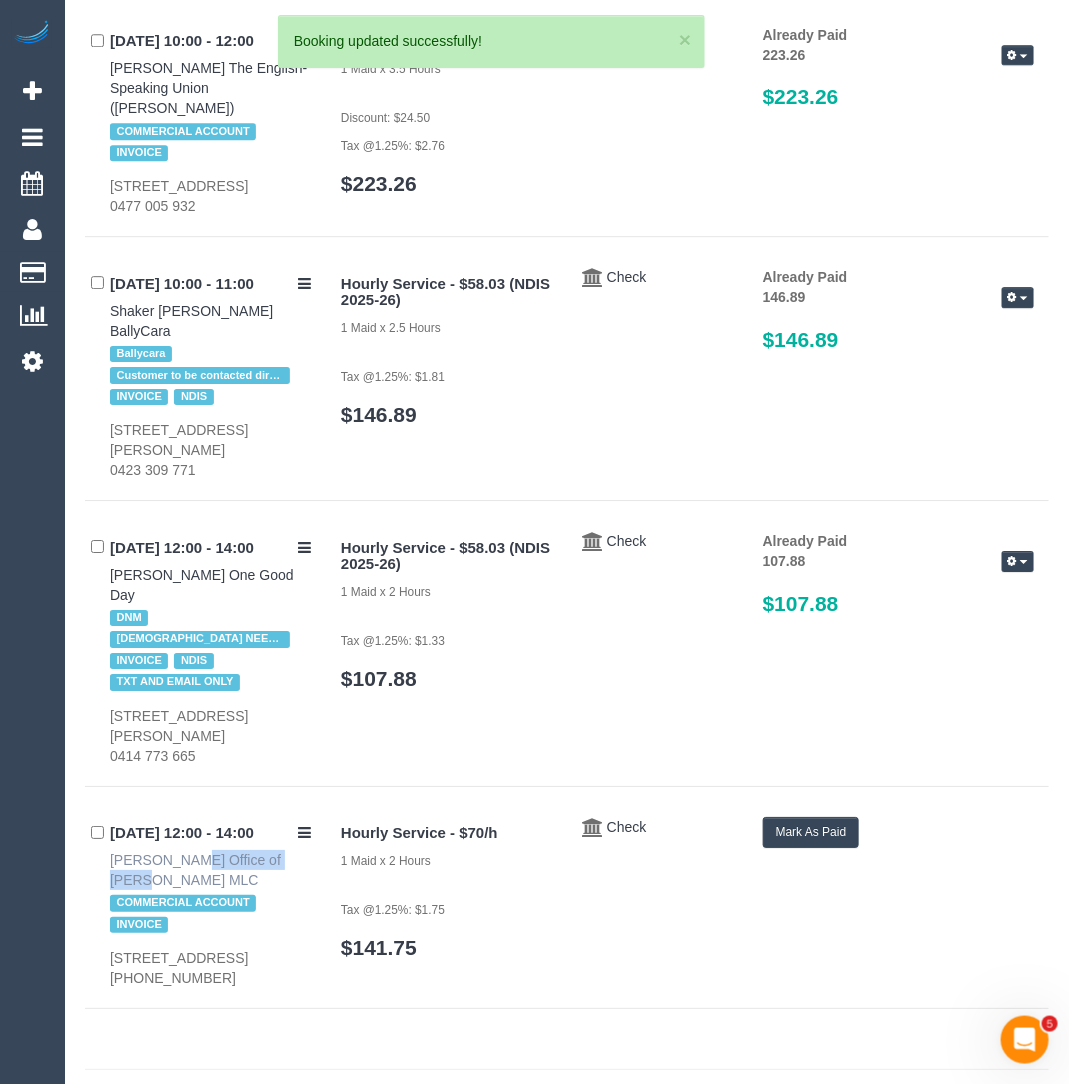 drag, startPoint x: 76, startPoint y: 809, endPoint x: 229, endPoint y: 816, distance: 153.16005 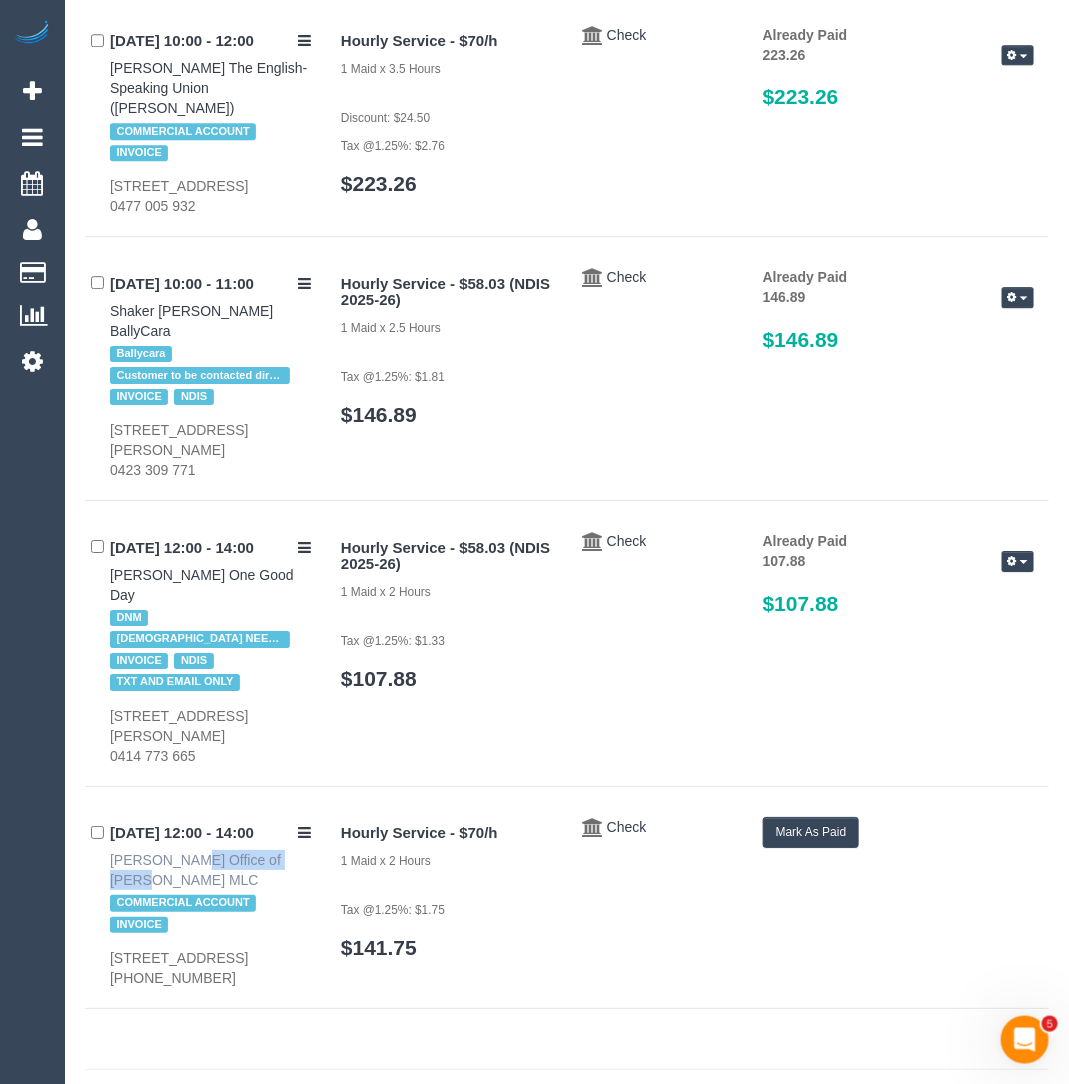 copy on "Piper Hogan Office" 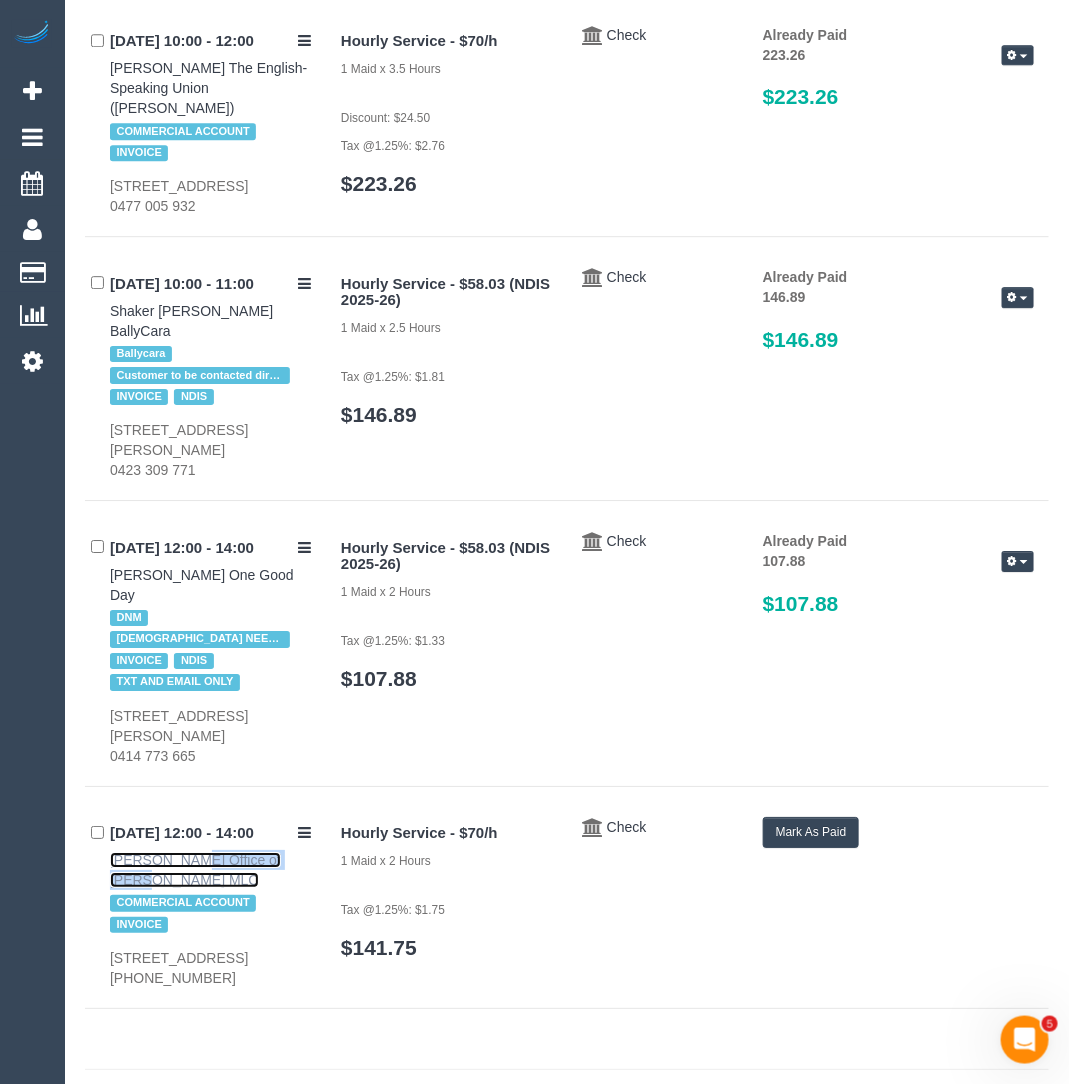 click on "Piper Hogan Office of Katherine Copsey MLC" at bounding box center (195, 870) 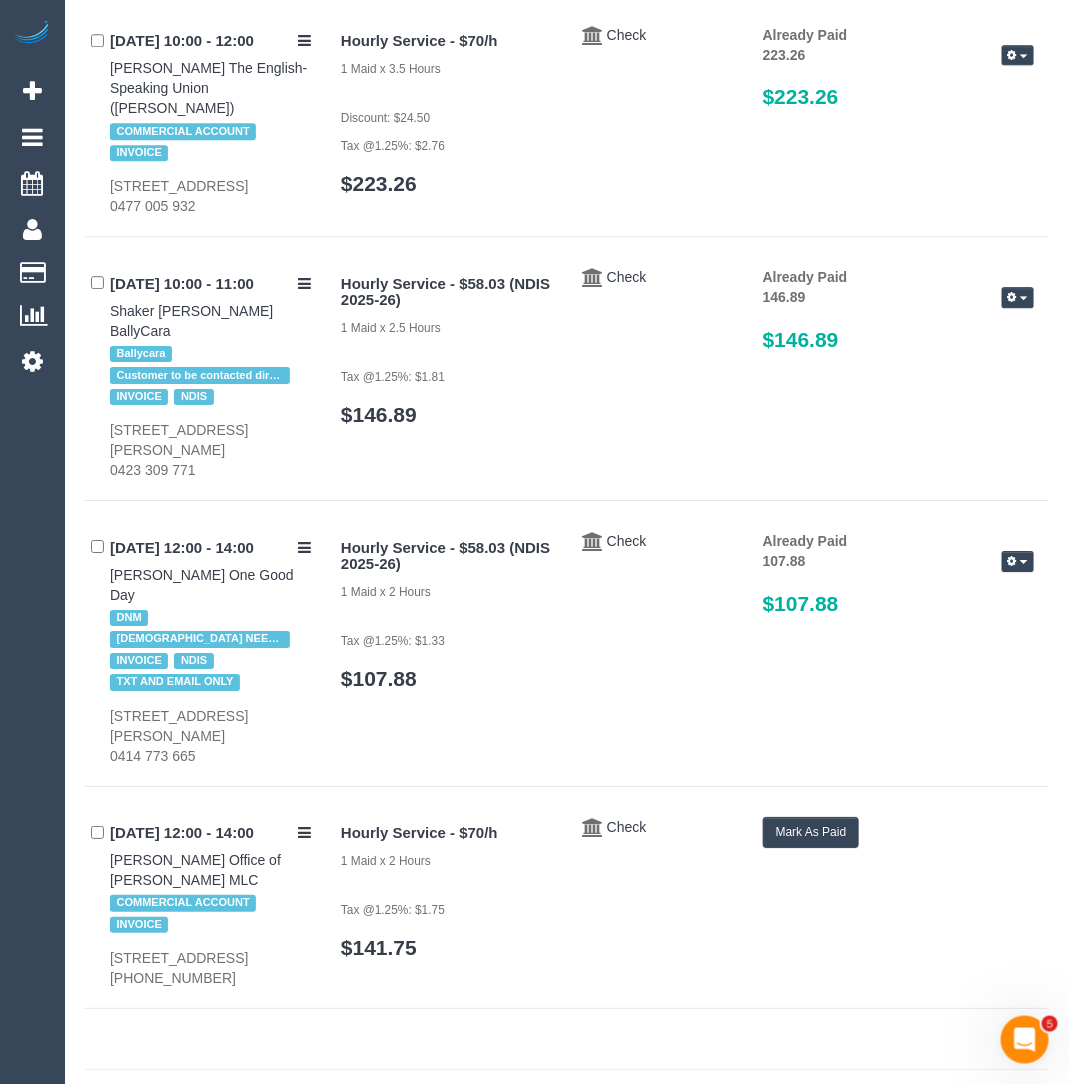 click on "Tuesday
July 08, 2025
08/07/2025 09:00 - 09:30
Mr Chinniah Ragunathan Better Living Home Care
Alternating booking with MRS Vasantha
FEMALE CLEANER ONLY
HCP
INVOICE
No covers - only Melissa Alampi or Suzi Belas
Only wants a solo cleaner
Special Request
6 Cantala Avenue, Rosanna, VIC 3084" at bounding box center (567, -201) 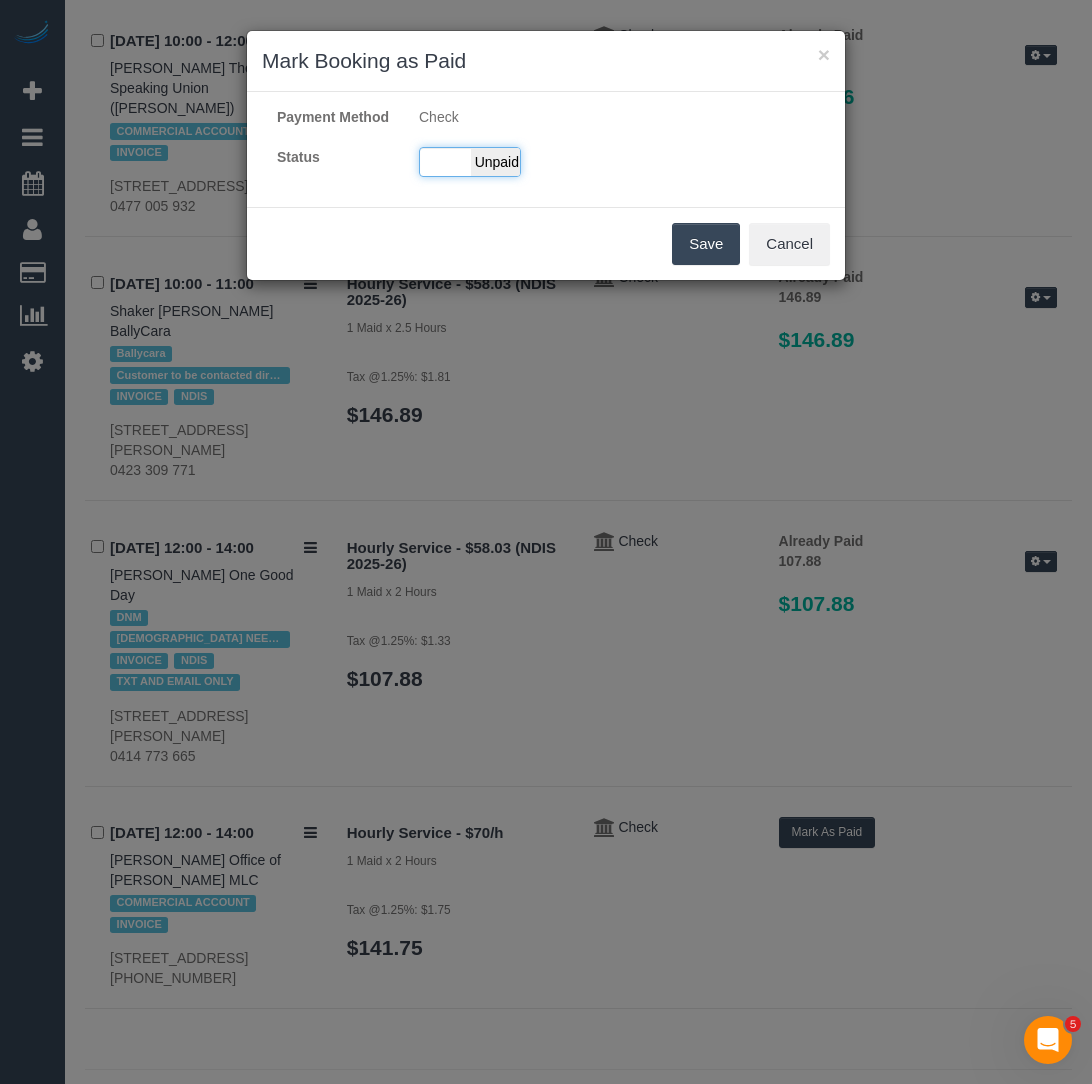 click on "Unpaid" at bounding box center (496, 162) 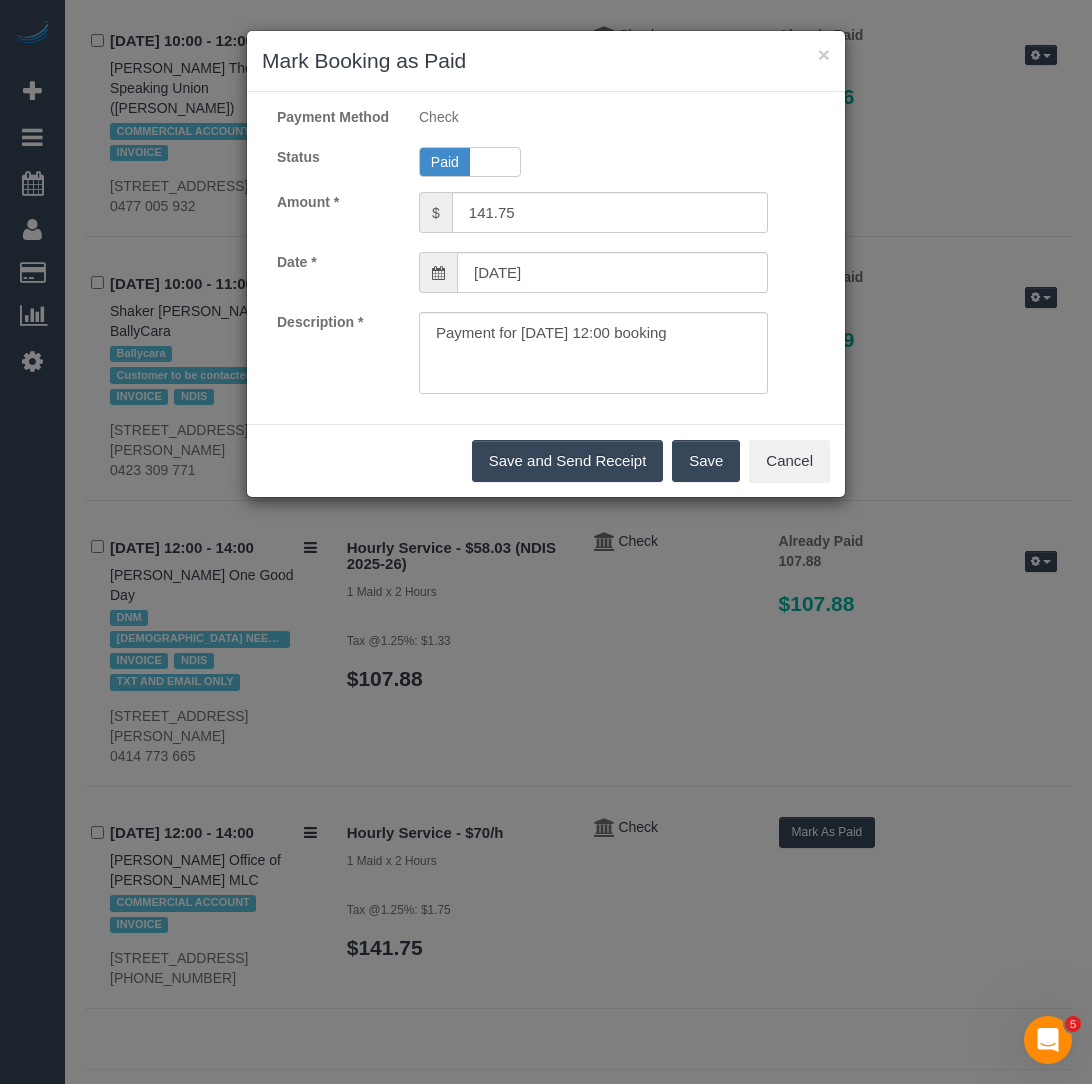 click on "Save" at bounding box center [706, 461] 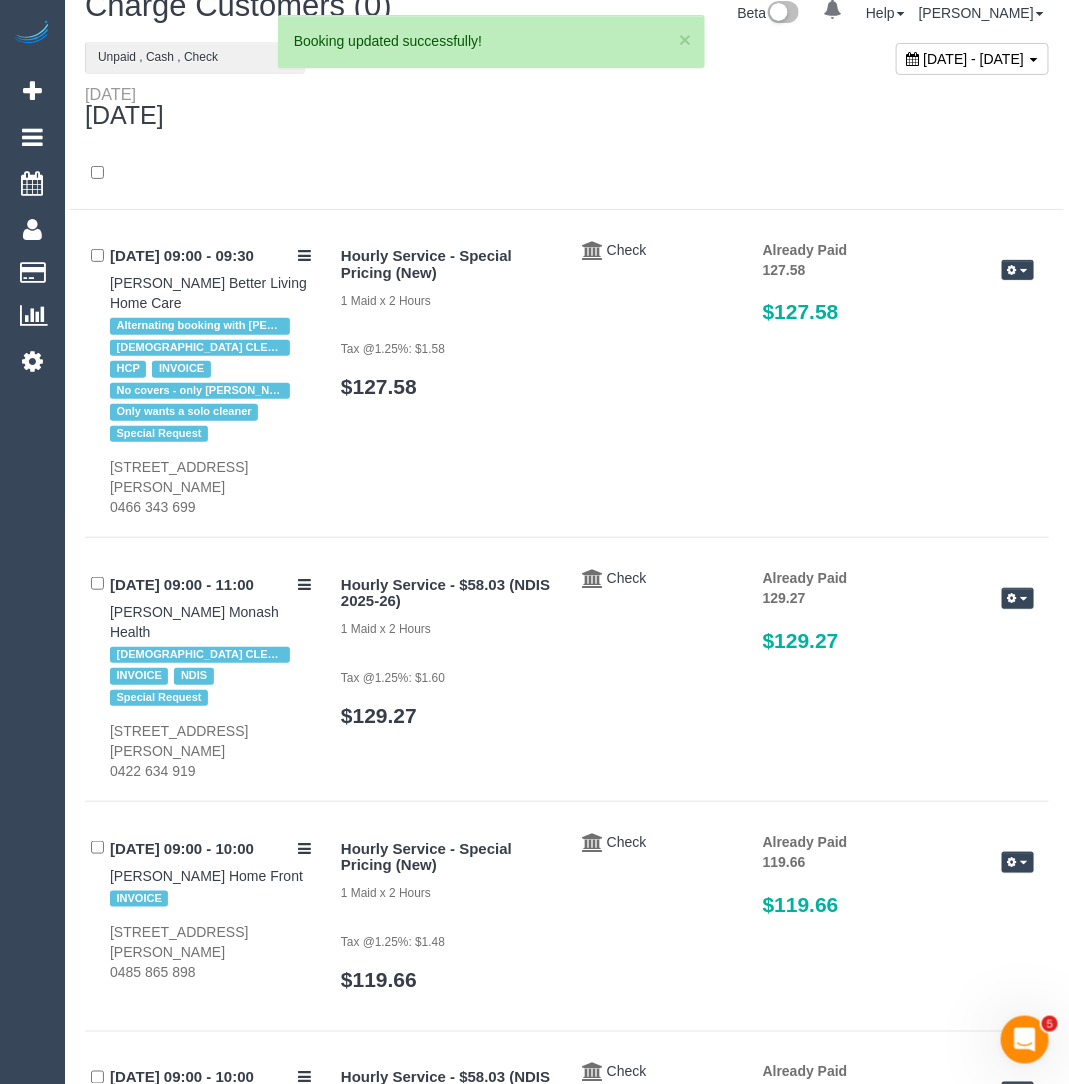 scroll, scrollTop: 0, scrollLeft: 0, axis: both 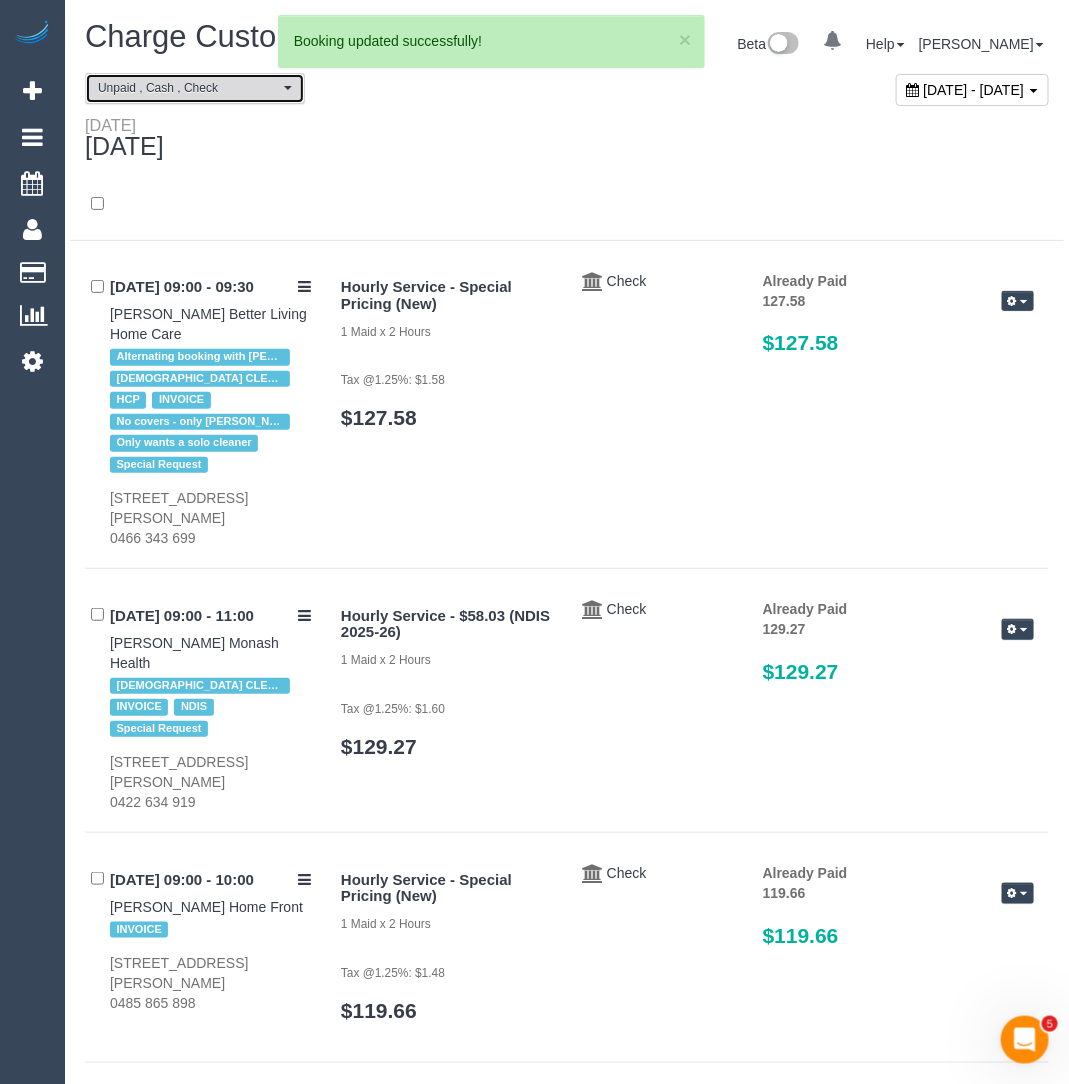 click on "Unpaid
,
Cash
,
Check" at bounding box center (188, 88) 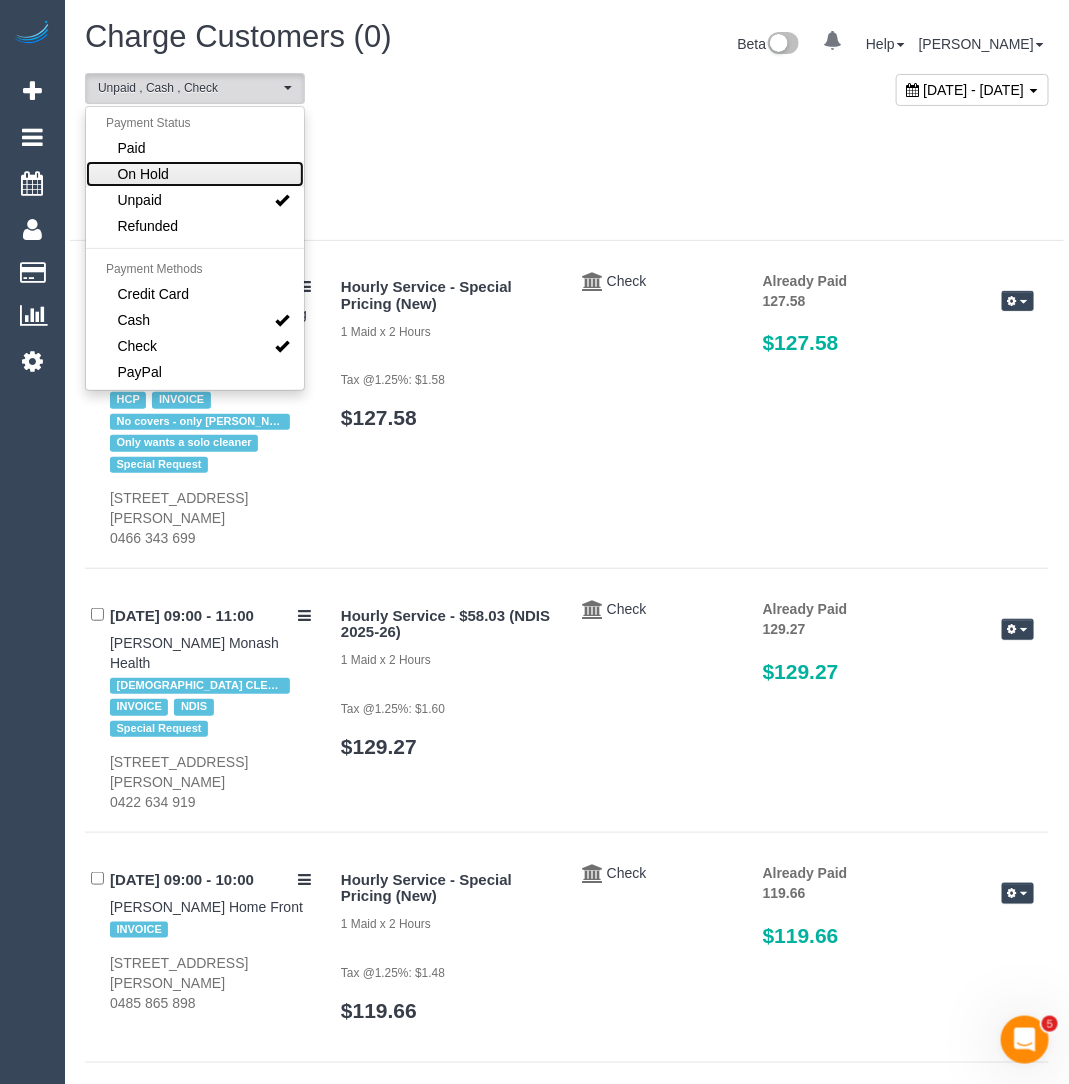 click on "On Hold" at bounding box center (143, 174) 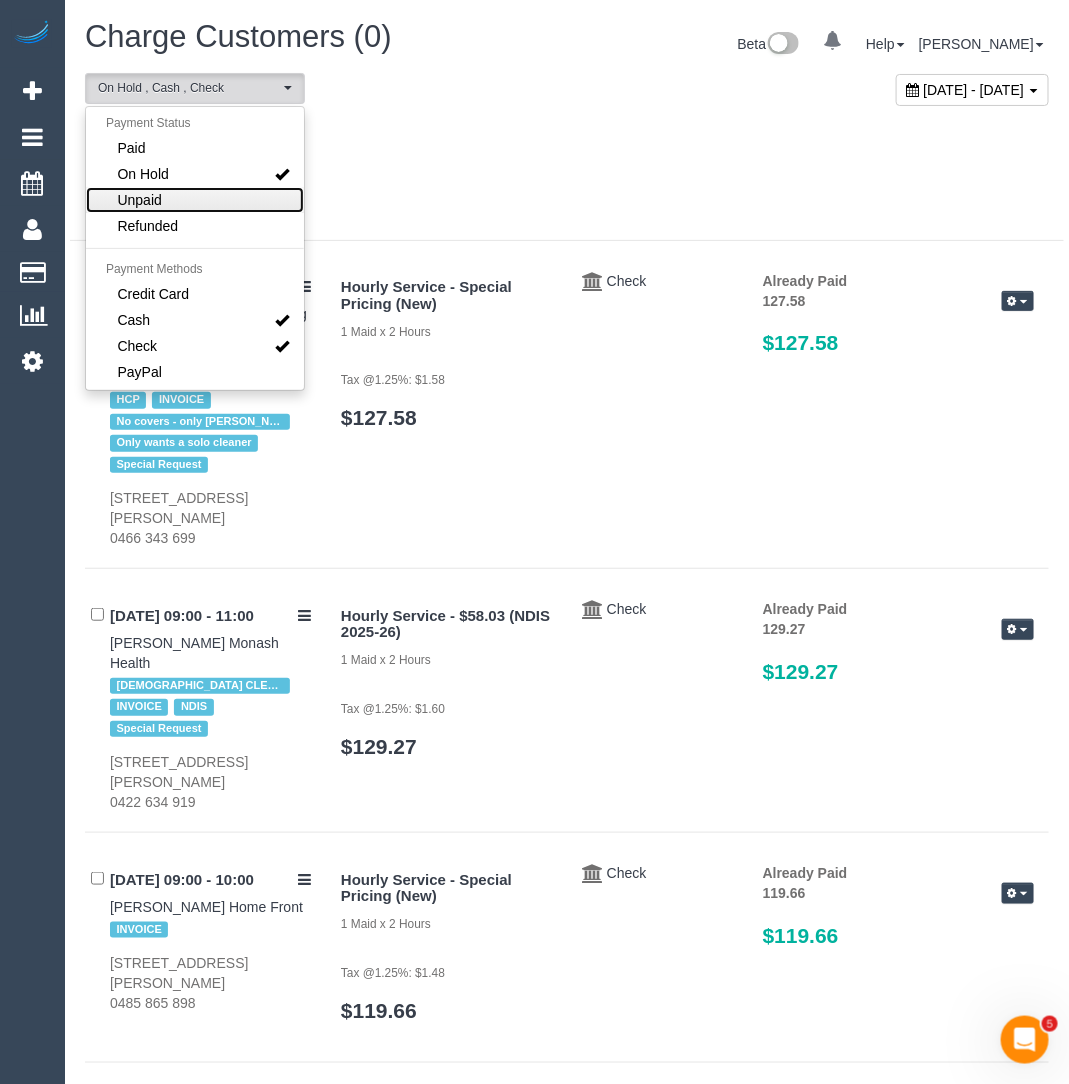 click on "Unpaid" at bounding box center (140, 200) 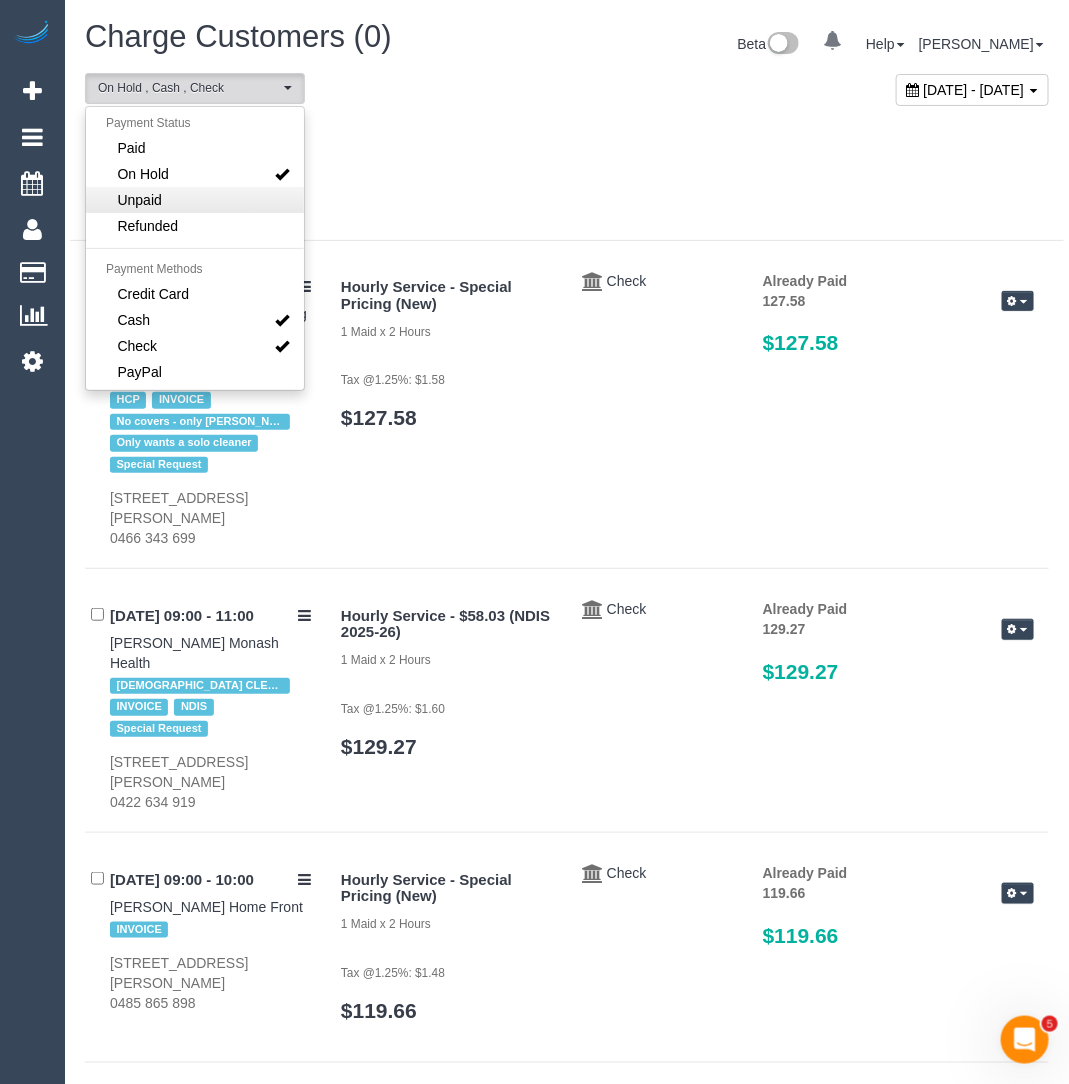 select on "******" 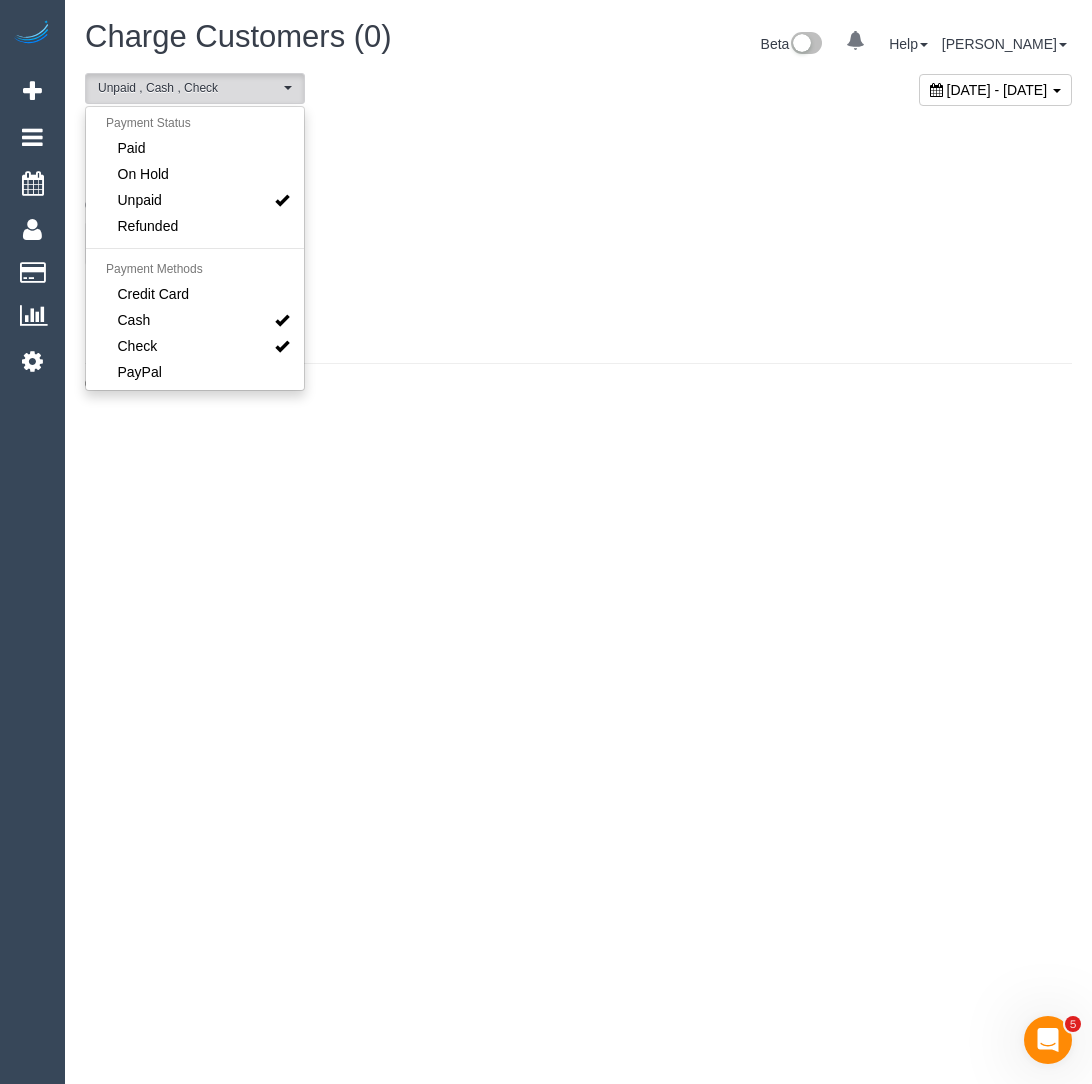 click on "0 Bookings found for this period." at bounding box center (578, 205) 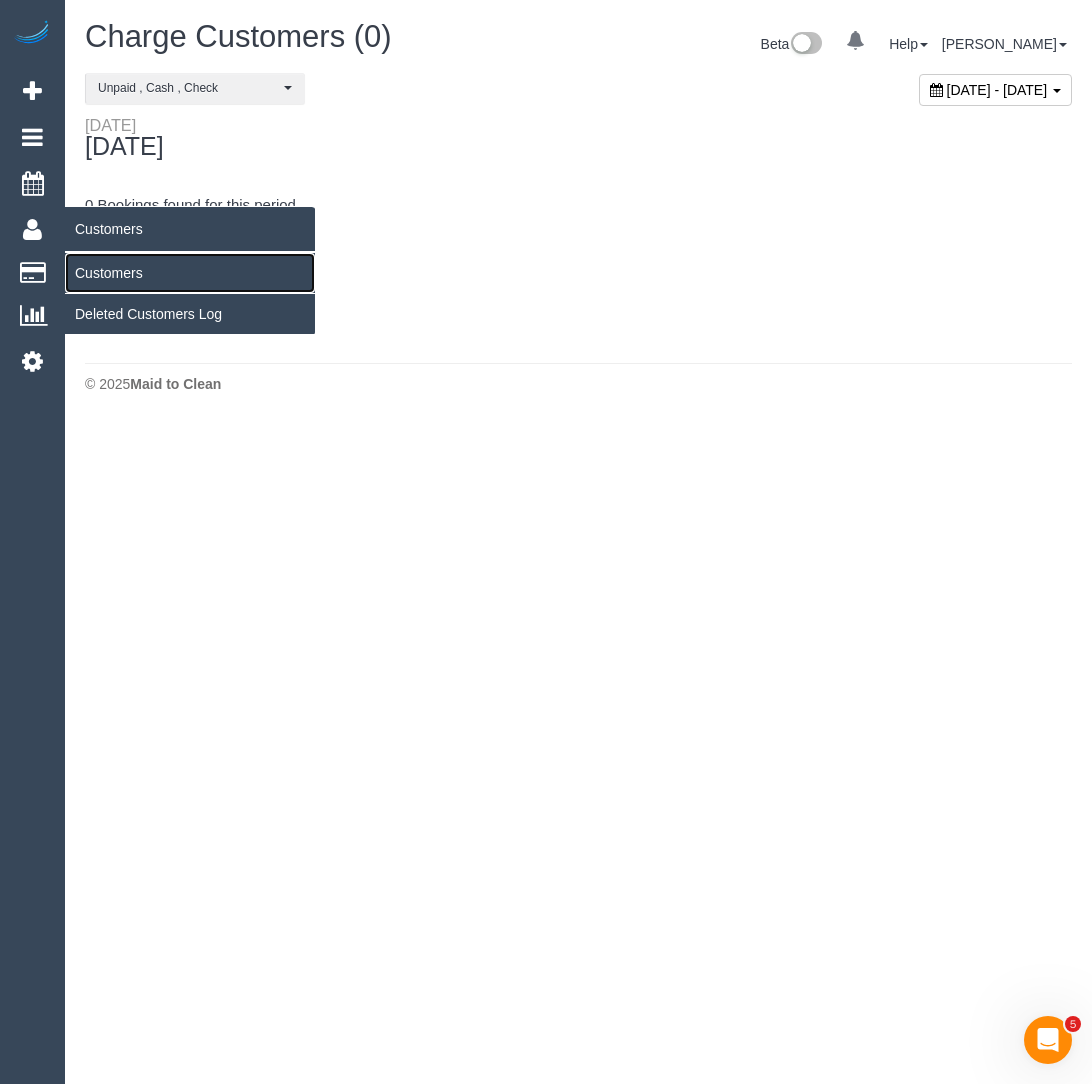 click on "Customers" at bounding box center (190, 273) 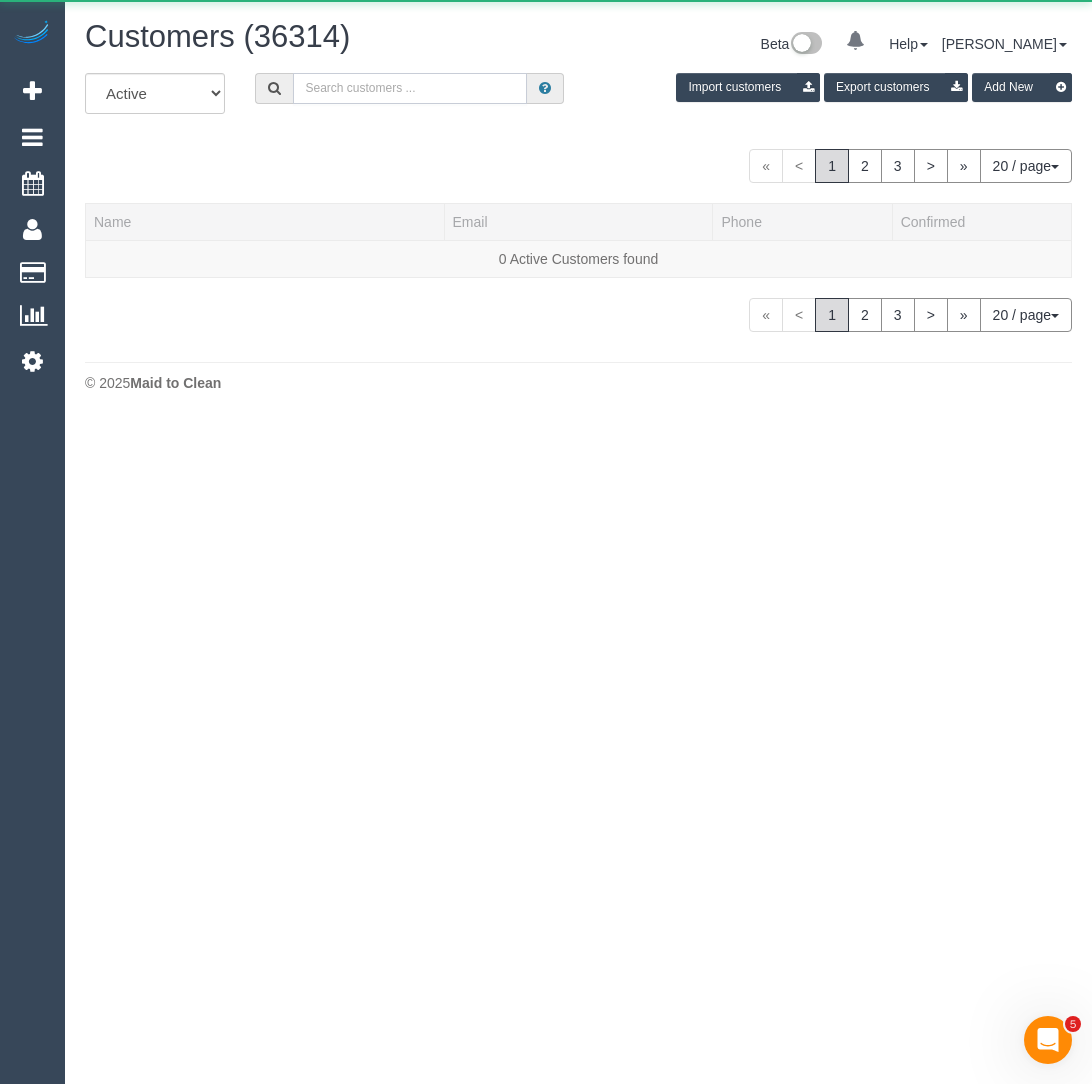 click at bounding box center [410, 88] 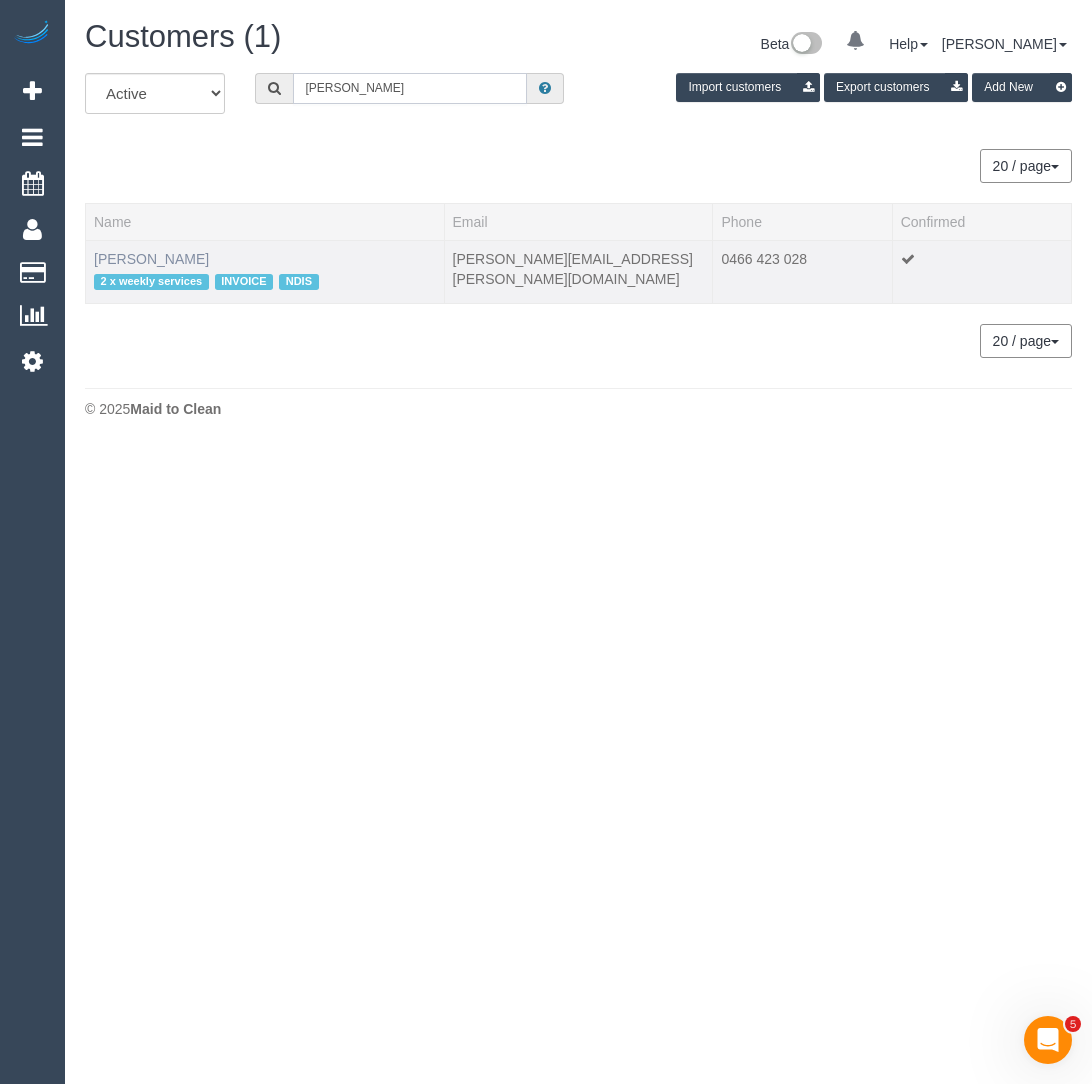 type on "joseph tortoni" 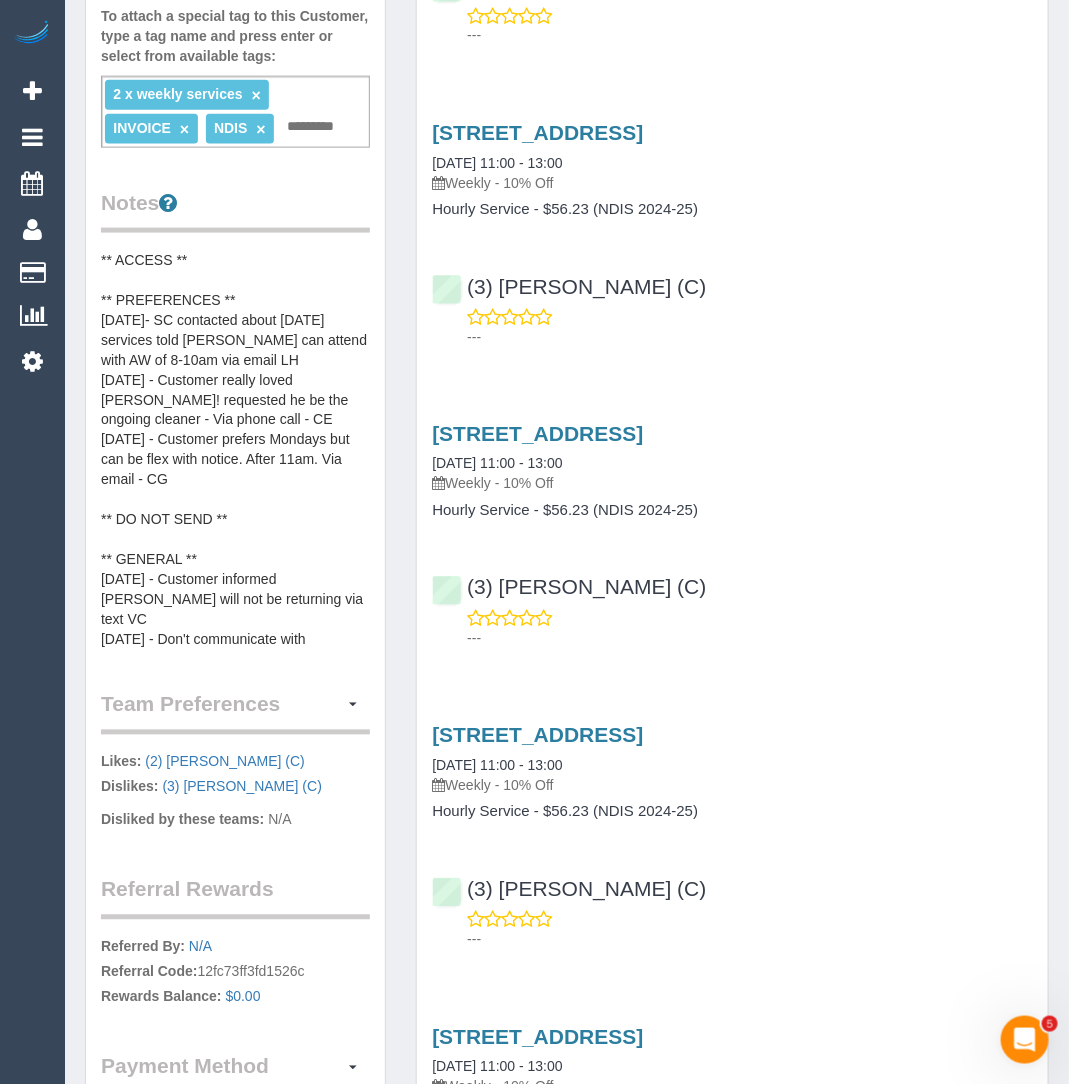 scroll, scrollTop: 726, scrollLeft: 0, axis: vertical 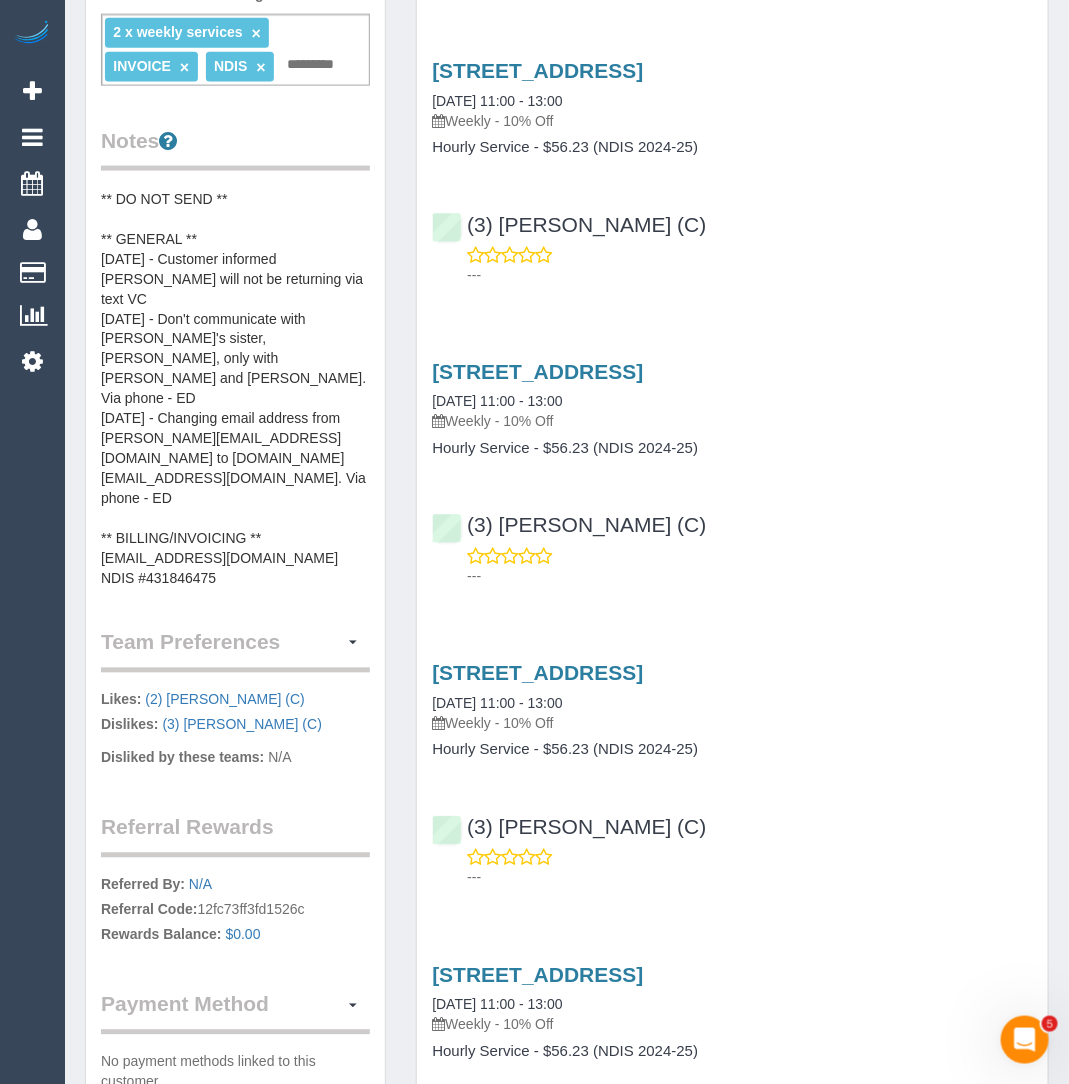 click on "Customer Info
Edit Contact Info
Send Message
Email Preferences
Special Sales Tax
View Changes
Mark as Unconfirmed
Block this Customer
Archive Account
Delete Account
Joseph Tortoni
0466 423 028" at bounding box center (235, 248) 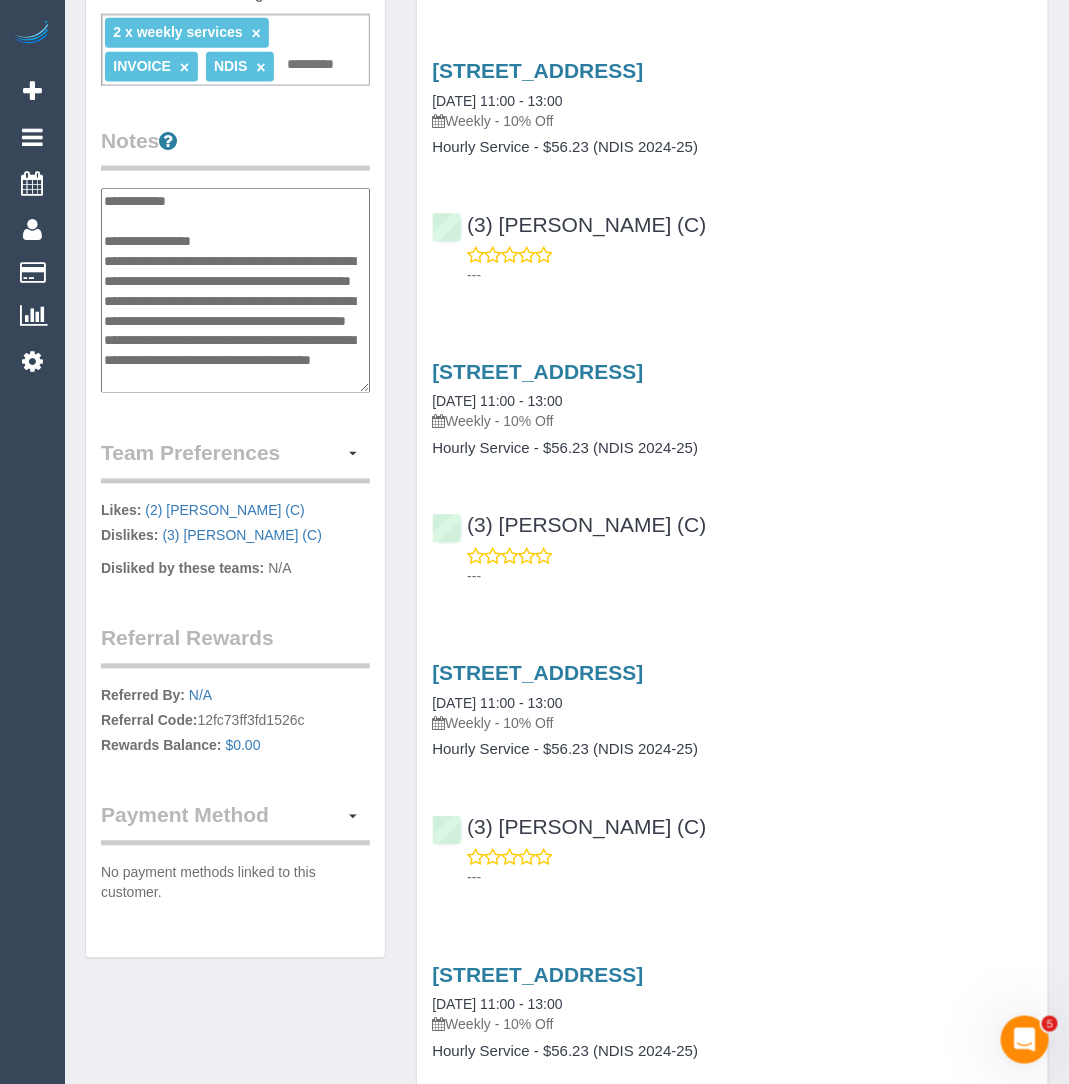 scroll, scrollTop: 459, scrollLeft: 0, axis: vertical 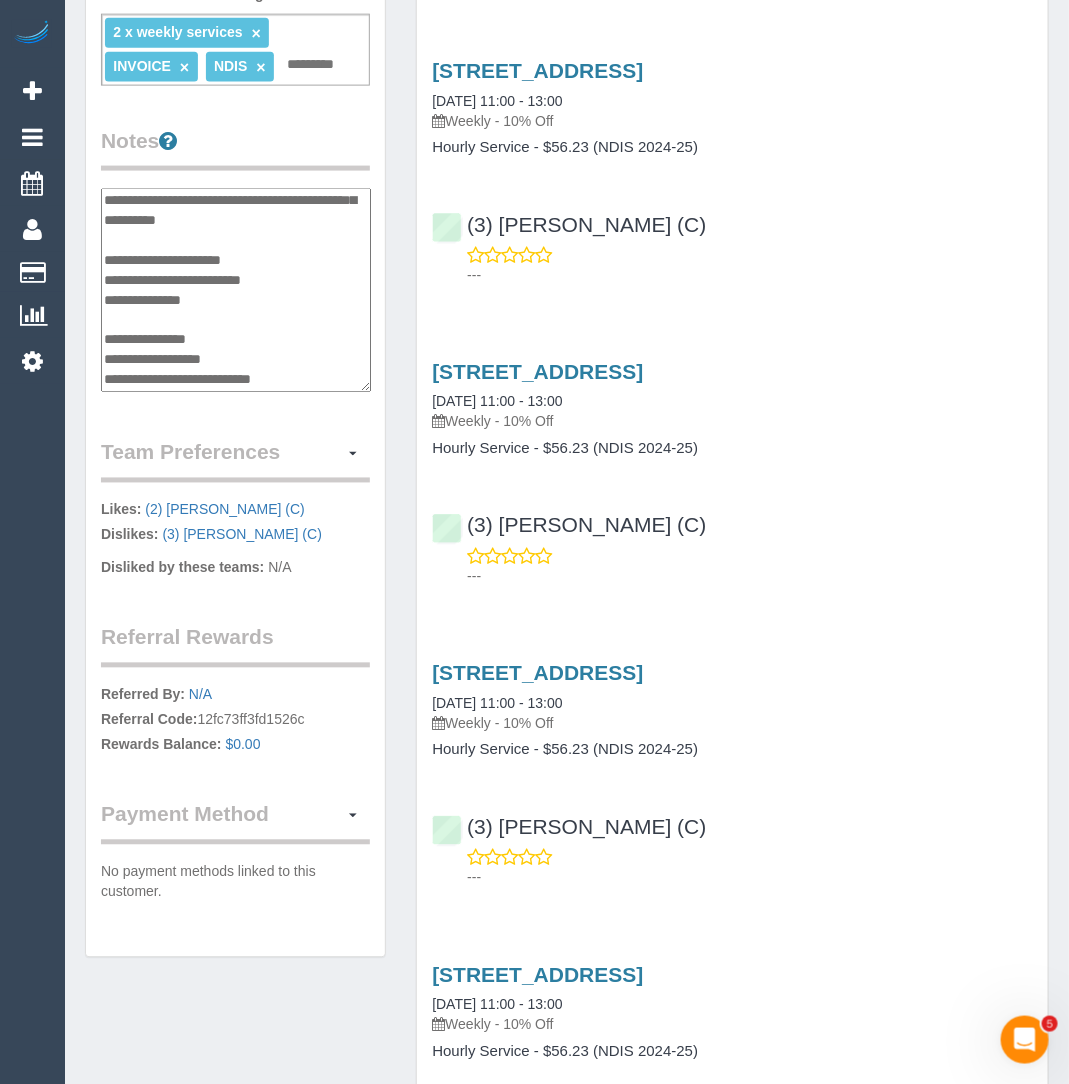 drag, startPoint x: 324, startPoint y: 357, endPoint x: 88, endPoint y: 356, distance: 236.00212 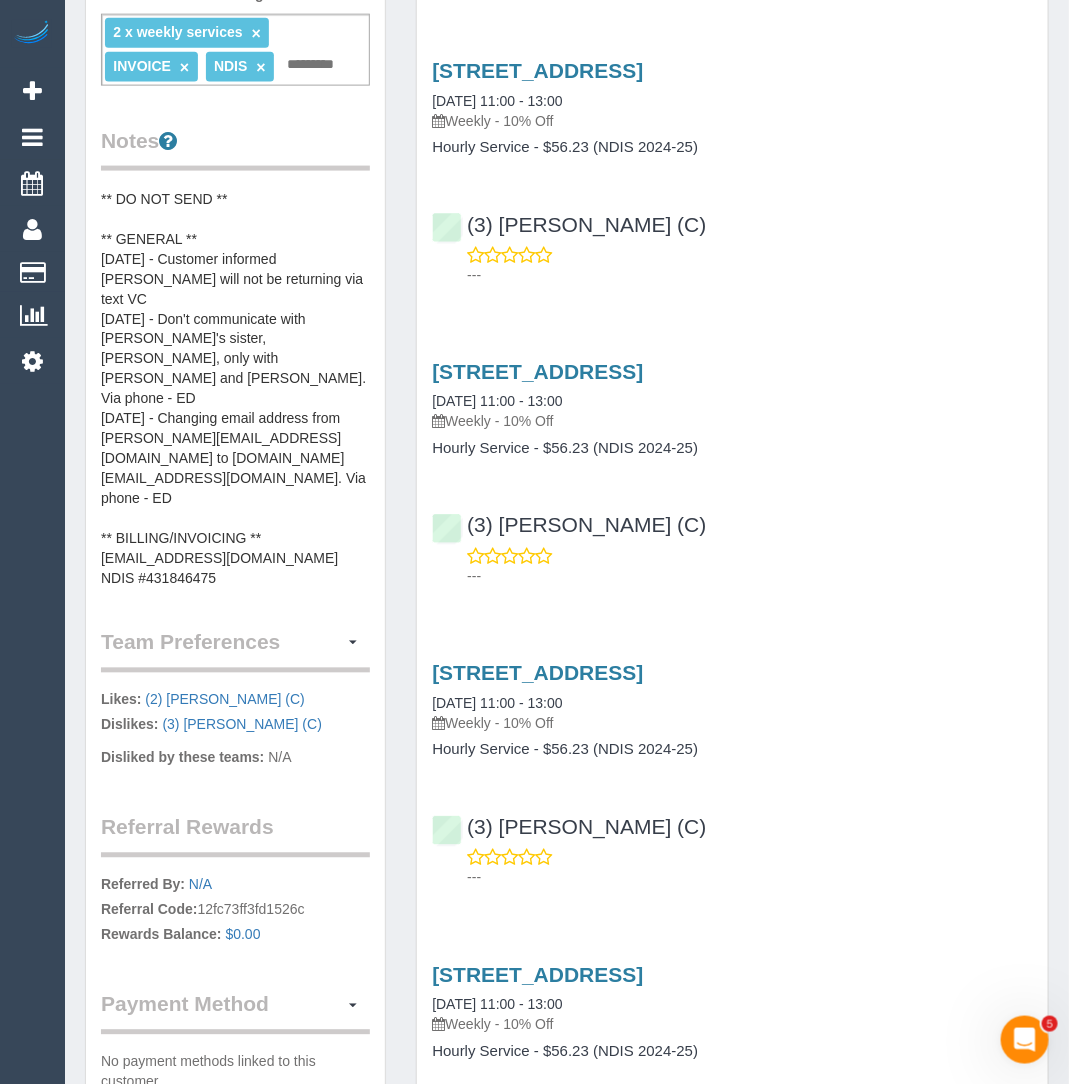 click on "** ACCESS **
** PREFERENCES **
09/05/2025- SC contacted about friday services told errol can attend with AW of 8-10am via email LH
14/02/2025 - Customer really loved Axel! requested he be the ongoing cleaner - Via phone call - CE
07/02/25 - Customer prefers Mondays but can be flex with notice. After 11am. Via email - CG
** DO NOT SEND **
** GENERAL **
27/05/25 - Customer informed Errol will not be returning via text VC
17/3/25 - Don't communicate with Joseph's sister, Mollie, only with Joseph and Popi. Via phone - ED
17/3/25 - Changing email address from mollie.c@bigpond.com to popi.hatzimihalis@viacare.com.au. Via phone - ED
** BILLING/INVOICING **
invoice@planpartners.com.au
NDIS #431846475
** NDIS NOTES **
SC - Tim Carmichael
Tim.carmichael@viacare.com.au" at bounding box center [235, 388] 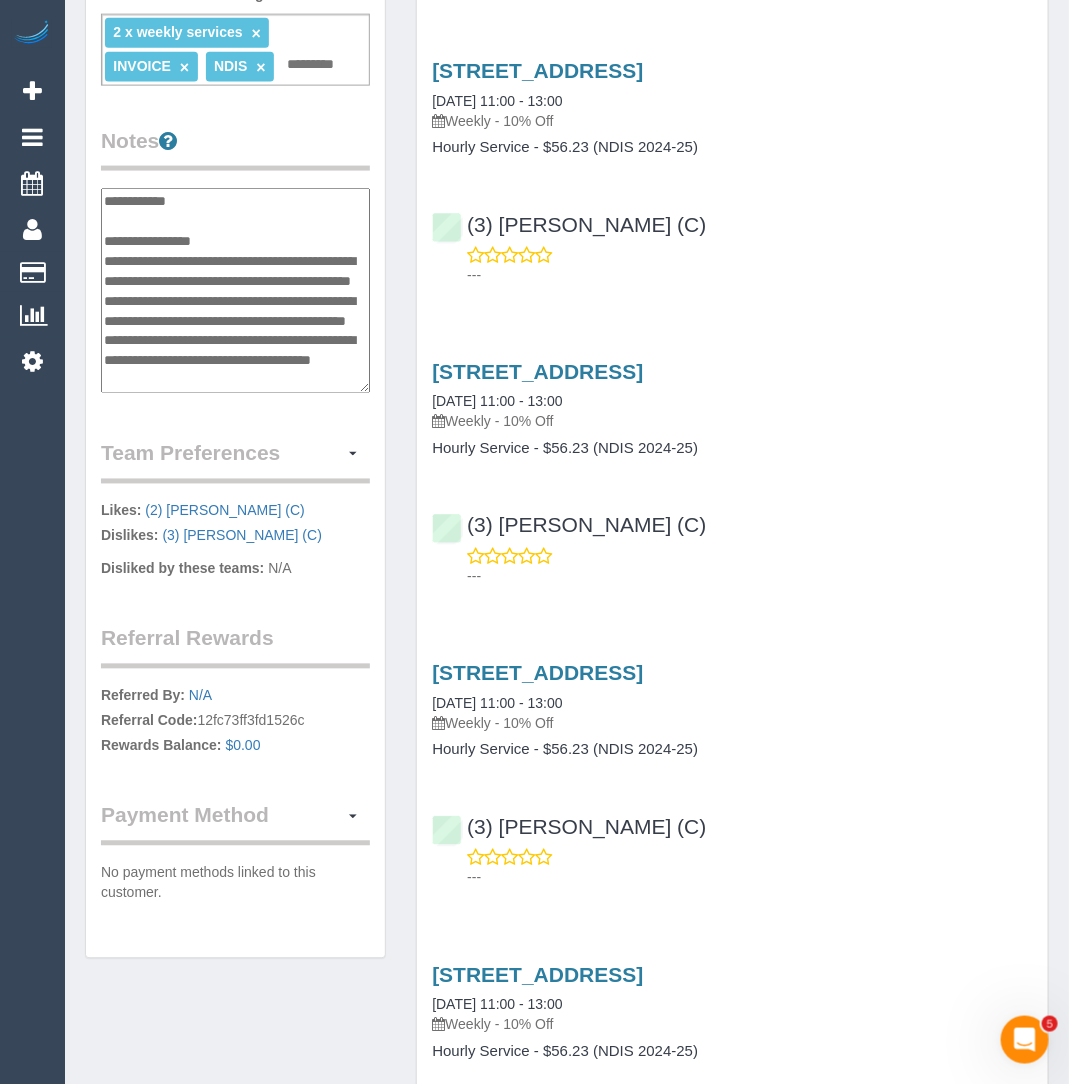scroll, scrollTop: 459, scrollLeft: 0, axis: vertical 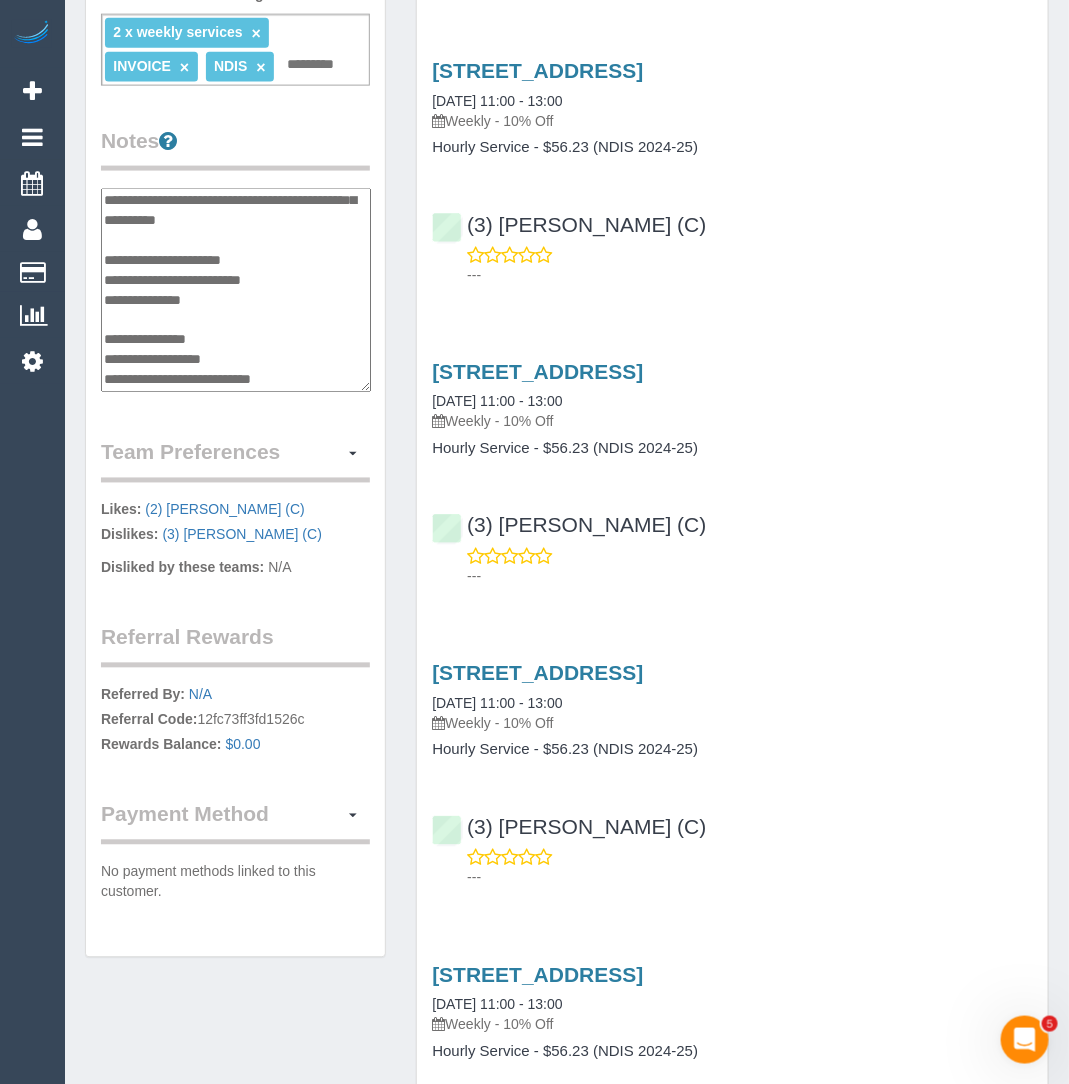 drag, startPoint x: 313, startPoint y: 356, endPoint x: 107, endPoint y: 347, distance: 206.1965 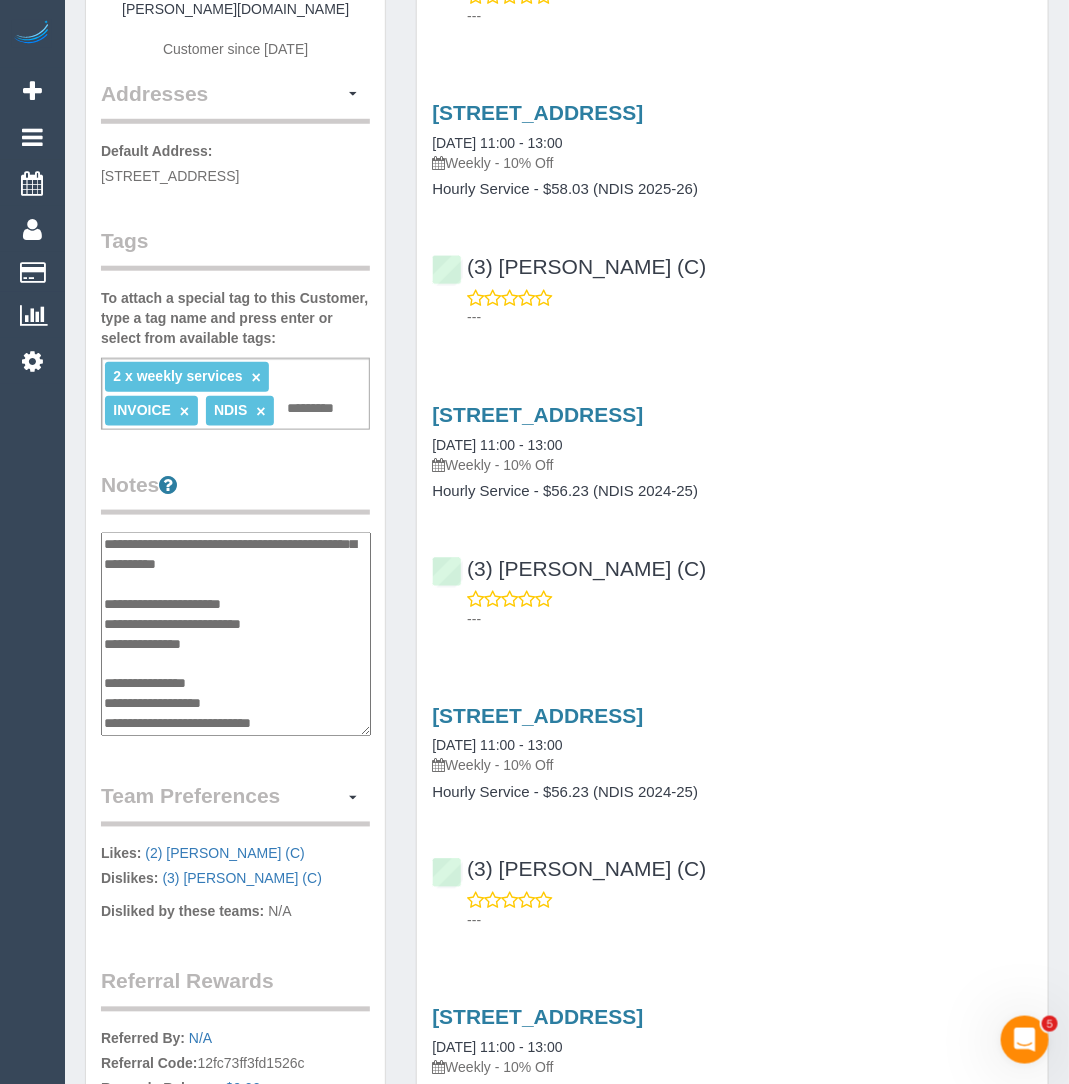scroll, scrollTop: 0, scrollLeft: 0, axis: both 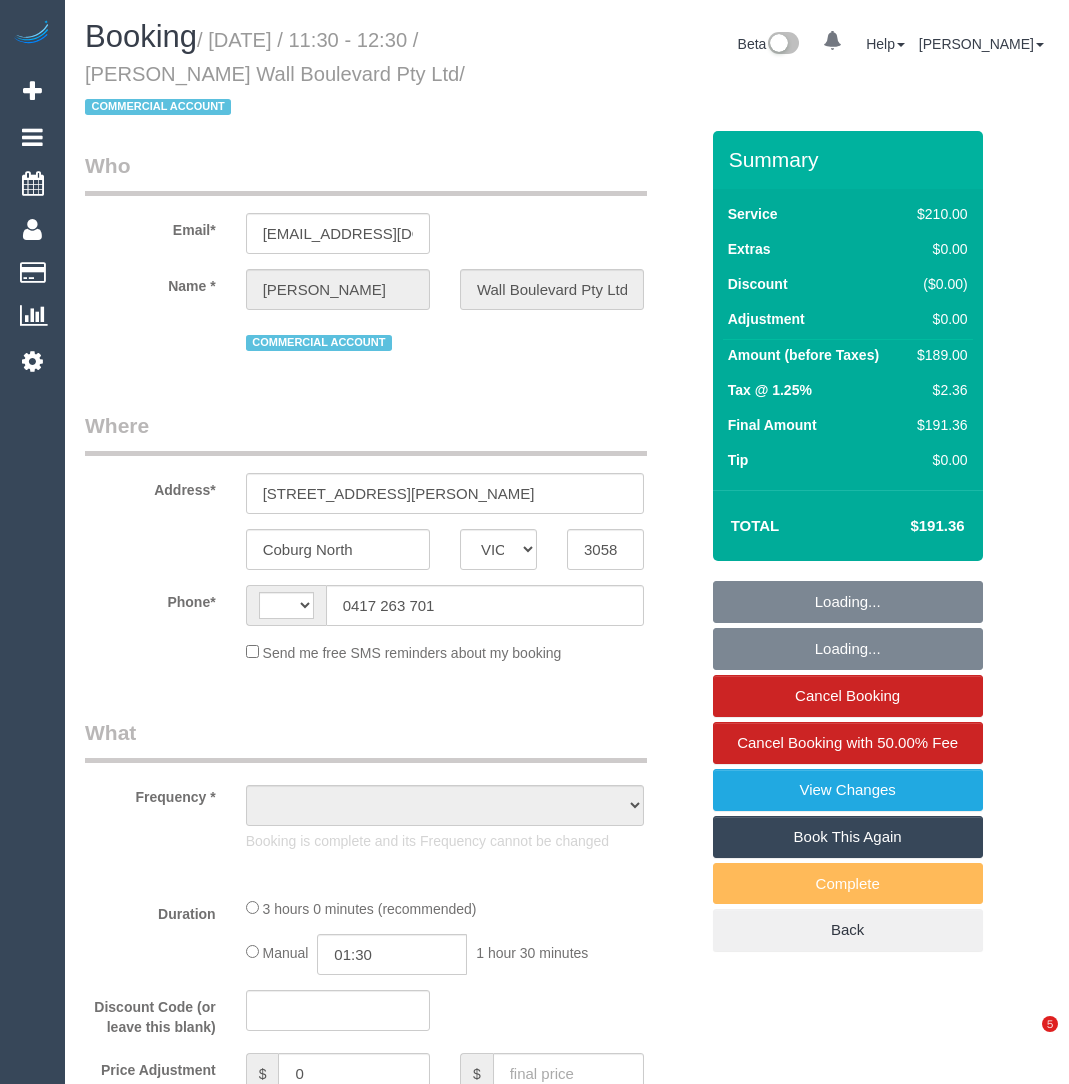 select on "VIC" 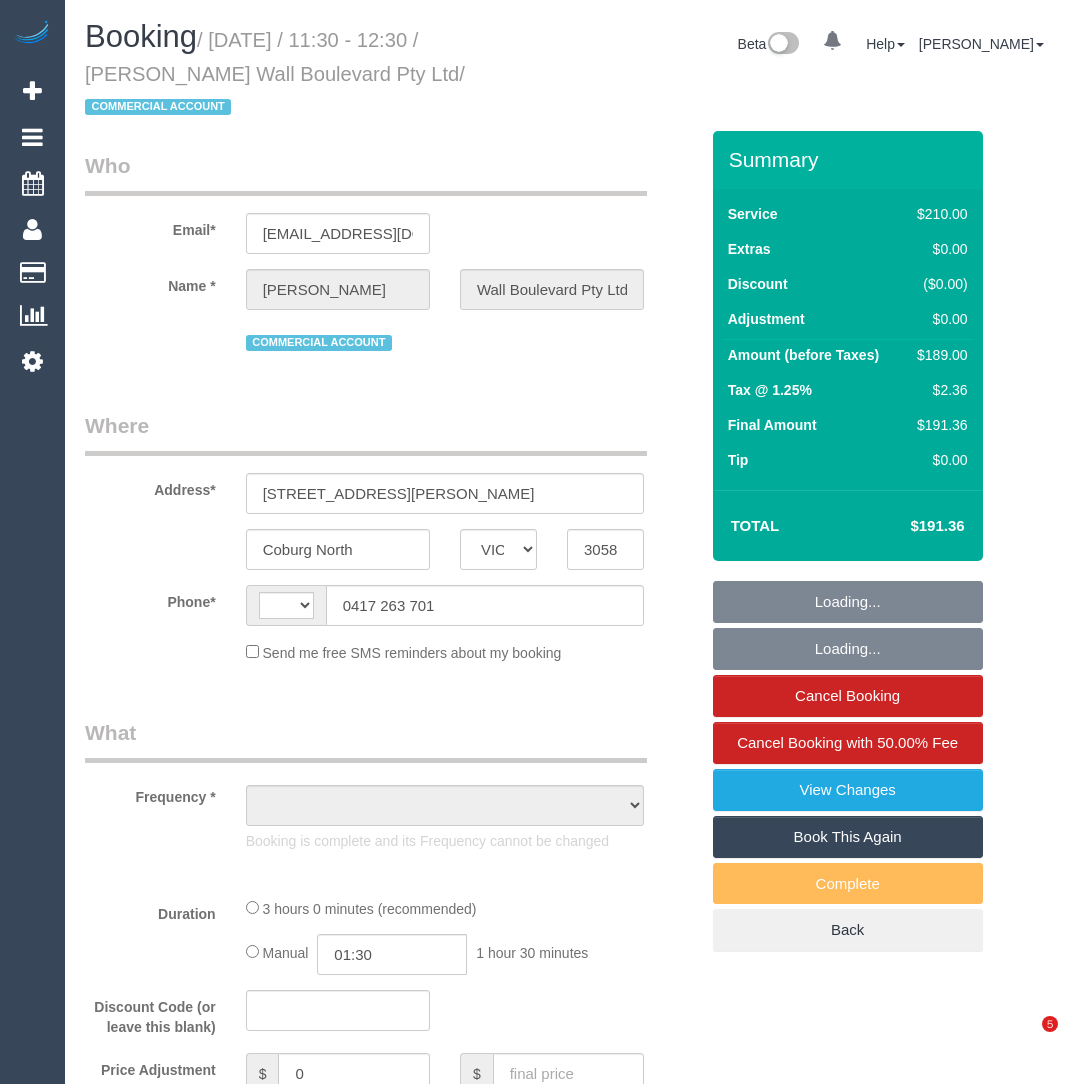scroll, scrollTop: 0, scrollLeft: 0, axis: both 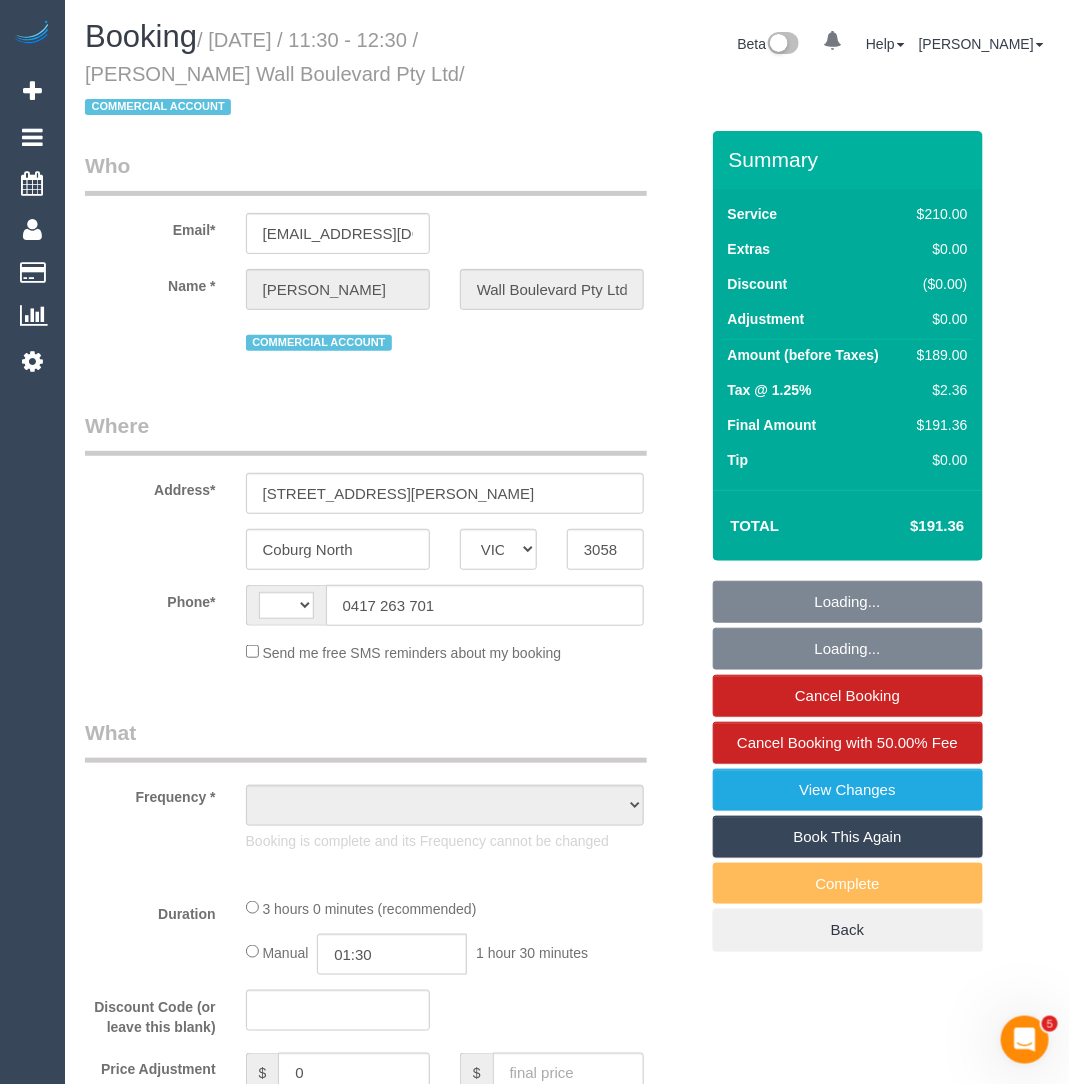 select on "string:AU" 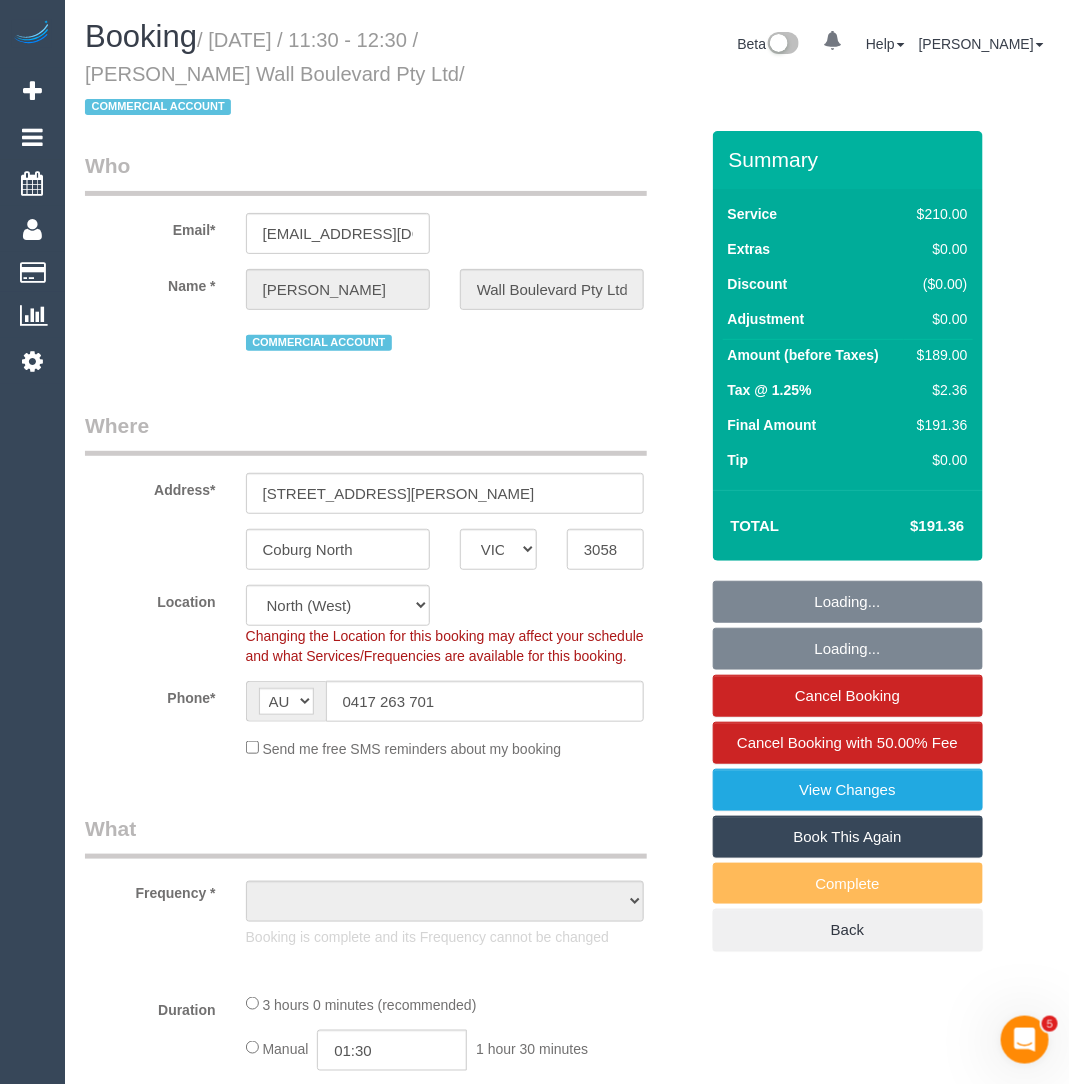 select on "object:578" 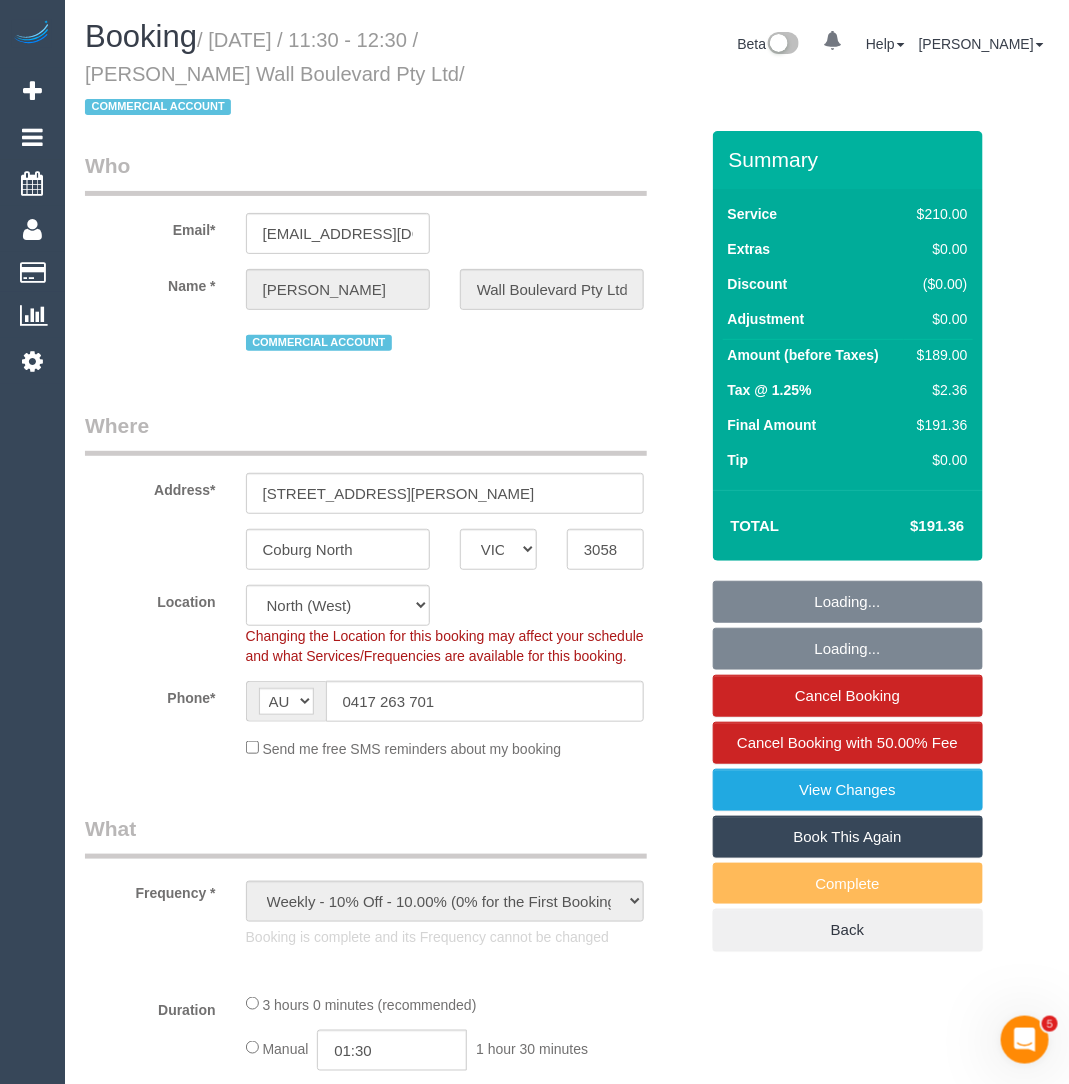 select on "180" 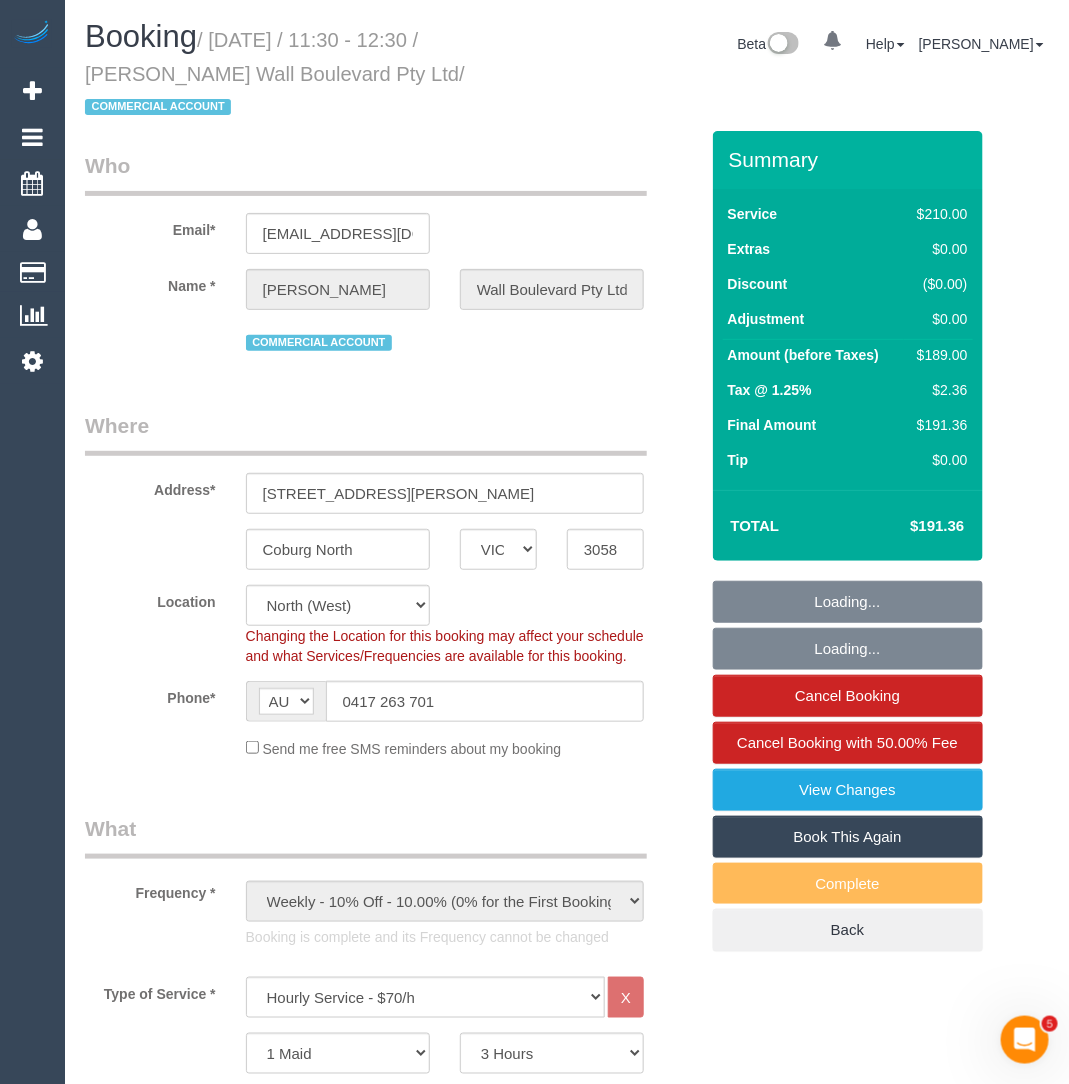 select on "object:1667" 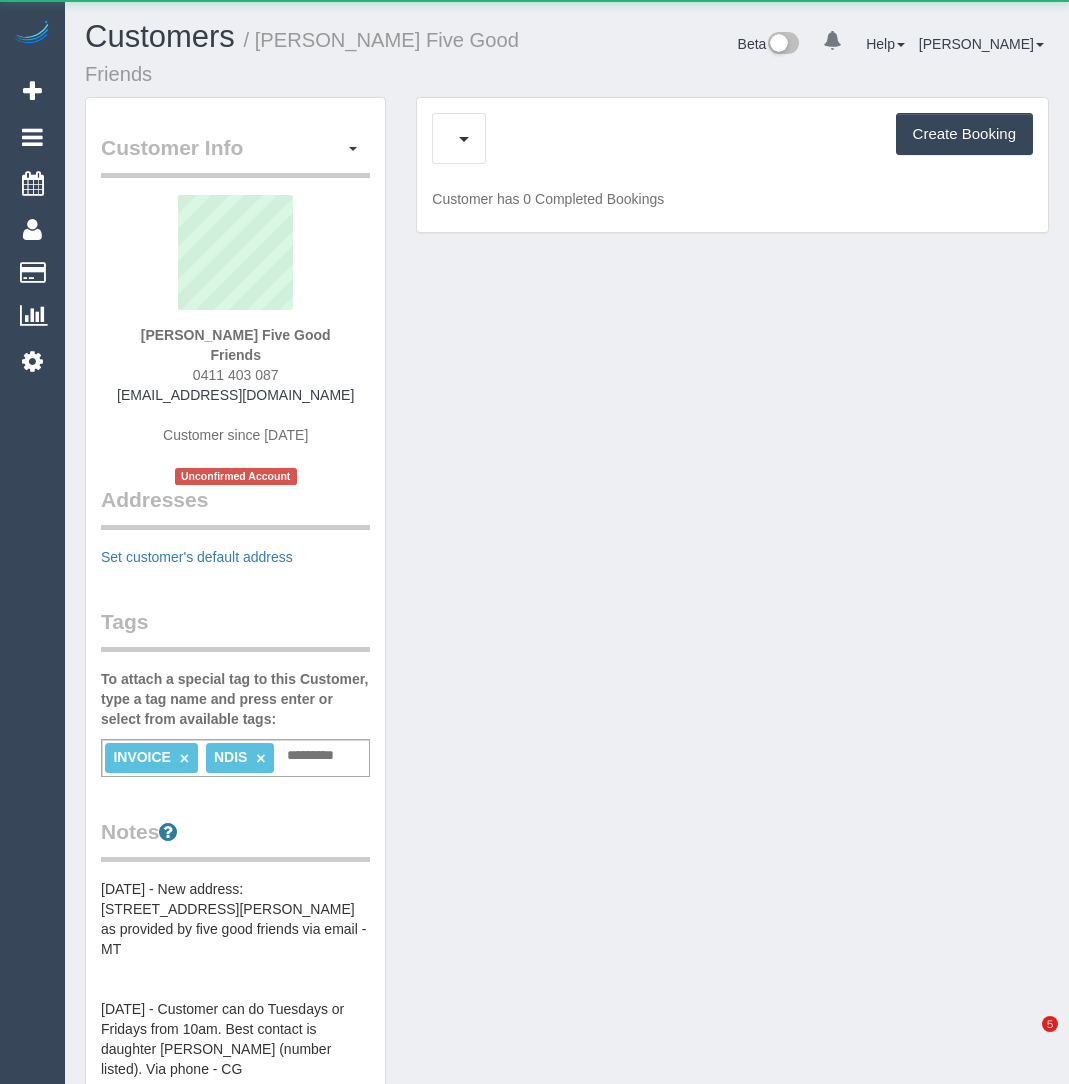 scroll, scrollTop: 0, scrollLeft: 0, axis: both 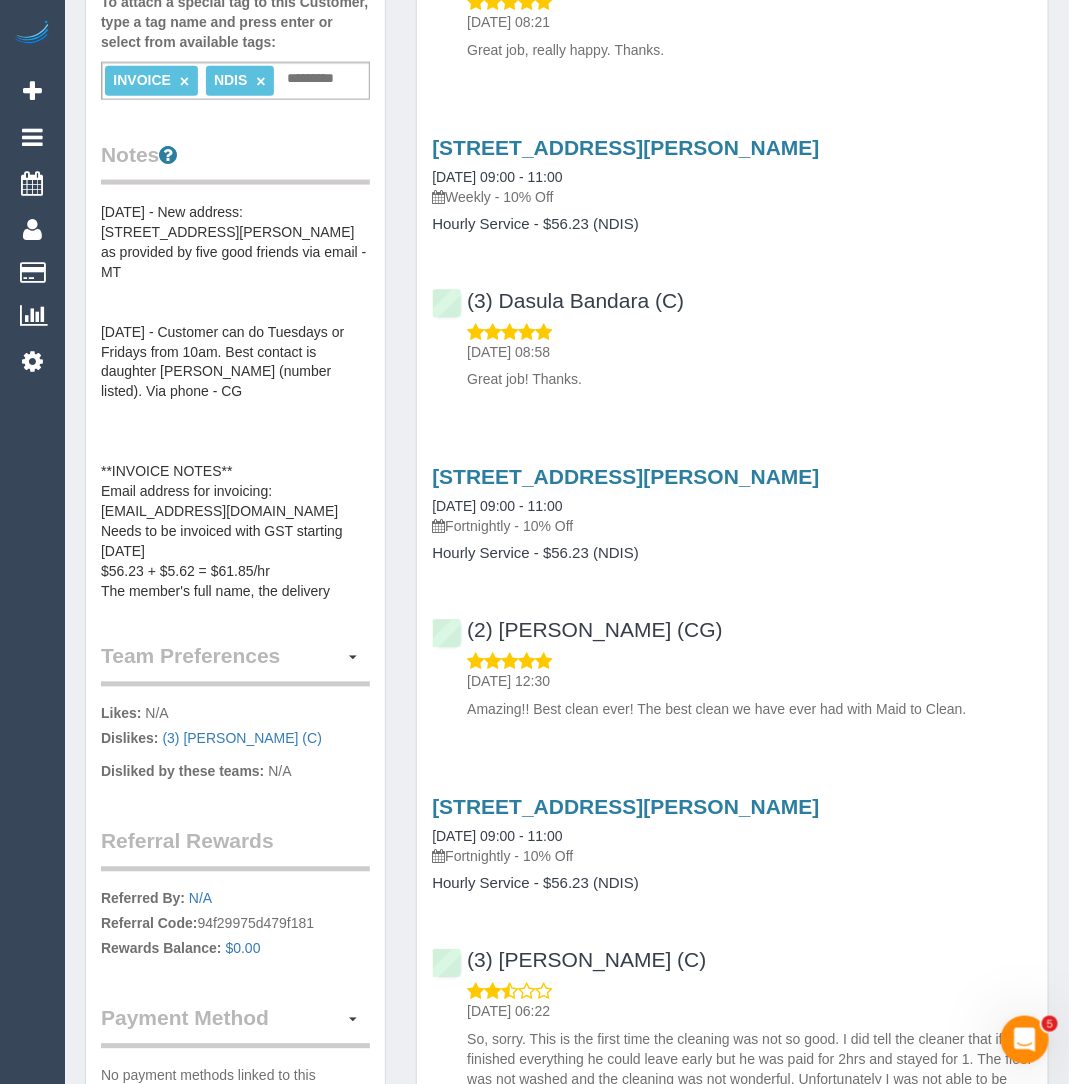 click on "03/04/25 - New address: 40 Surrey Road, Blackburn North, VIC, 3130 as provided by five good friends via email -MT
11/09/24 - Customer can do Tuesdays or Fridays from 10am. Best contact is daughter Alwin (number listed). Via phone - CG
**INVOICE NOTES**
Email address for invoicing: invoices@fivegoodfriends.com.au
Needs to be invoiced with GST starting 20/1/2025
$56.23 + $5.62 = $61.85/hr
The member's full name, the delivery contact and the purchase order reference number PO P-0000103993 must be referenced on invoices for payment.
As this is will be funded by Five Good Friends, please invoices must be billed to Five Good Friends Pty Ltd, Level 8,  154 Melbourne Street, South Brisbane 4101.
Support coordinator: Manu orders@fivegoodfriends.com.au" at bounding box center [235, 402] 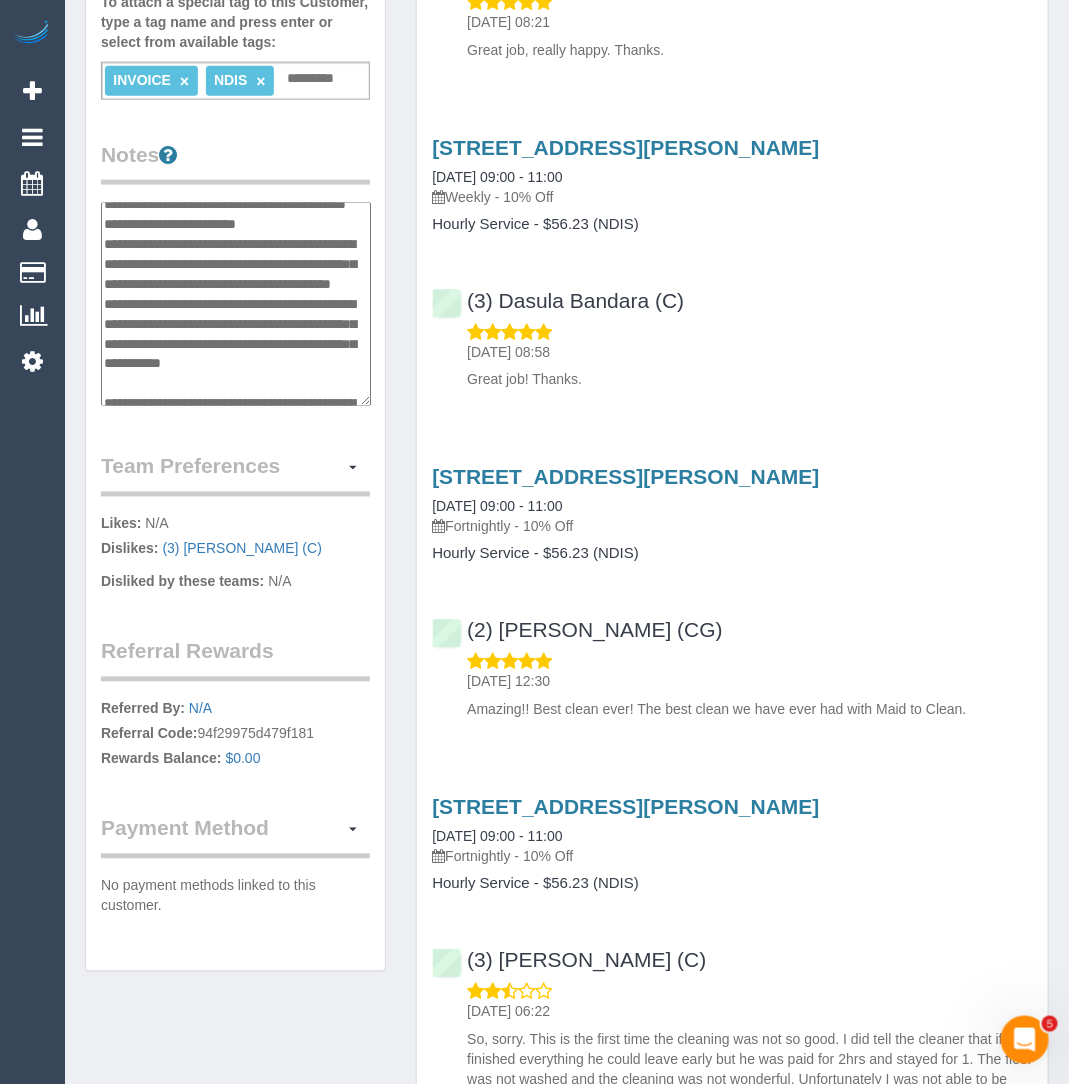 scroll, scrollTop: 293, scrollLeft: 0, axis: vertical 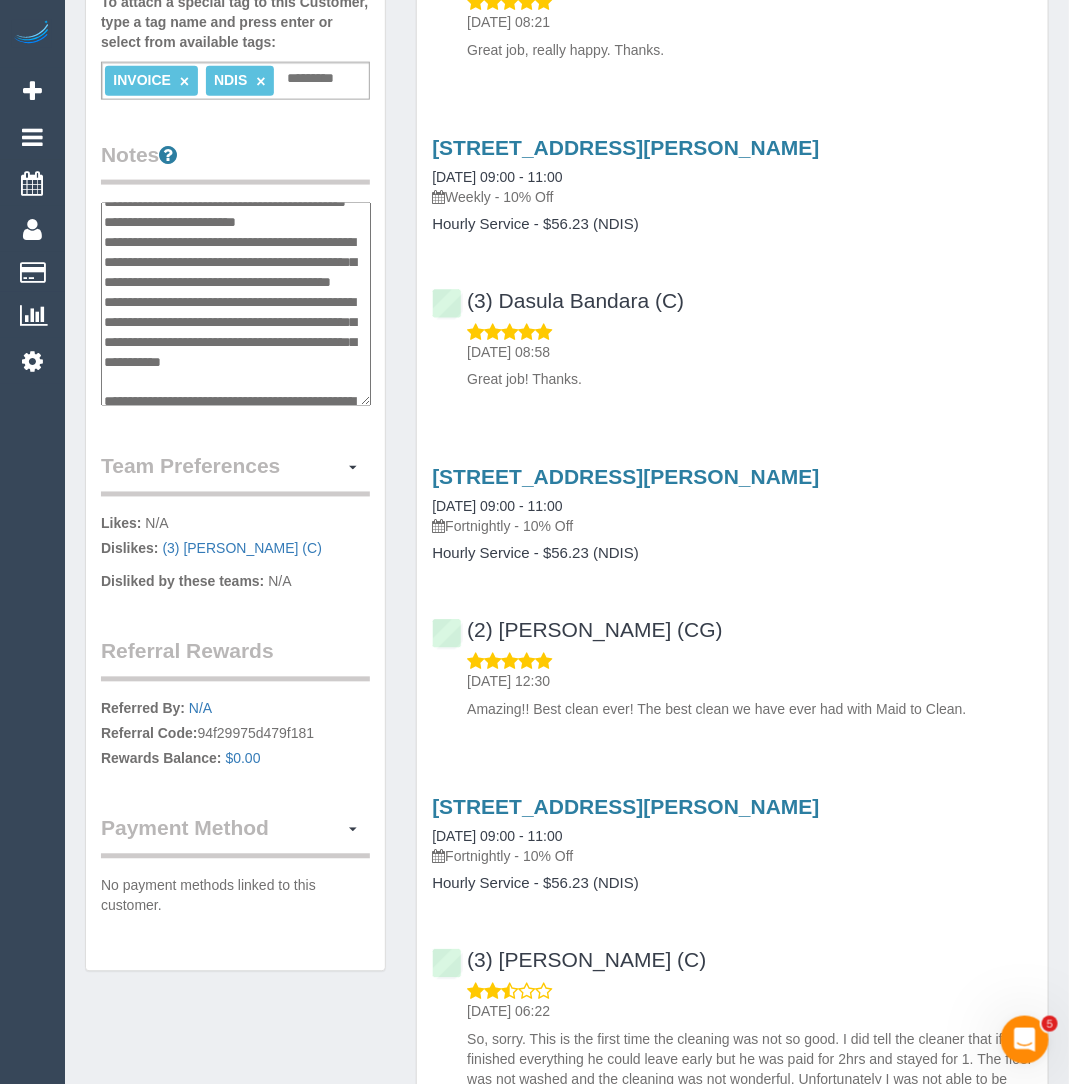 click on "**********" at bounding box center (236, 304) 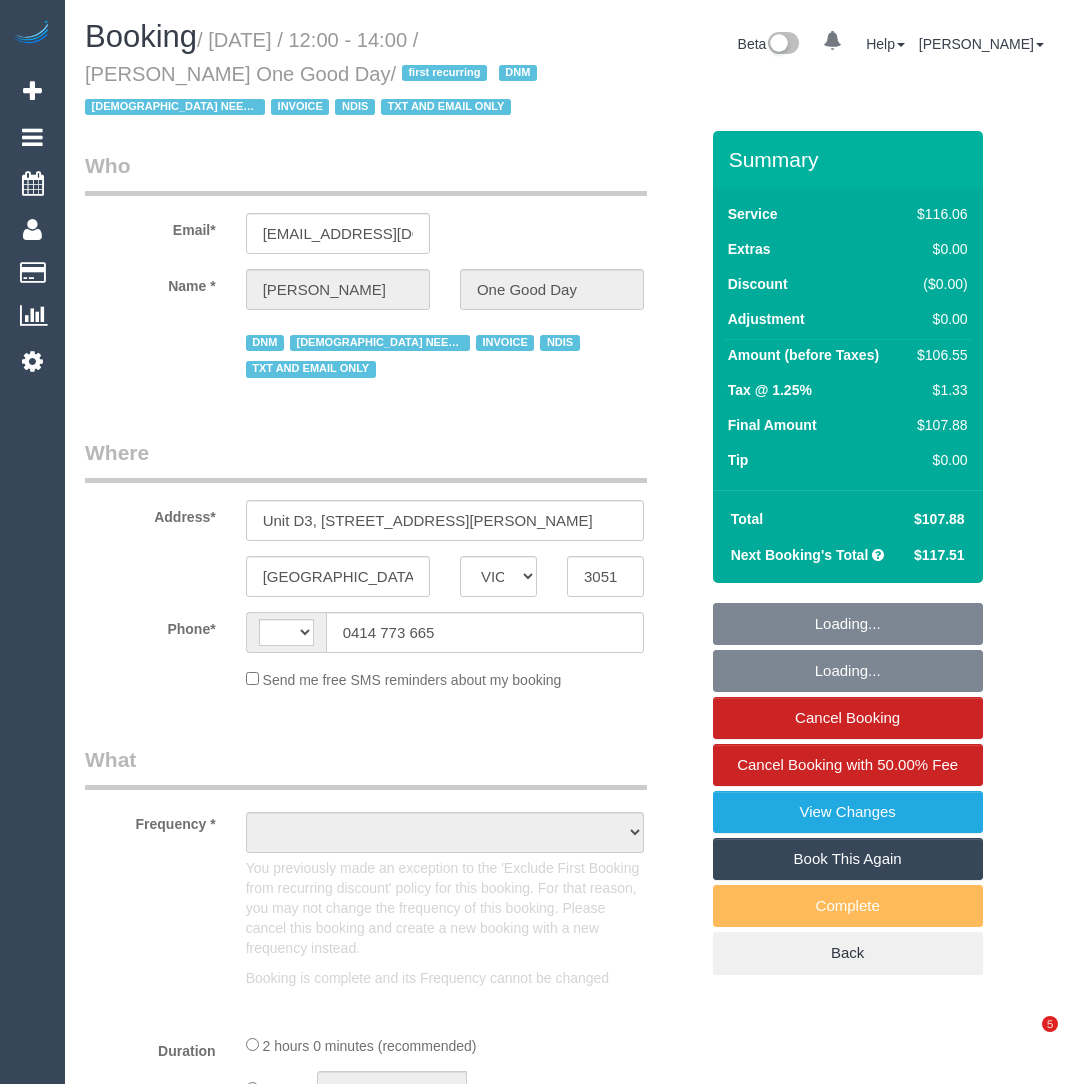select on "VIC" 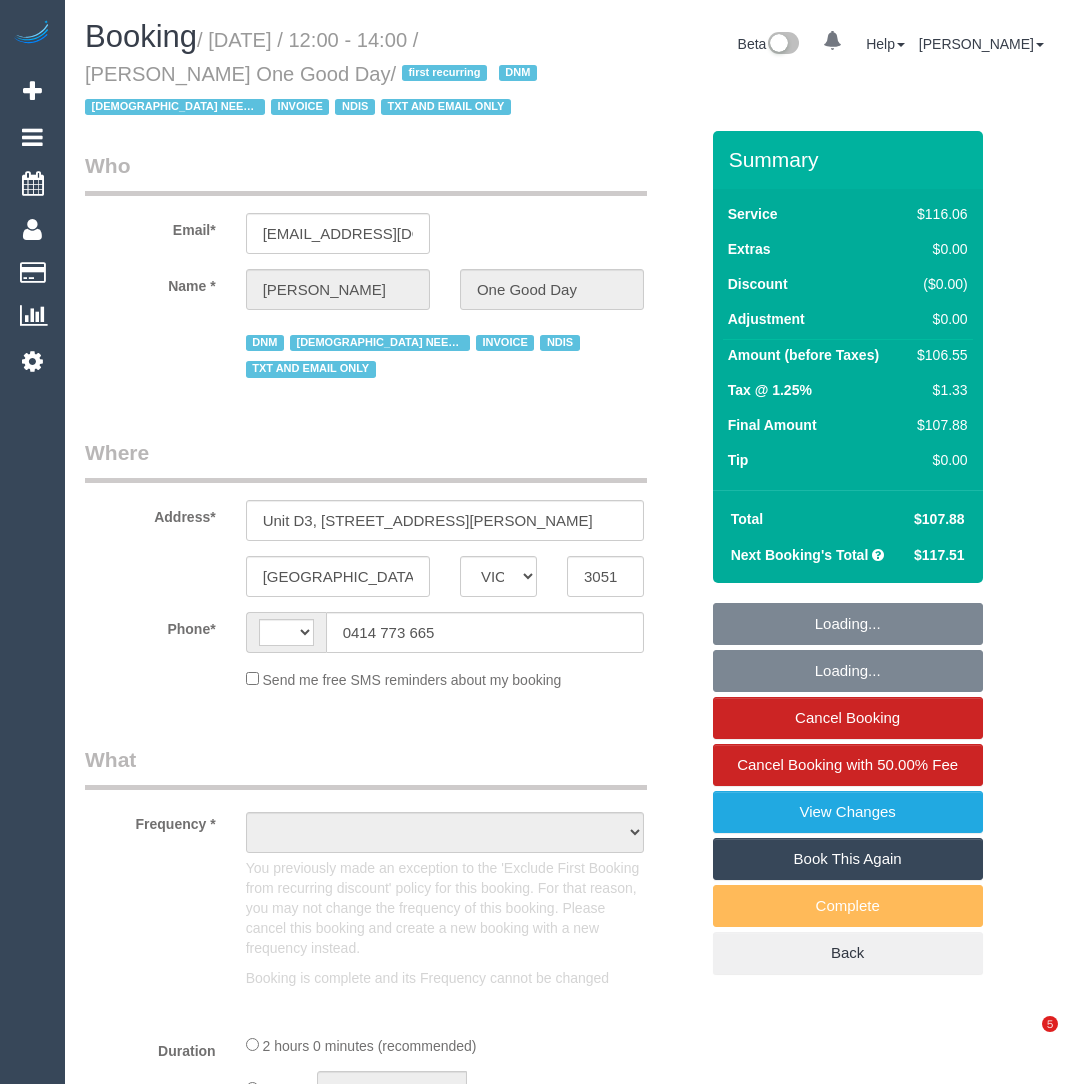 scroll, scrollTop: 0, scrollLeft: 0, axis: both 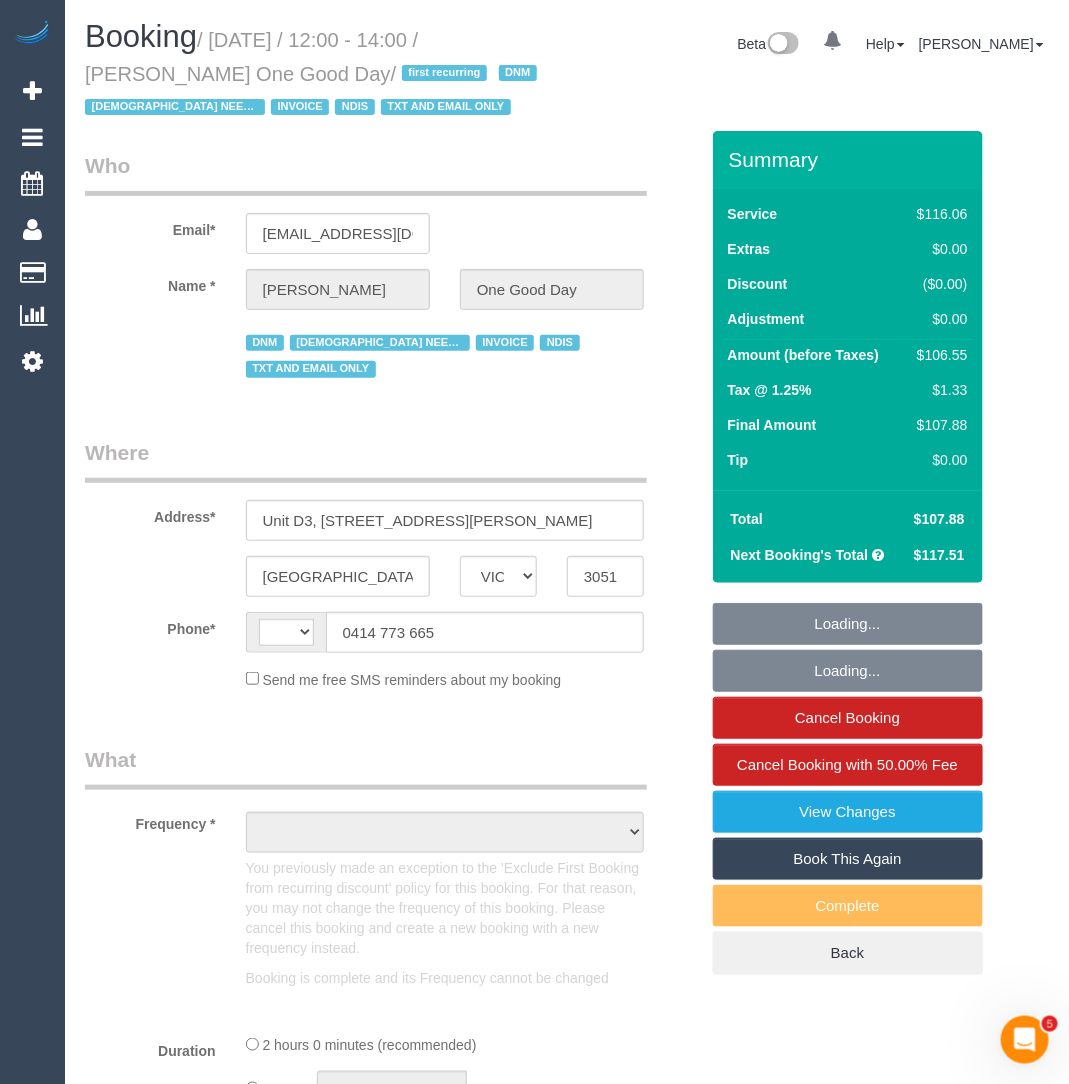 select on "string:AU" 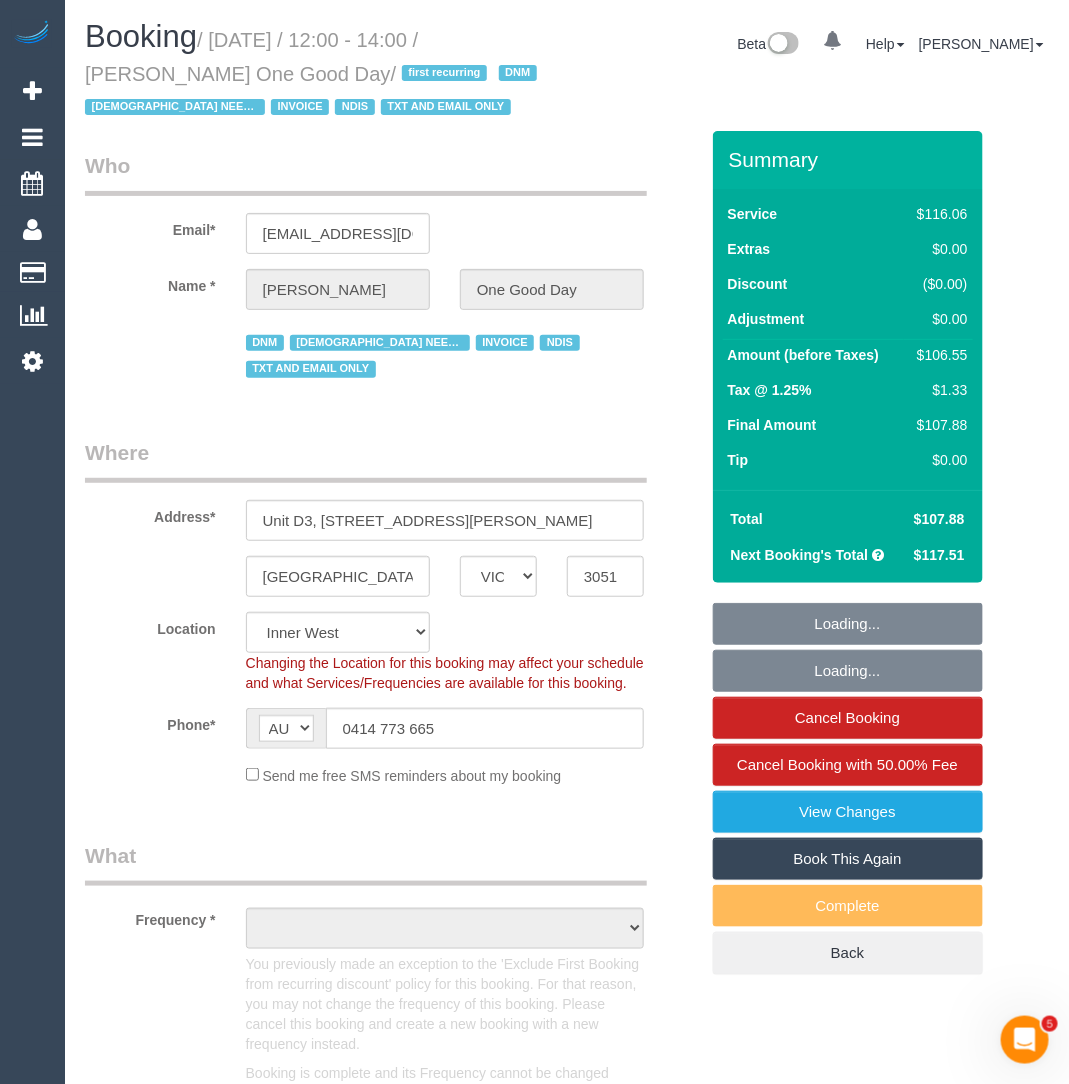 select on "object:555" 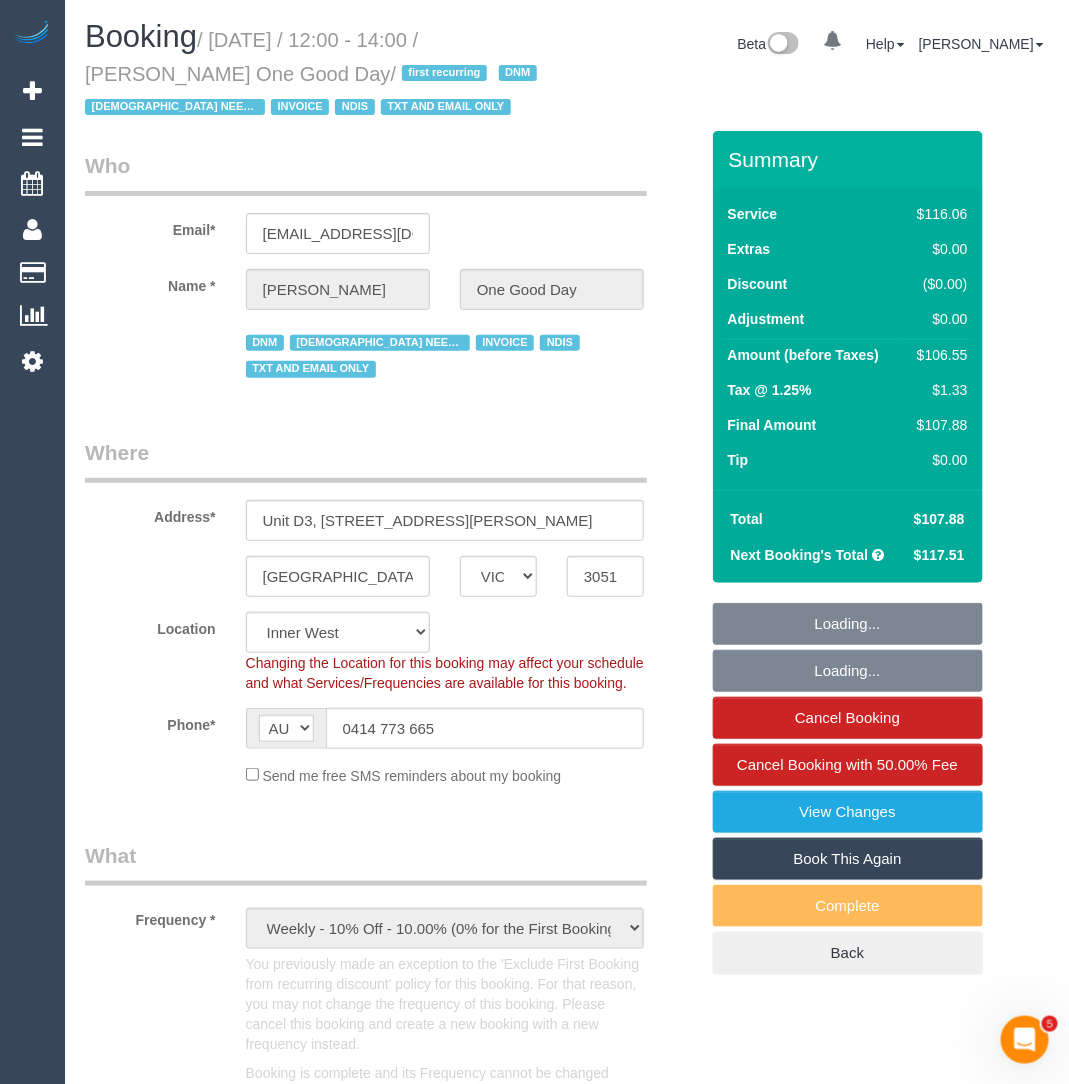 select on "spot1" 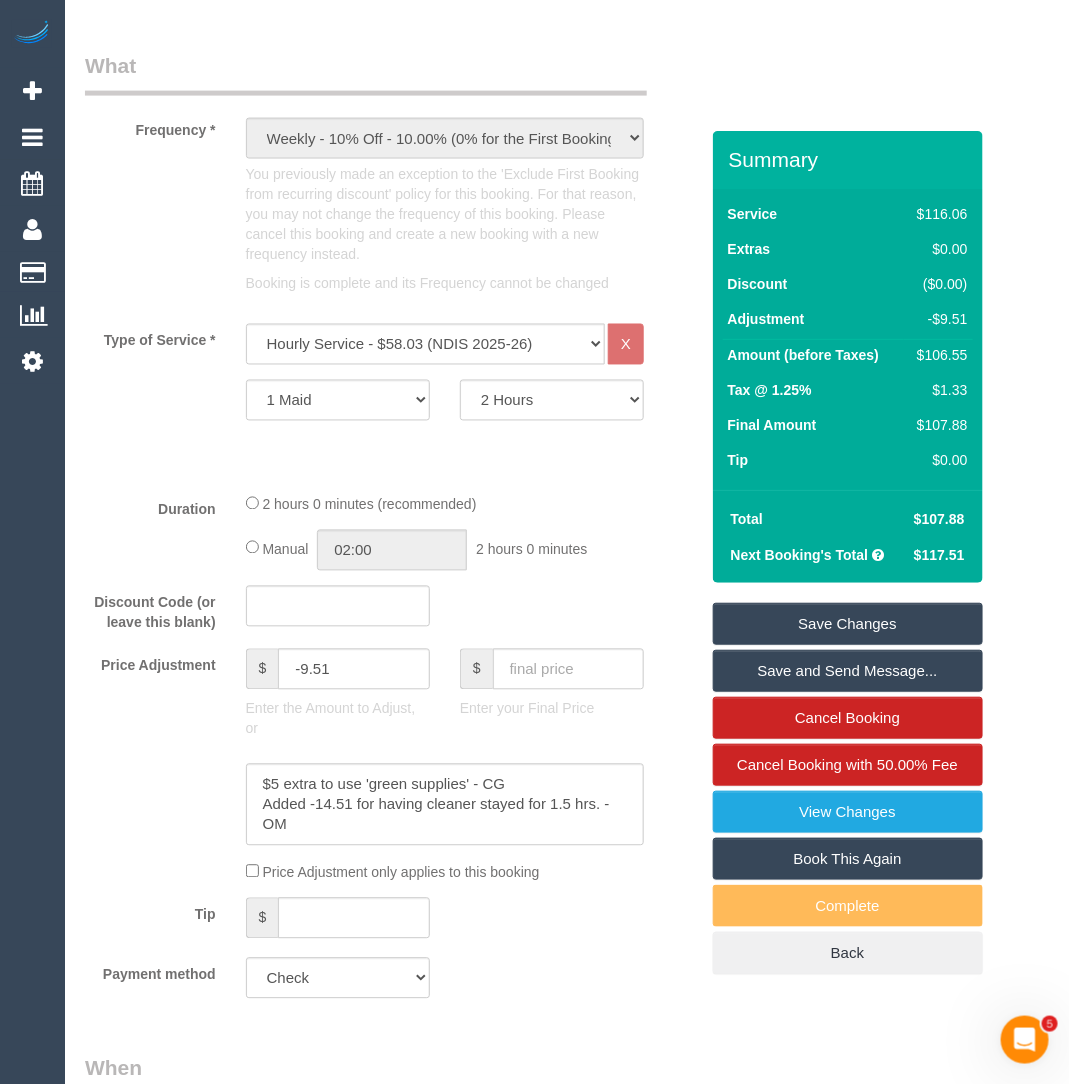 scroll, scrollTop: 795, scrollLeft: 0, axis: vertical 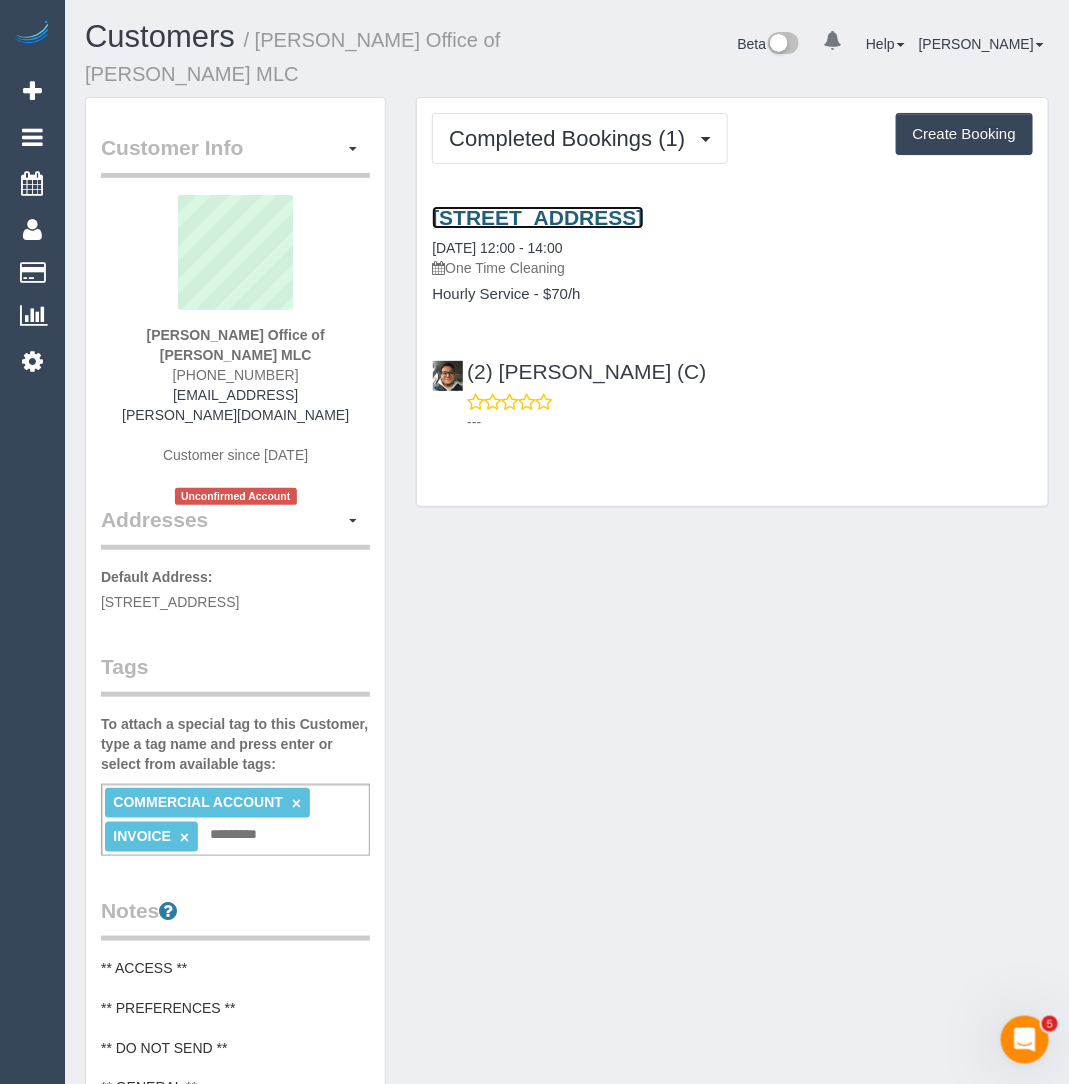 click on "[STREET_ADDRESS]" at bounding box center [537, 217] 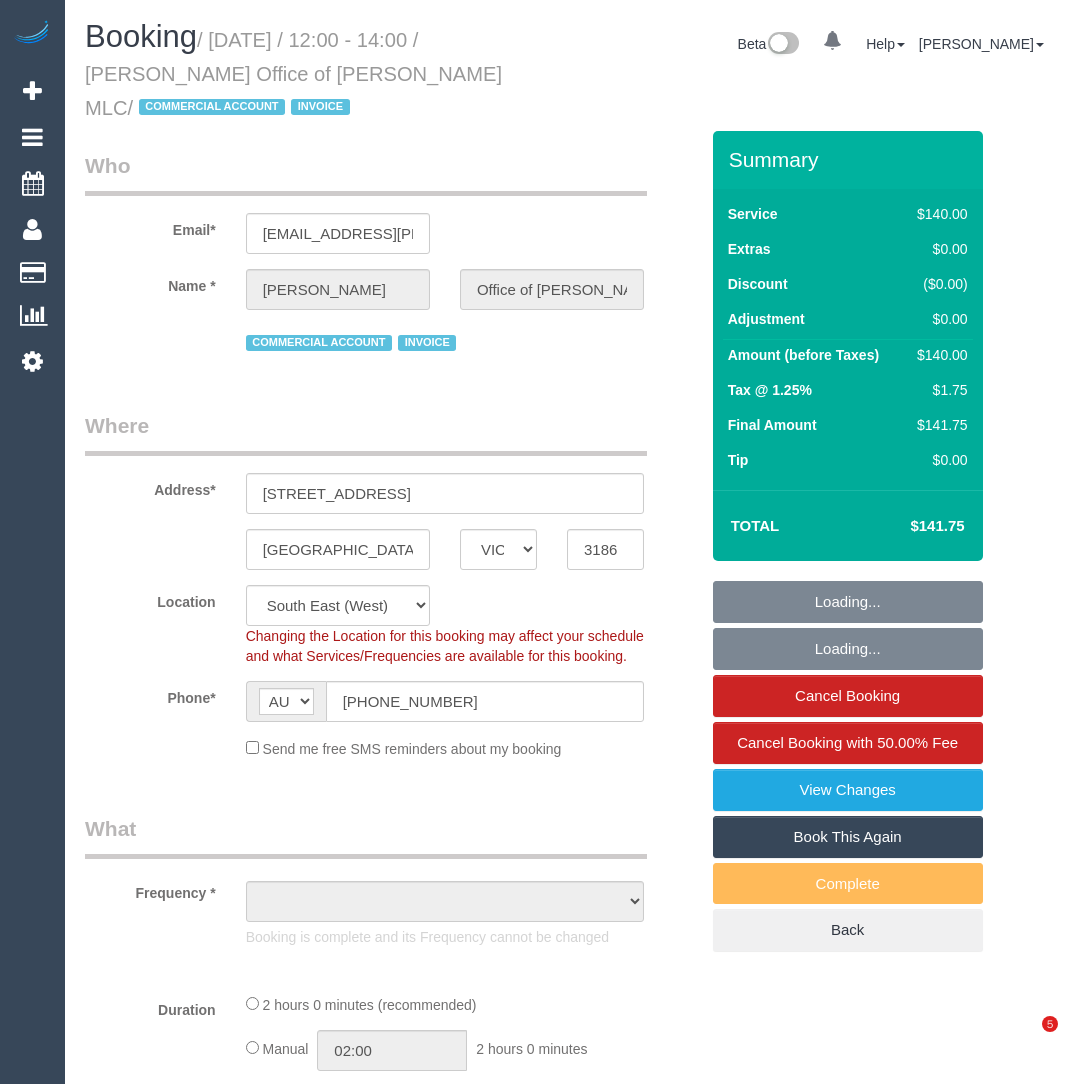 select on "VIC" 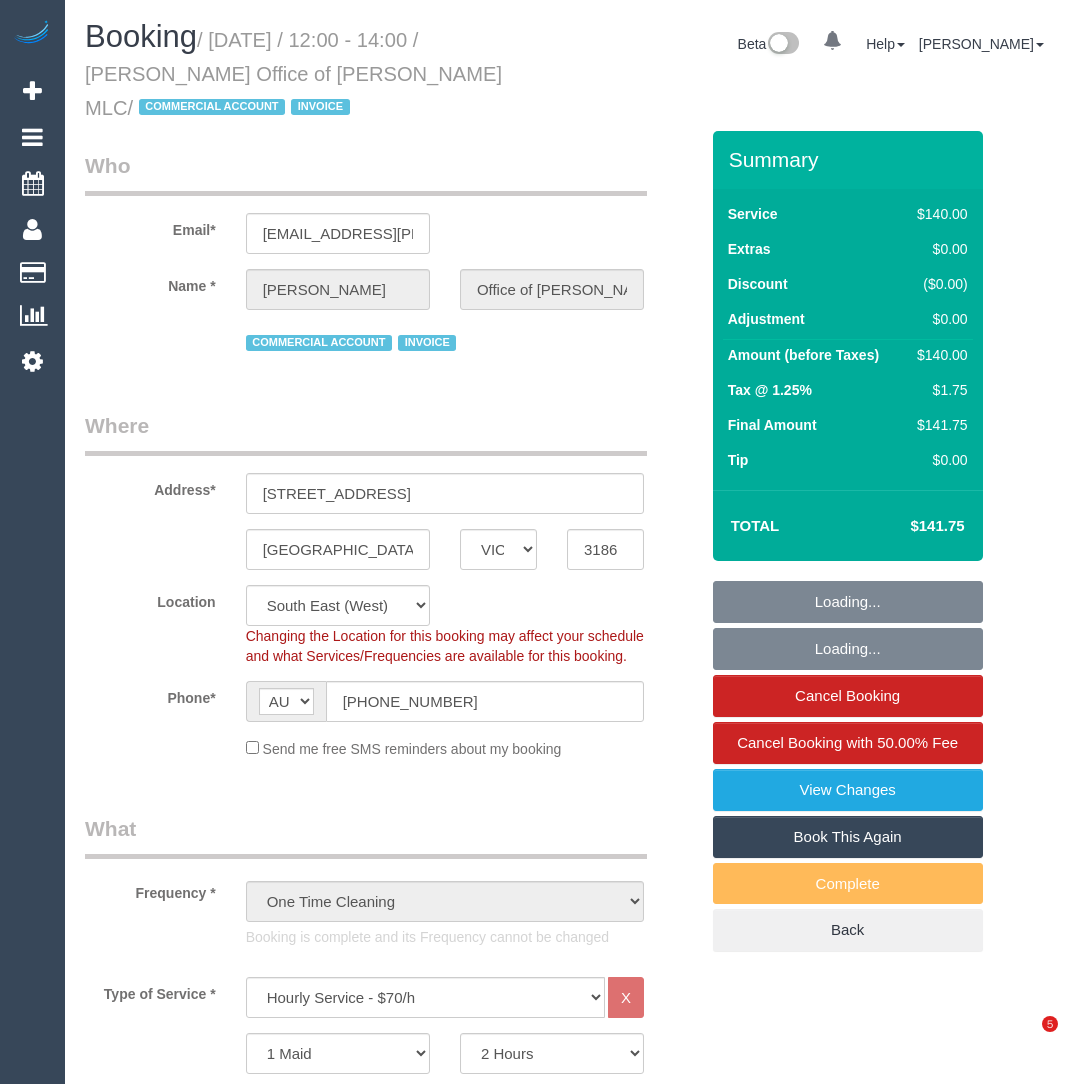 select on "spot1" 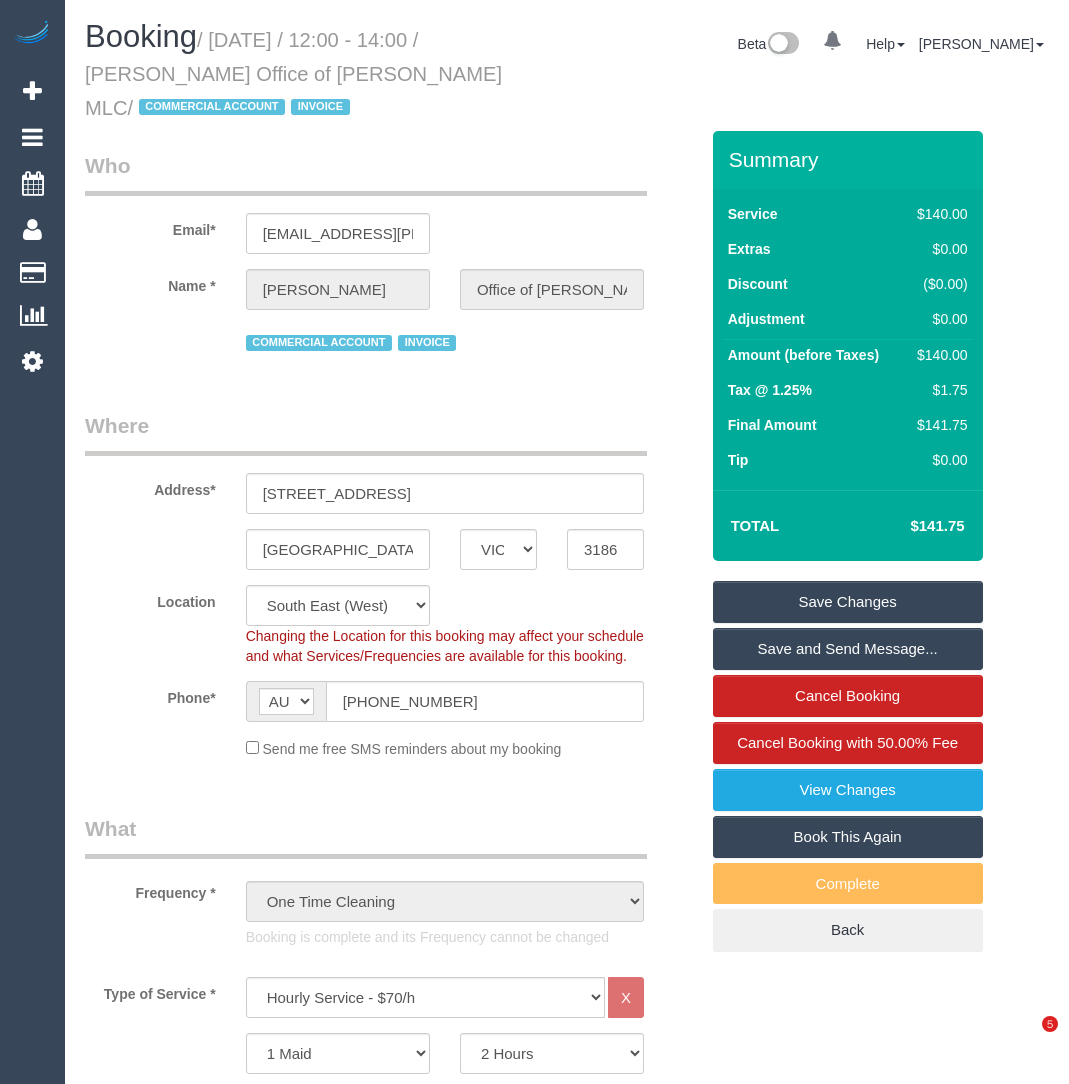 scroll, scrollTop: 0, scrollLeft: 0, axis: both 